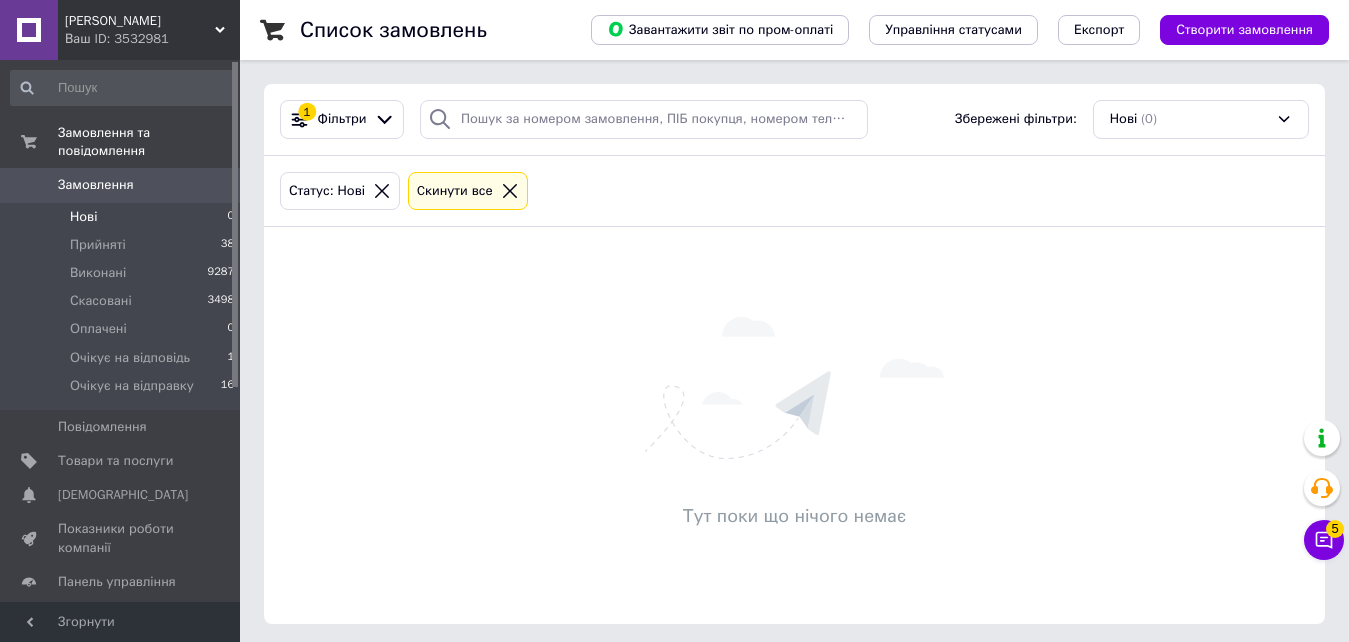 scroll, scrollTop: 0, scrollLeft: 0, axis: both 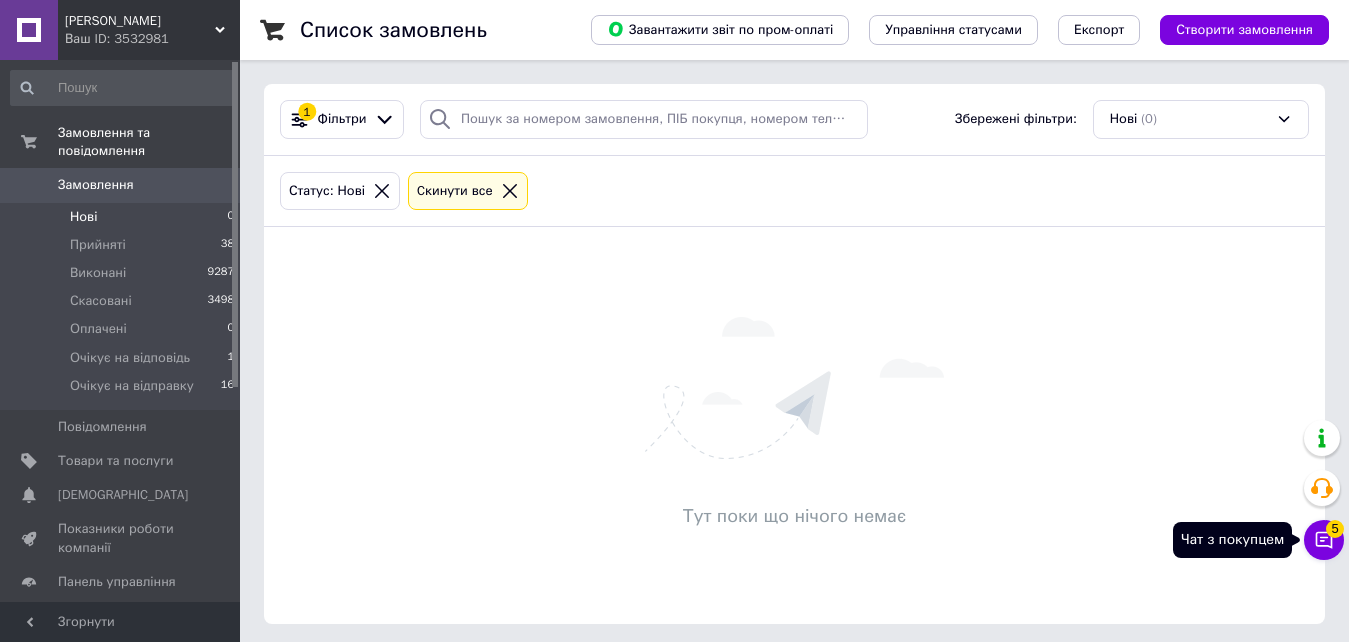 click 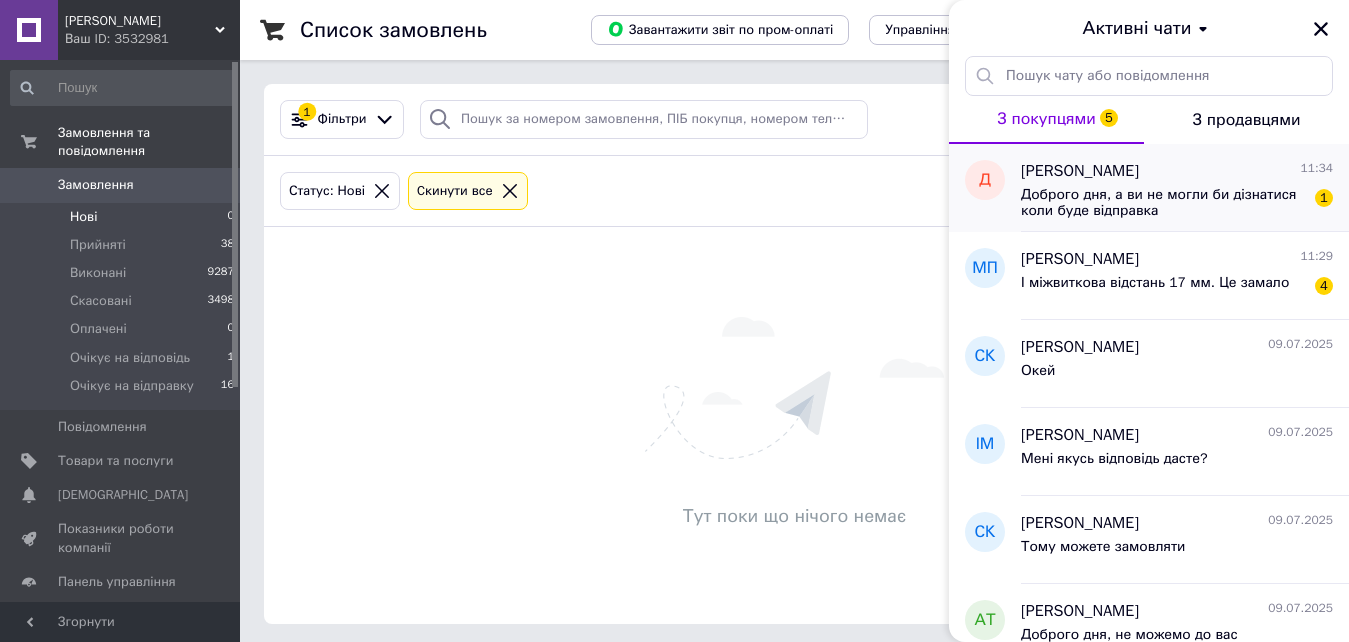 click on "Доброго дня, а ви не могли би дізнатися коли буде відправка" at bounding box center [1163, 203] 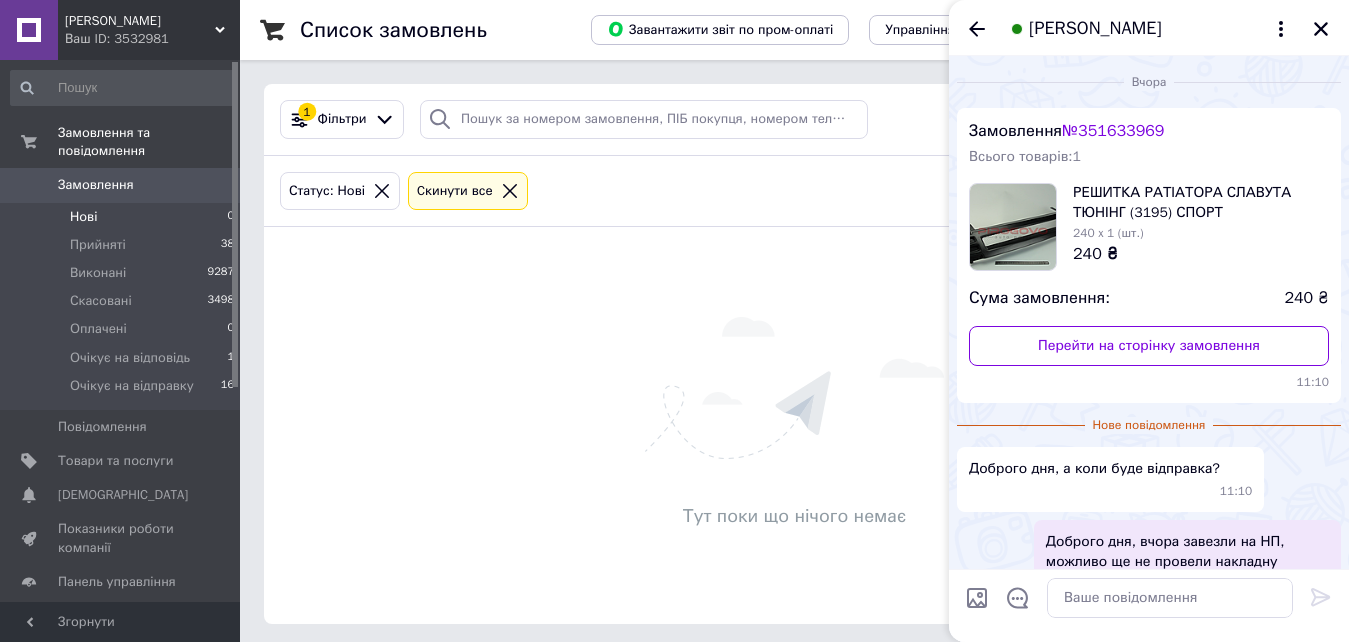 scroll, scrollTop: 222, scrollLeft: 0, axis: vertical 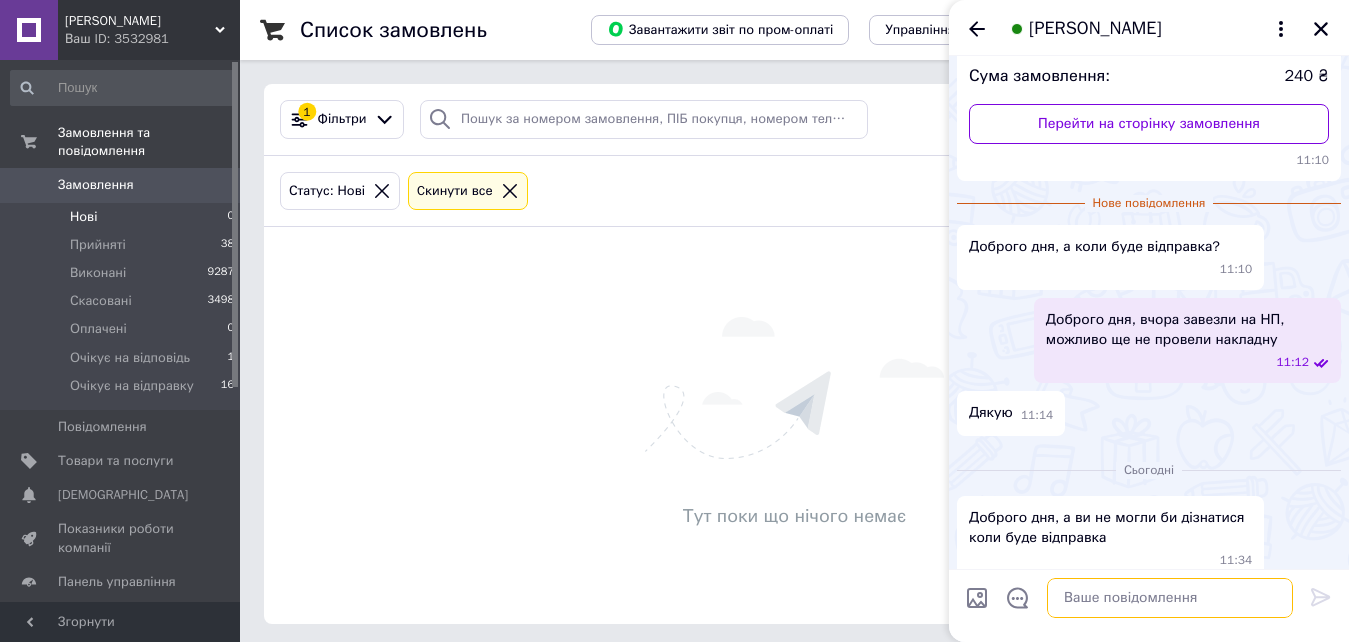 click at bounding box center (1170, 598) 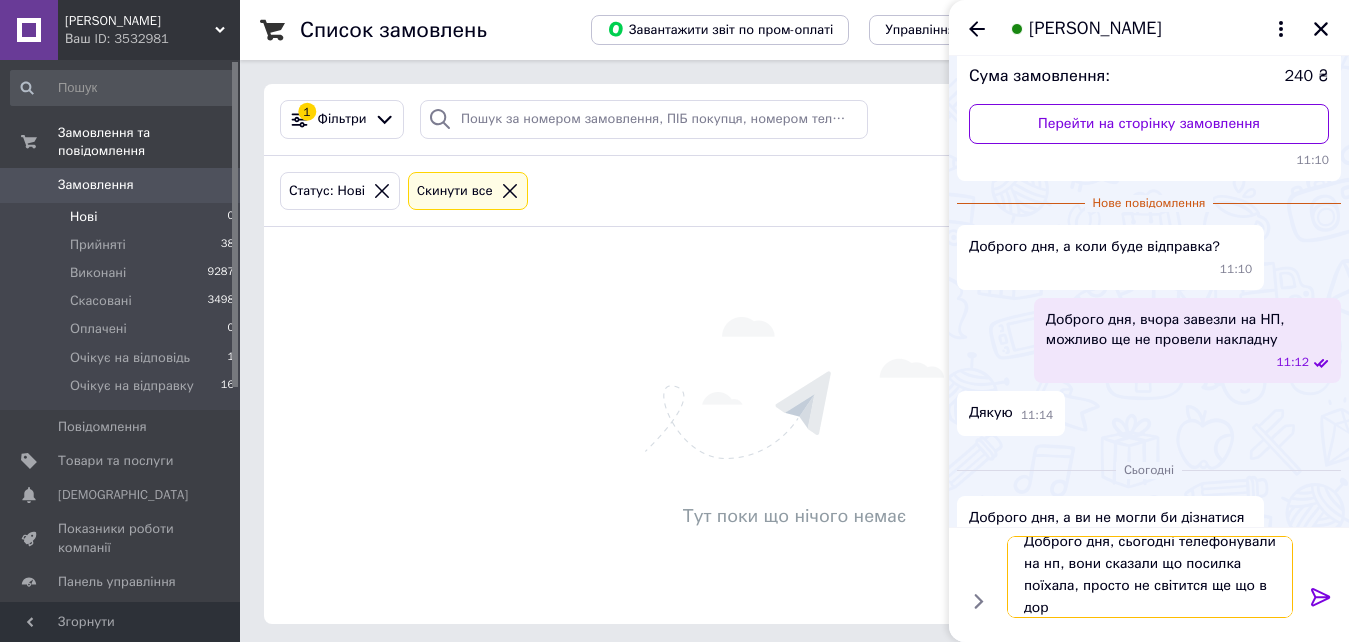 scroll, scrollTop: 2, scrollLeft: 0, axis: vertical 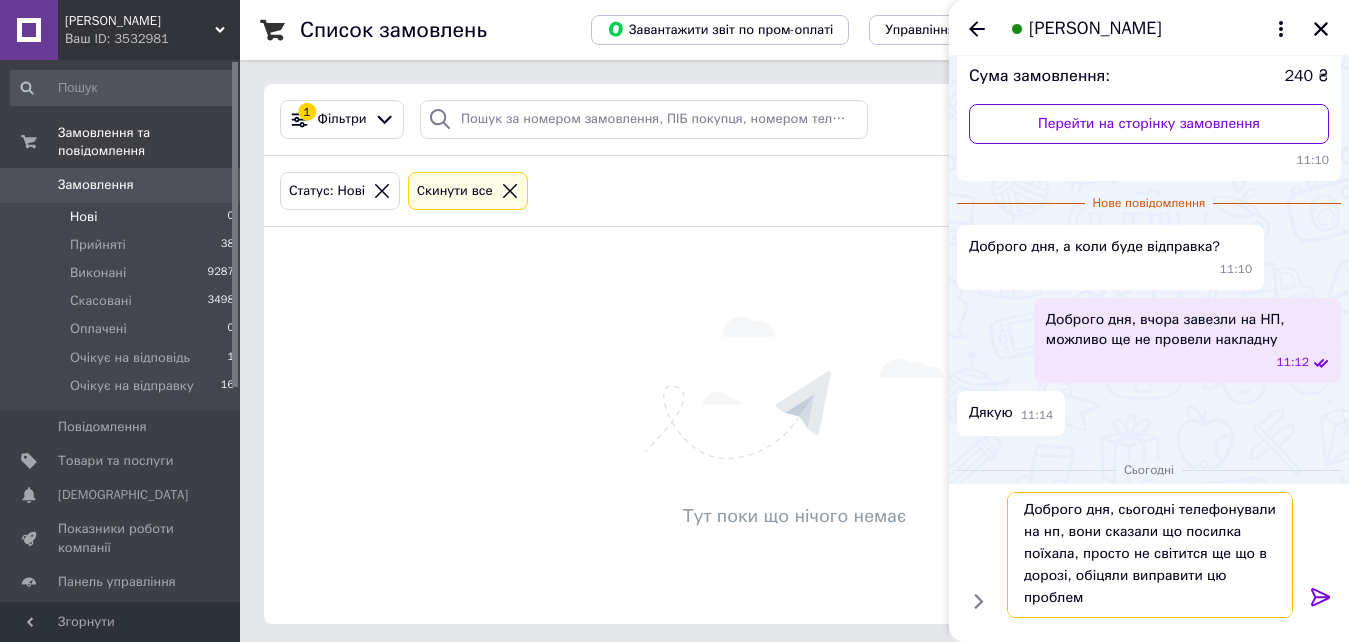 type on "Доброго дня, сьогодні телефонували на нп, вони сказали що посилка поїхала, просто не світится ще що в дорозі, обіцяли виправити цю проблему" 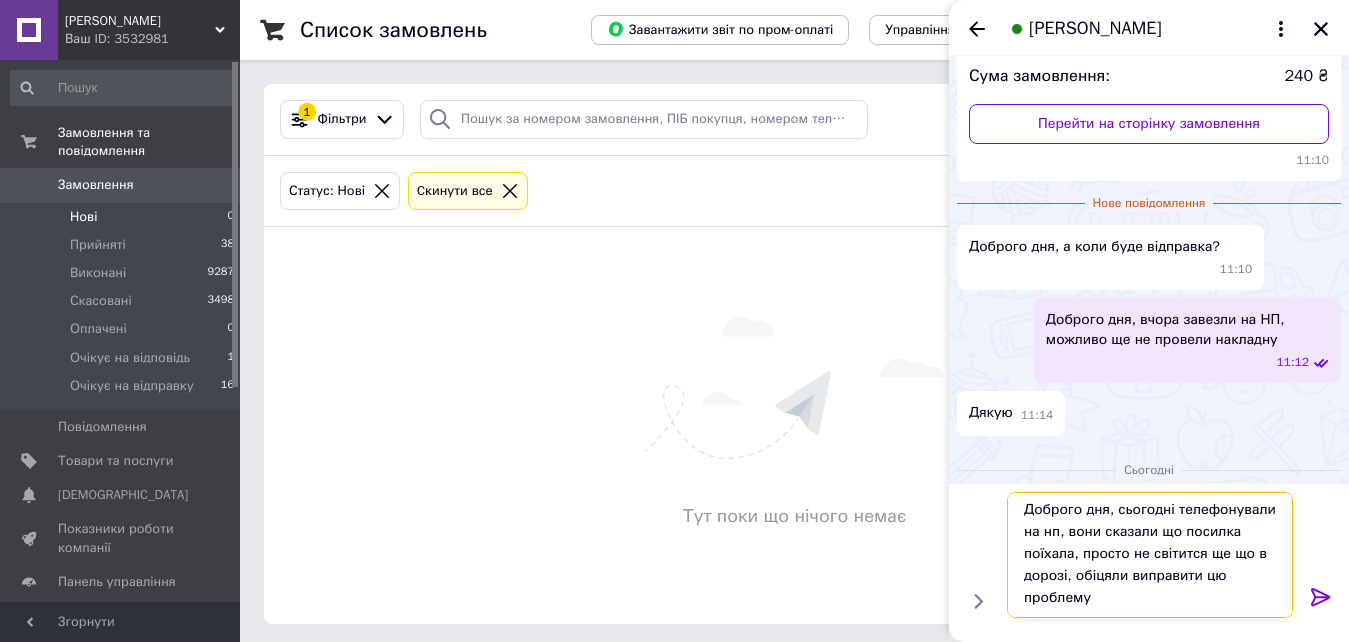 type 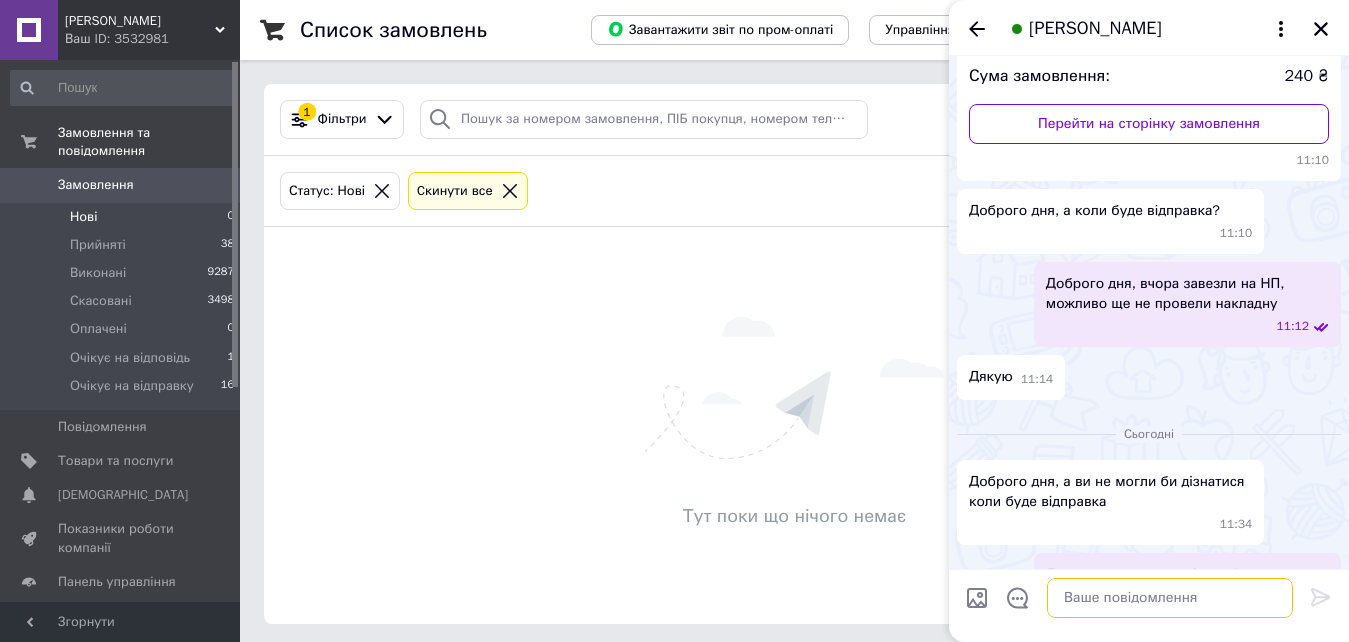 scroll, scrollTop: 0, scrollLeft: 0, axis: both 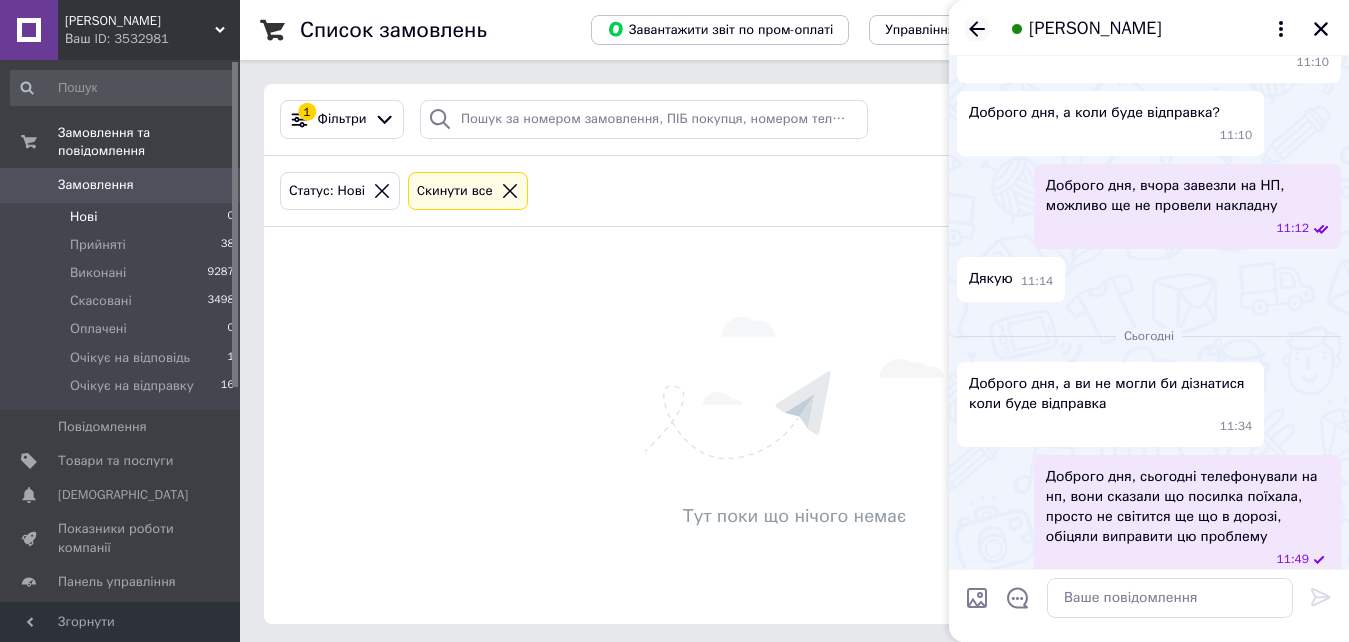 click 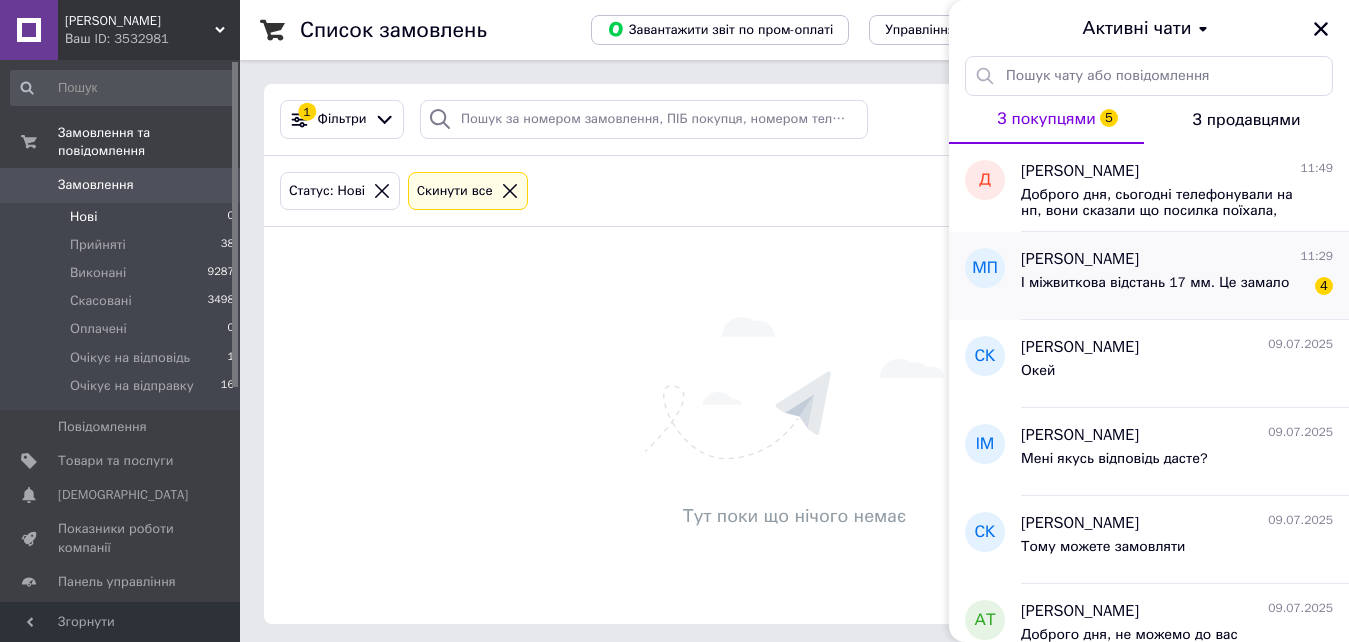 click on "І міжвиткова відстань 17 мм. Це замало 4" at bounding box center (1177, 287) 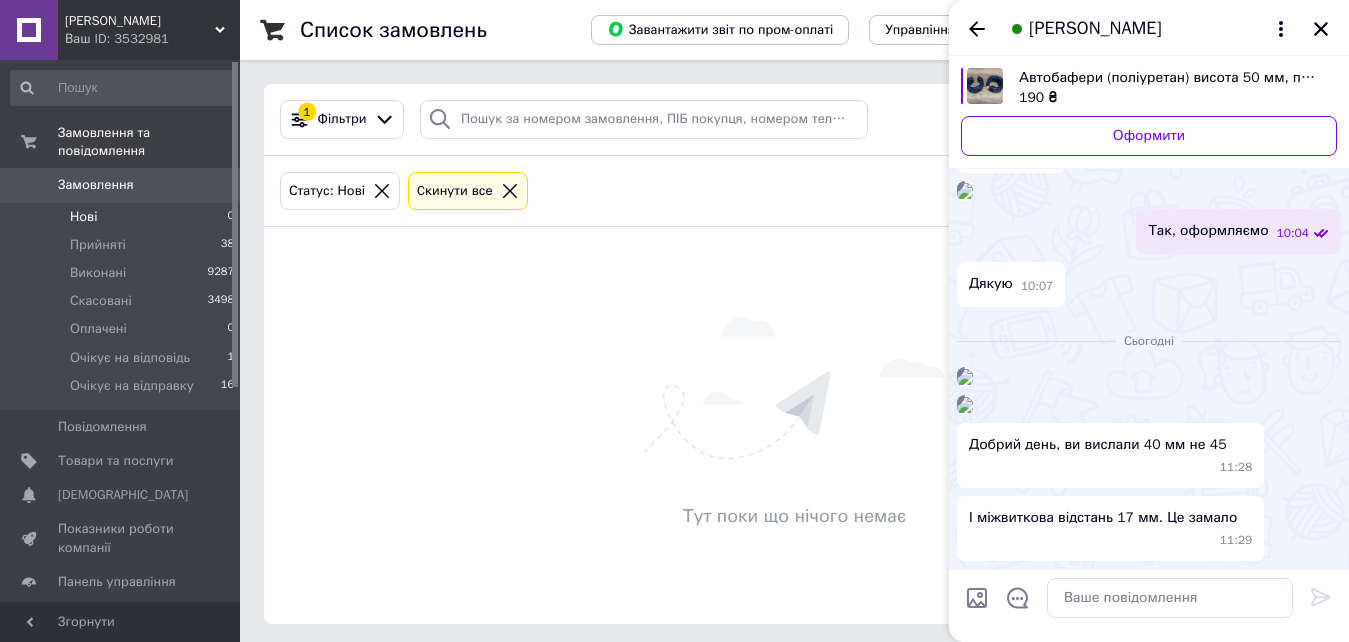 scroll, scrollTop: 4888, scrollLeft: 0, axis: vertical 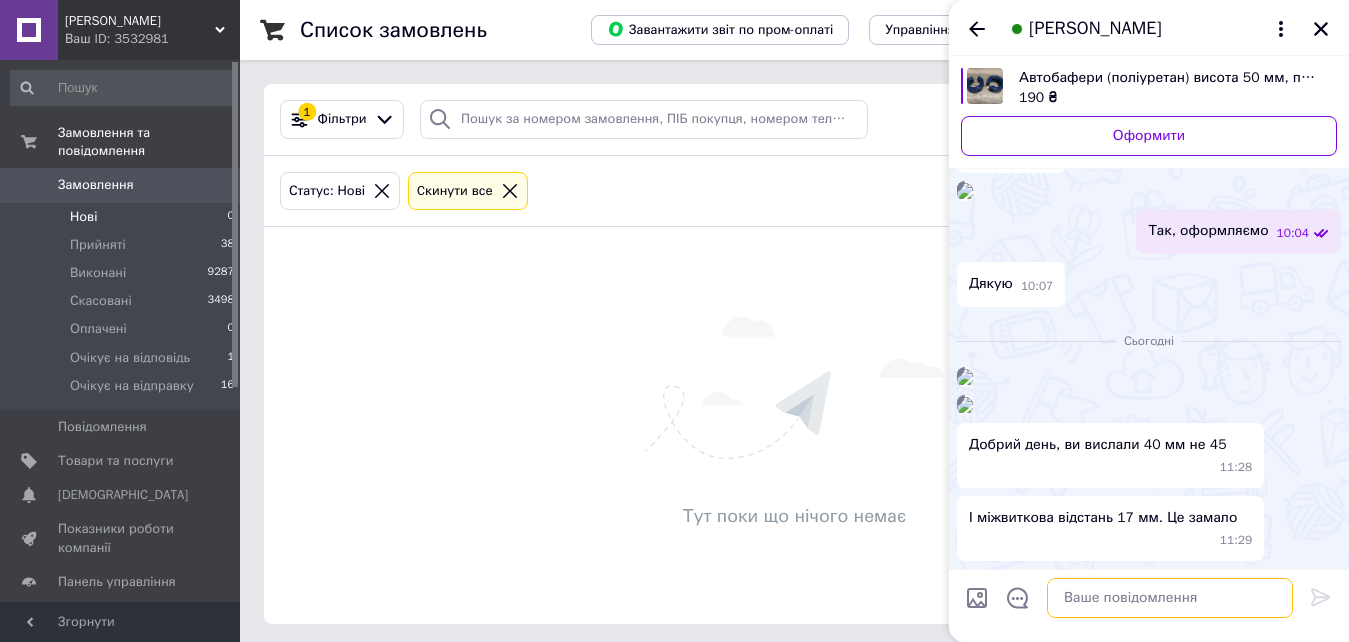 click at bounding box center [1170, 598] 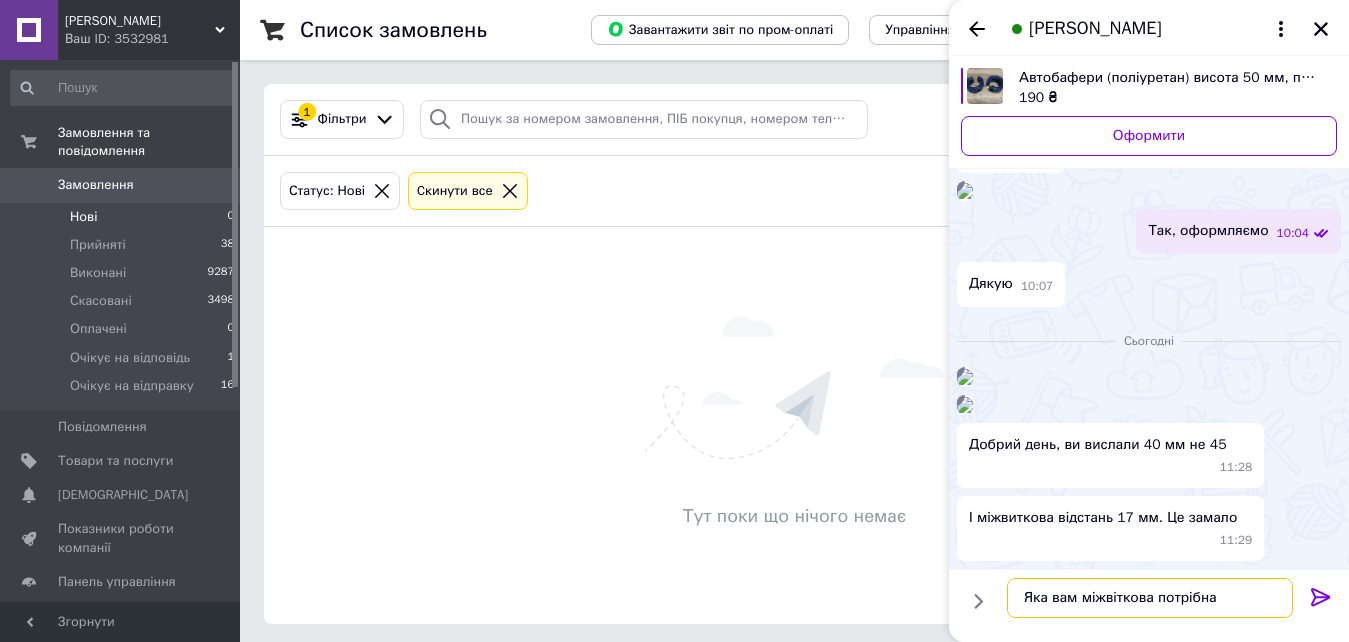 type on "Яка вам міжвіткова потрібна?" 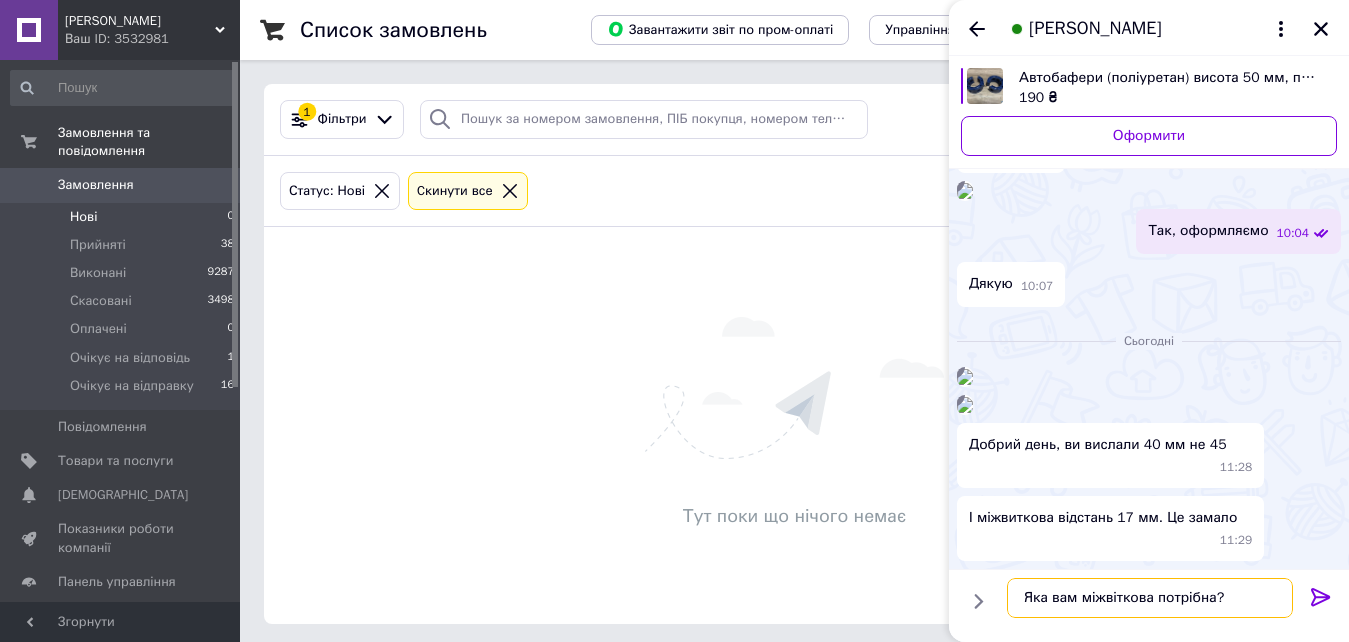 type 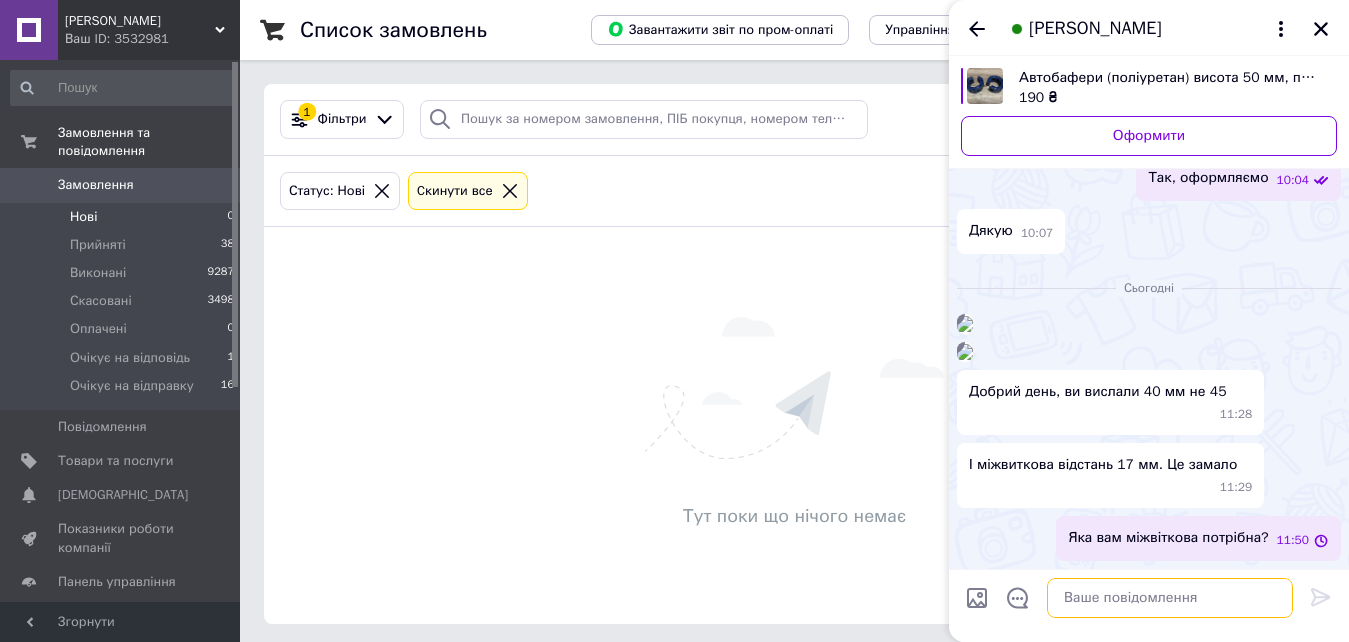 scroll, scrollTop: 4906, scrollLeft: 0, axis: vertical 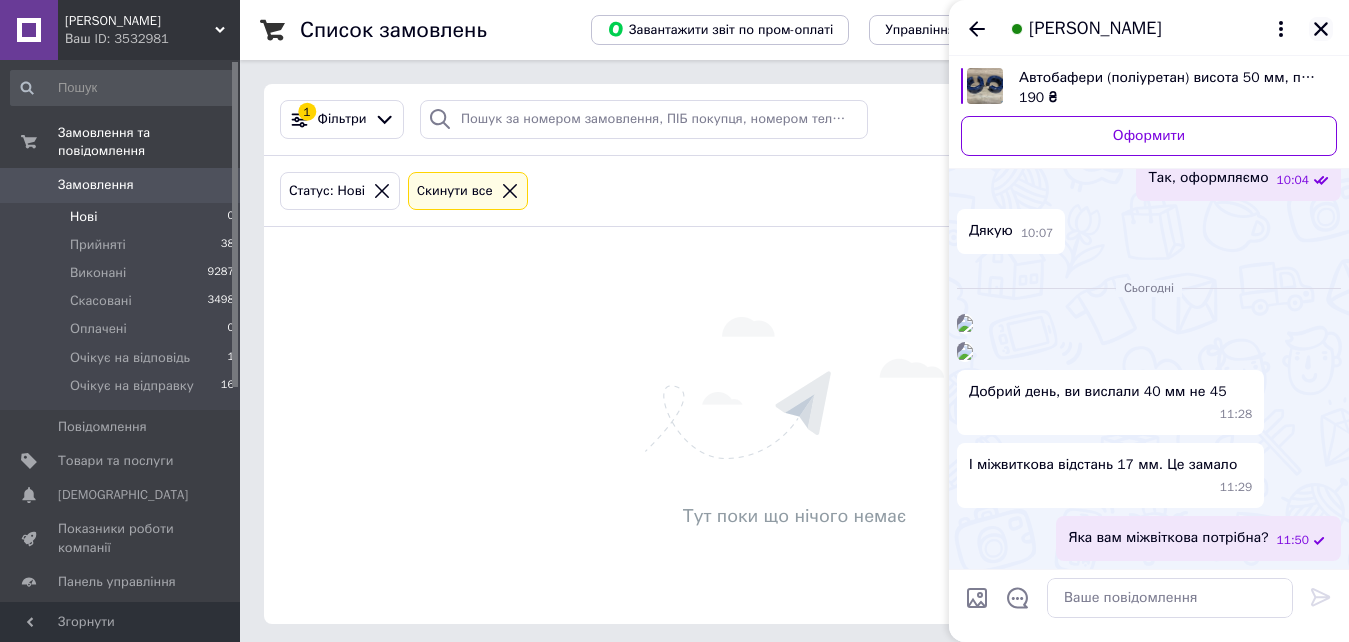 click 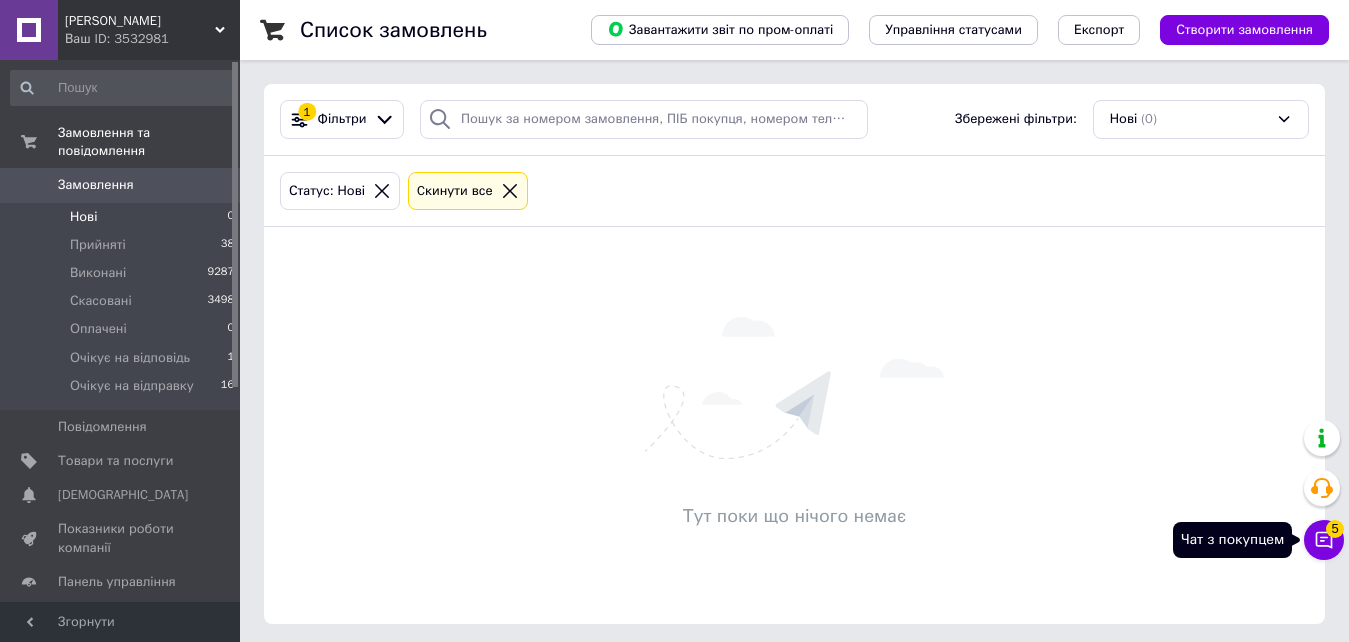 click 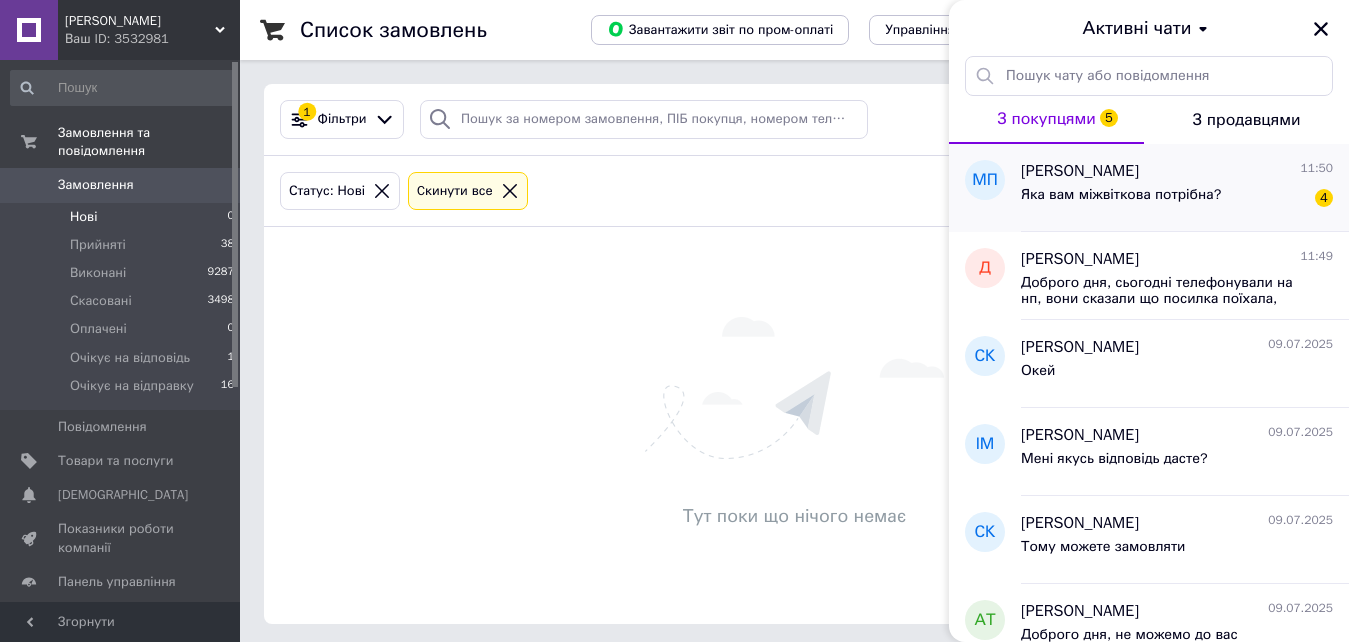 click on "[PERSON_NAME]" at bounding box center (1080, 171) 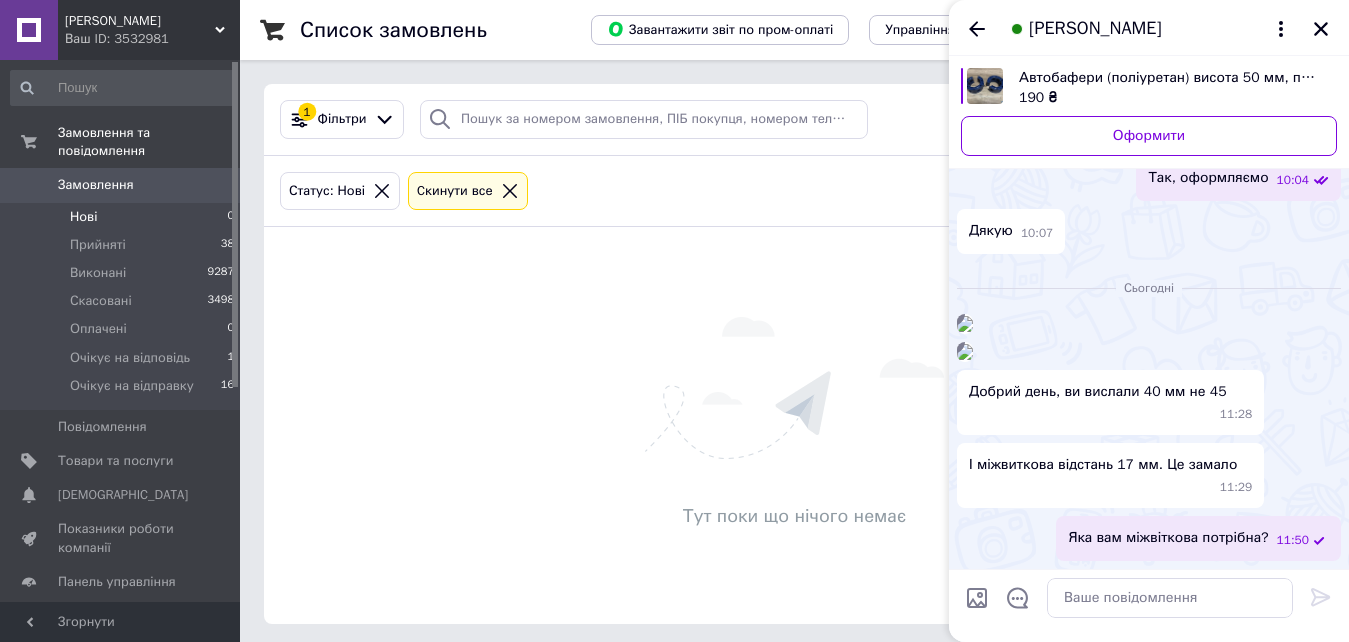 scroll, scrollTop: 4942, scrollLeft: 0, axis: vertical 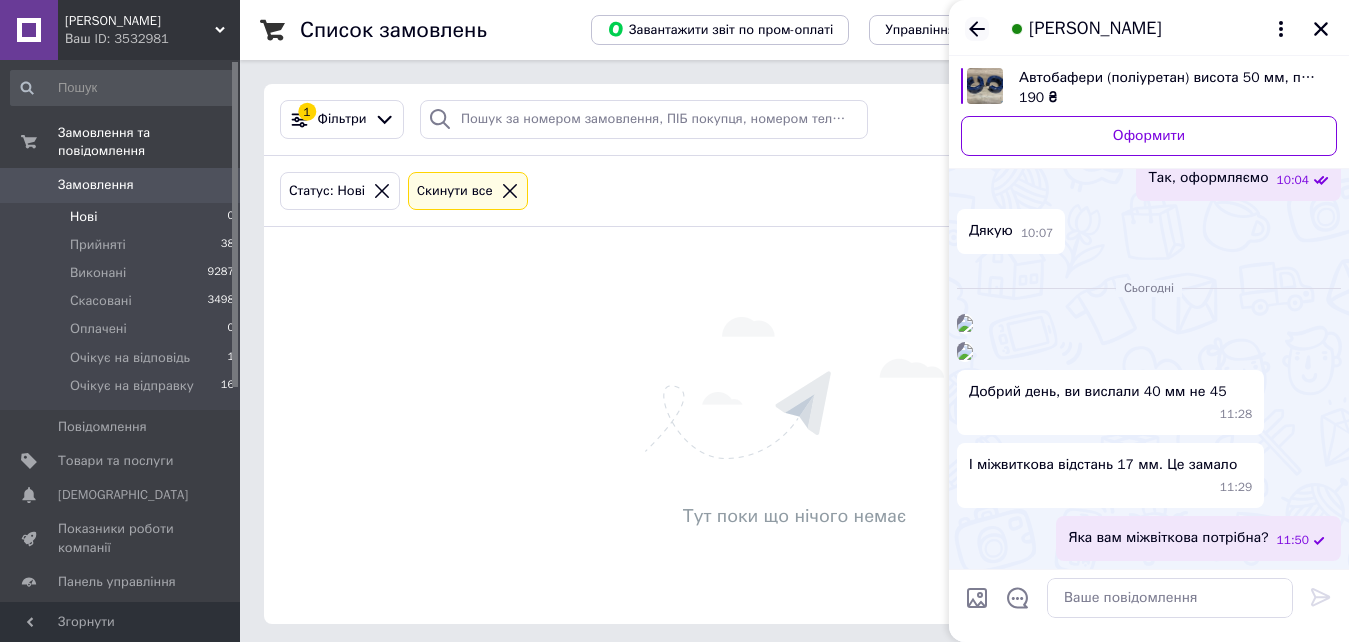 click 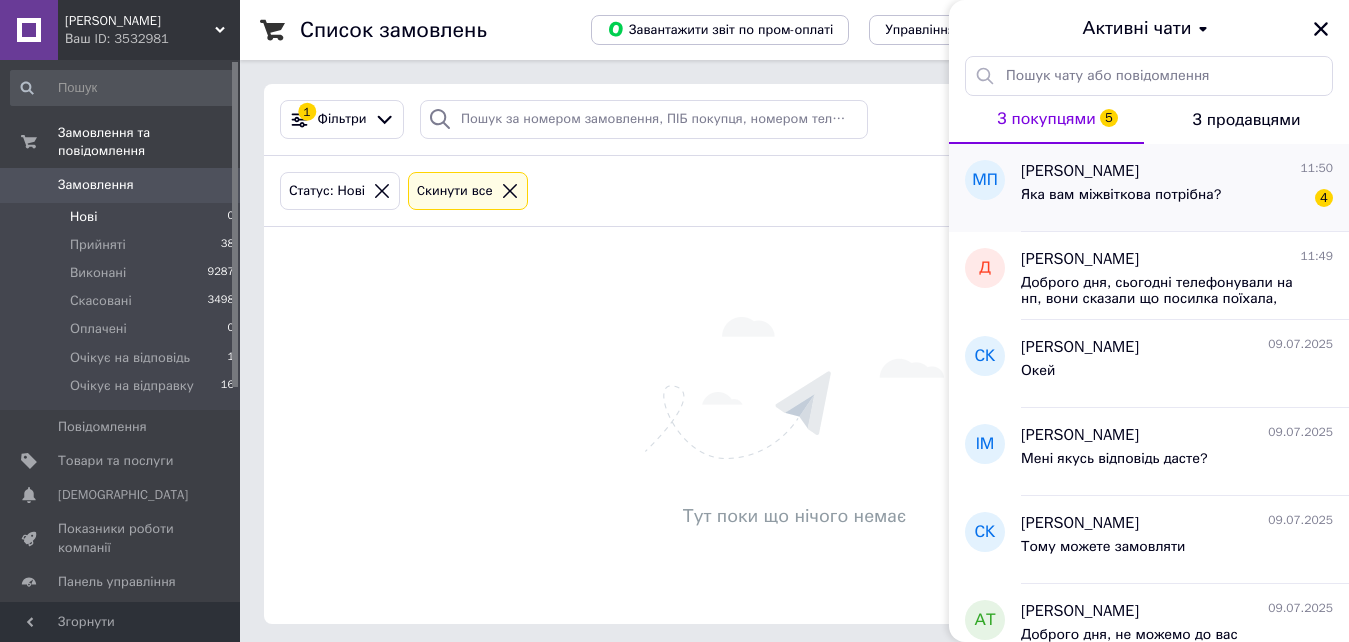 click on "Яка вам міжвіткова потрібна? 4" at bounding box center [1177, 199] 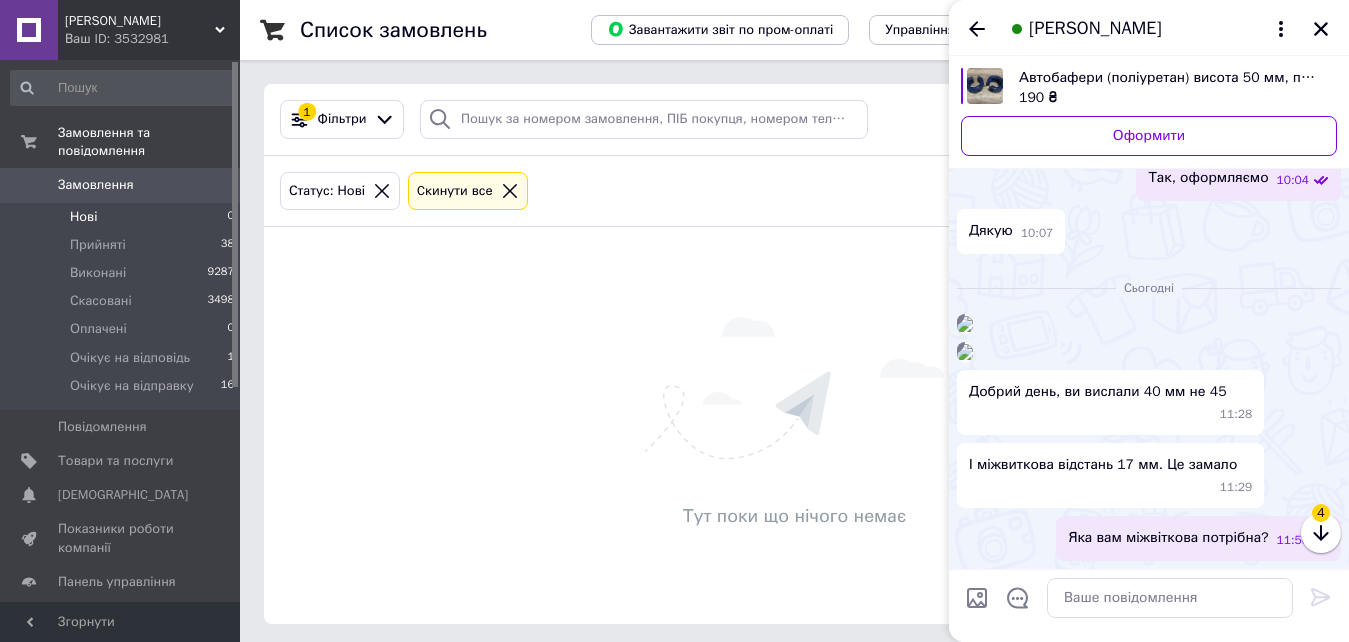 scroll, scrollTop: 4906, scrollLeft: 0, axis: vertical 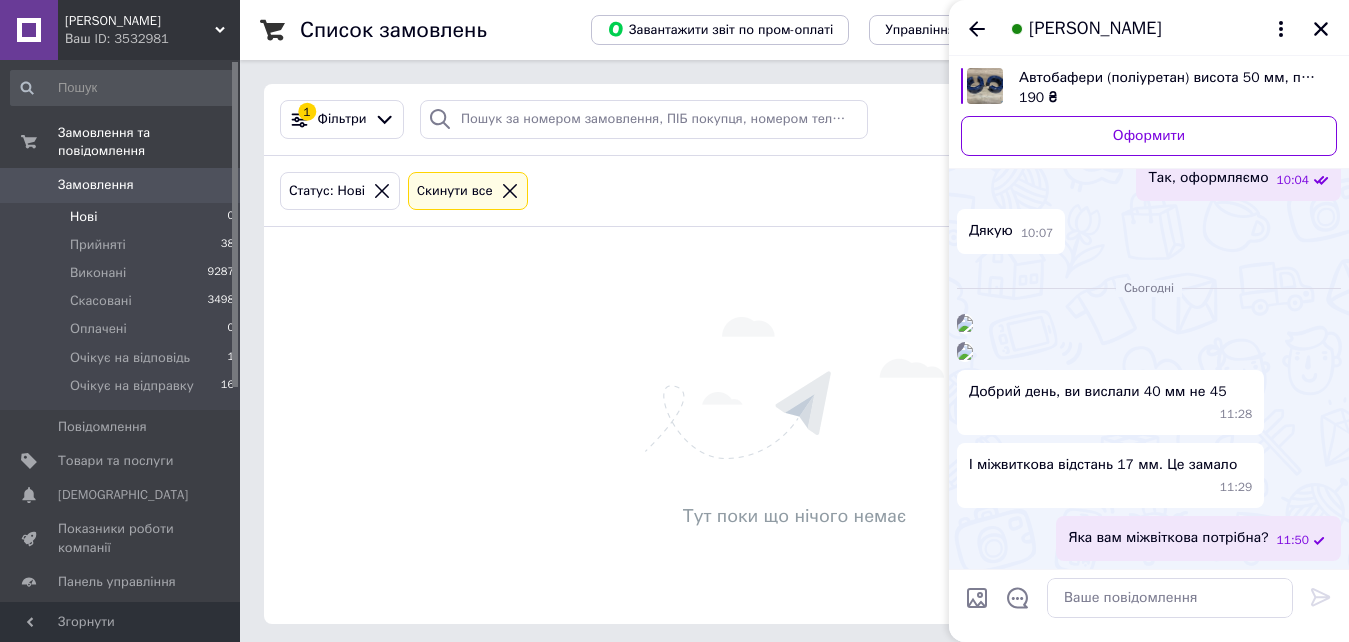 drag, startPoint x: 1319, startPoint y: 33, endPoint x: 612, endPoint y: 142, distance: 715.3531 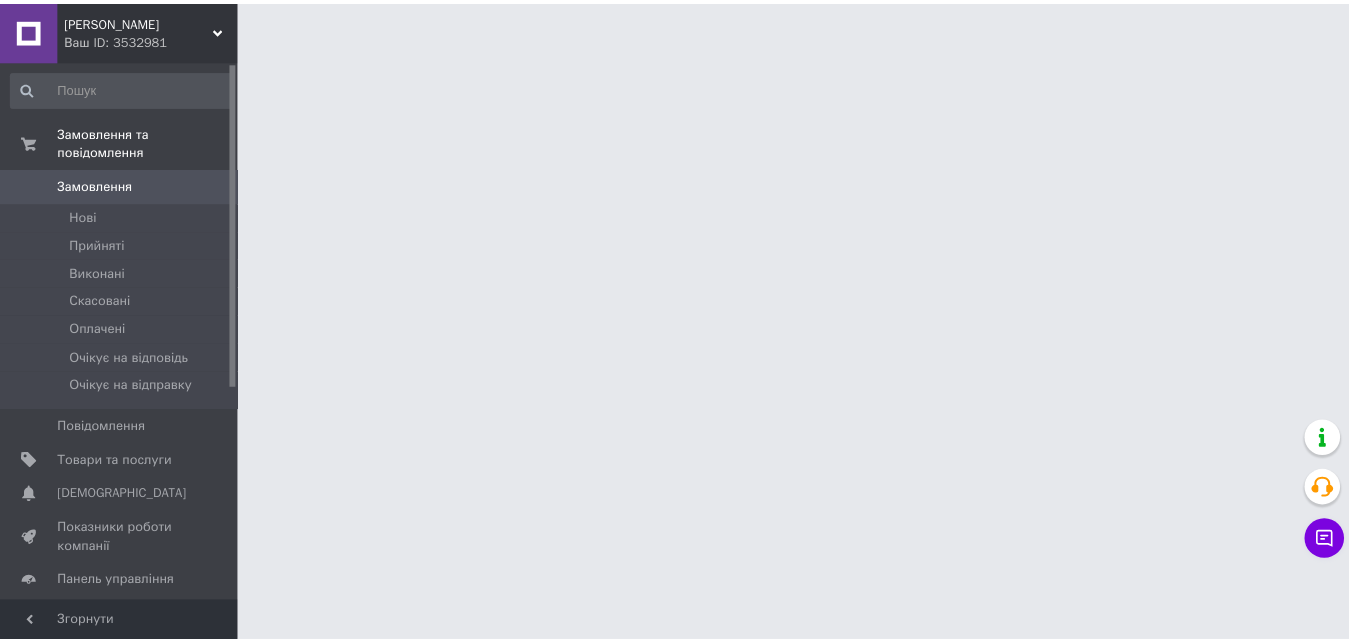 scroll, scrollTop: 0, scrollLeft: 0, axis: both 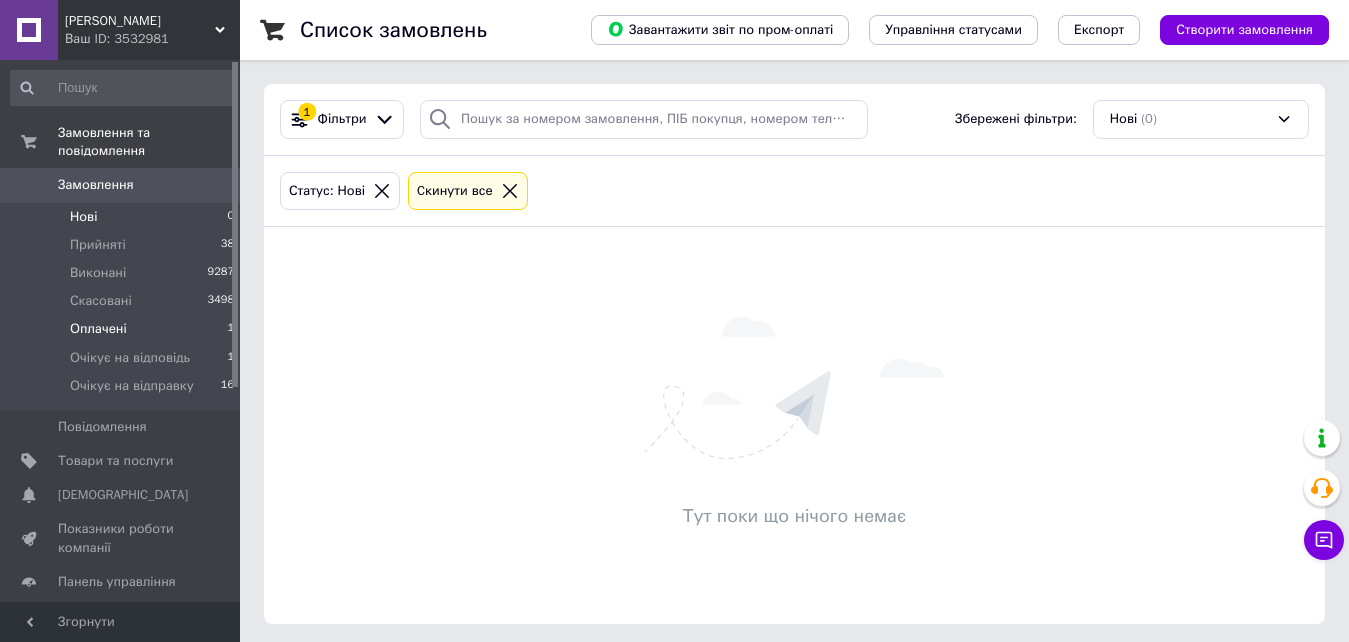 click on "Оплачені" at bounding box center (98, 329) 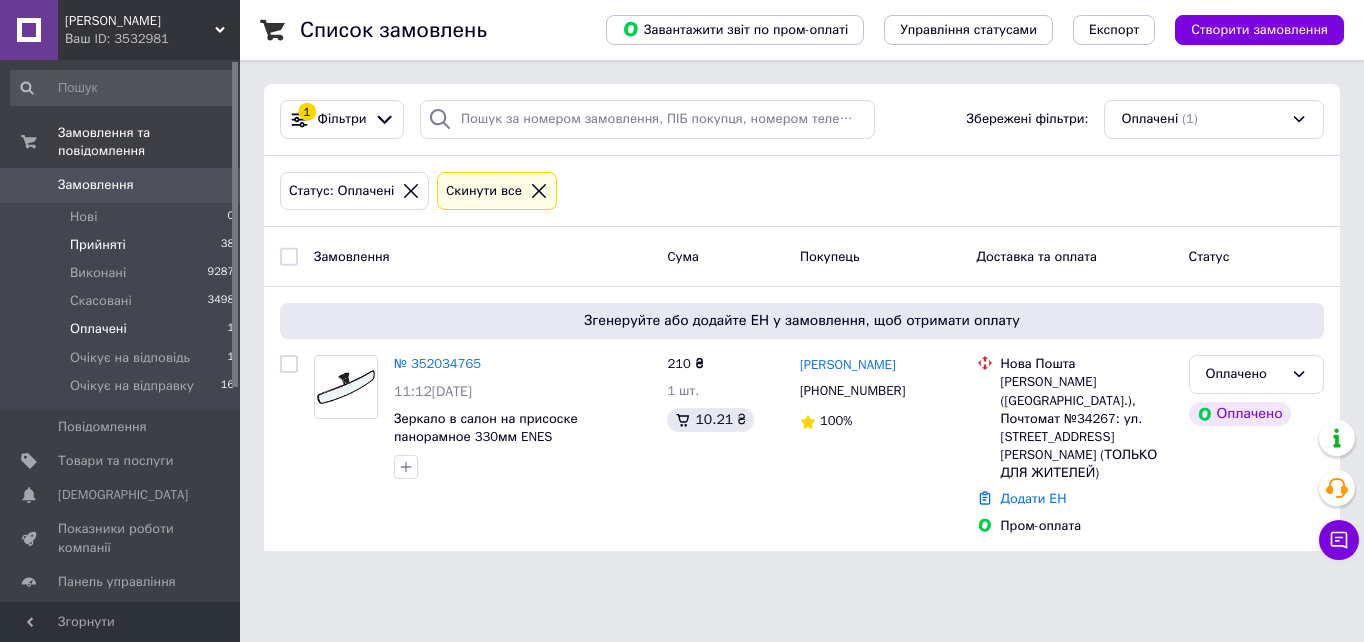 click on "Прийняті" at bounding box center [98, 245] 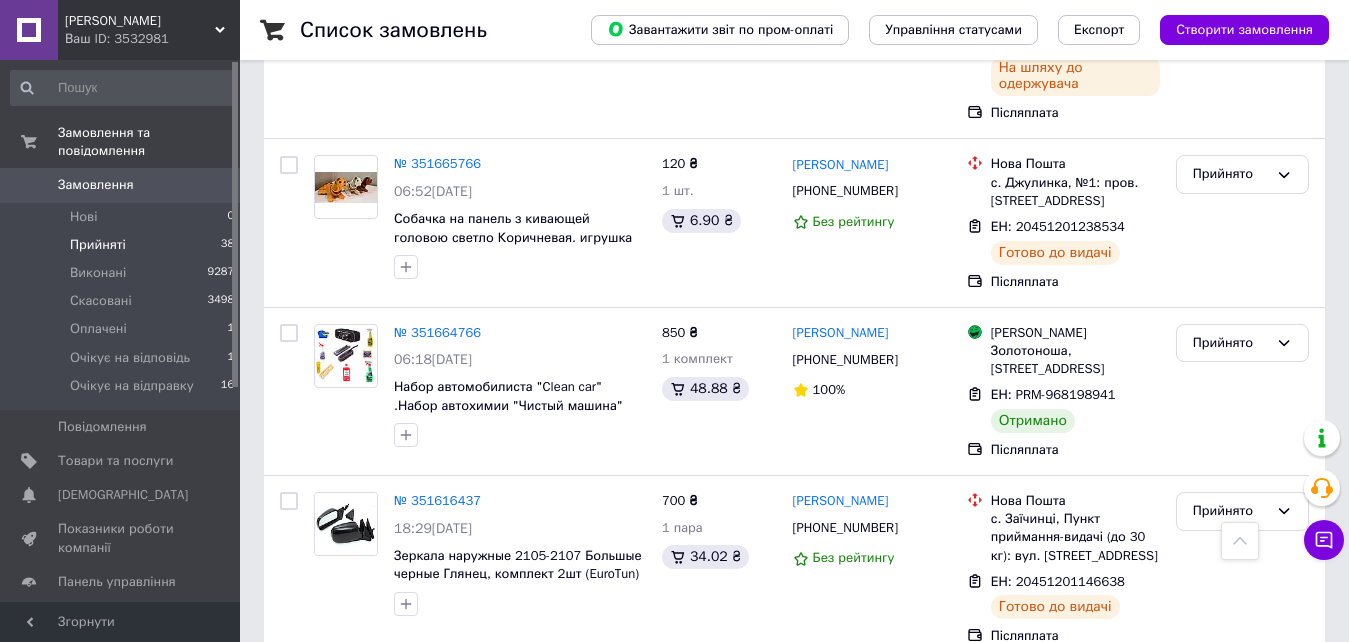 scroll, scrollTop: 3100, scrollLeft: 0, axis: vertical 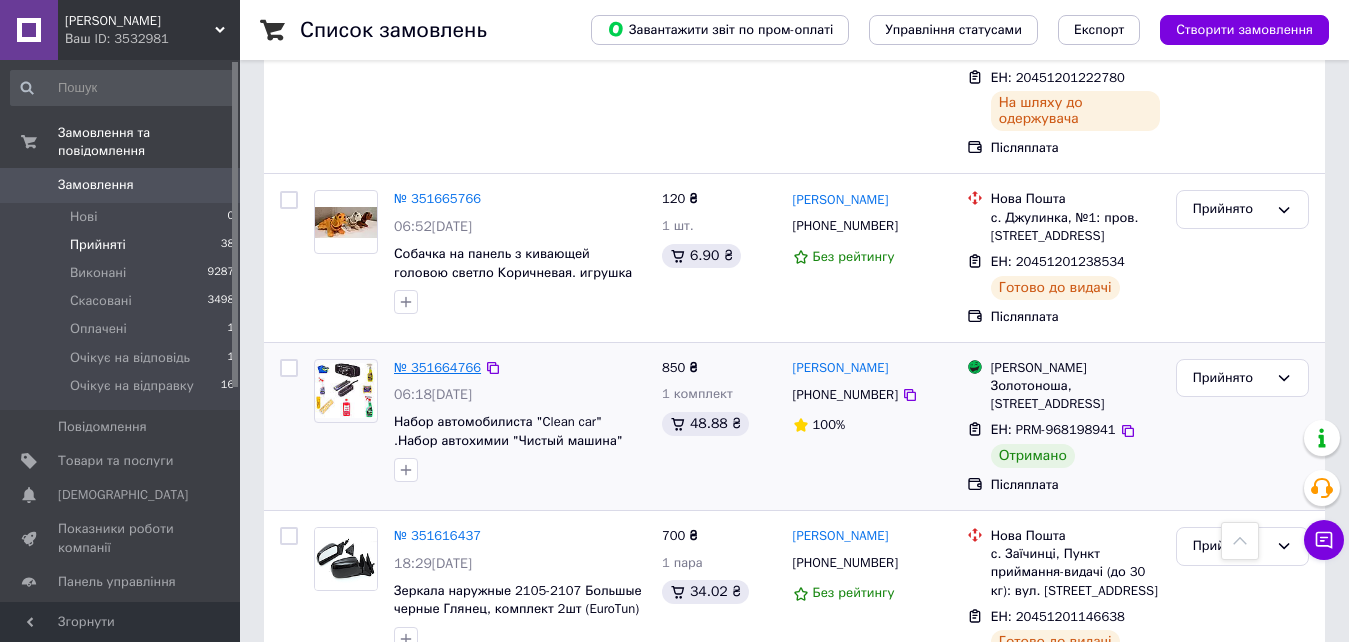 click on "№ 351664766" at bounding box center [437, 367] 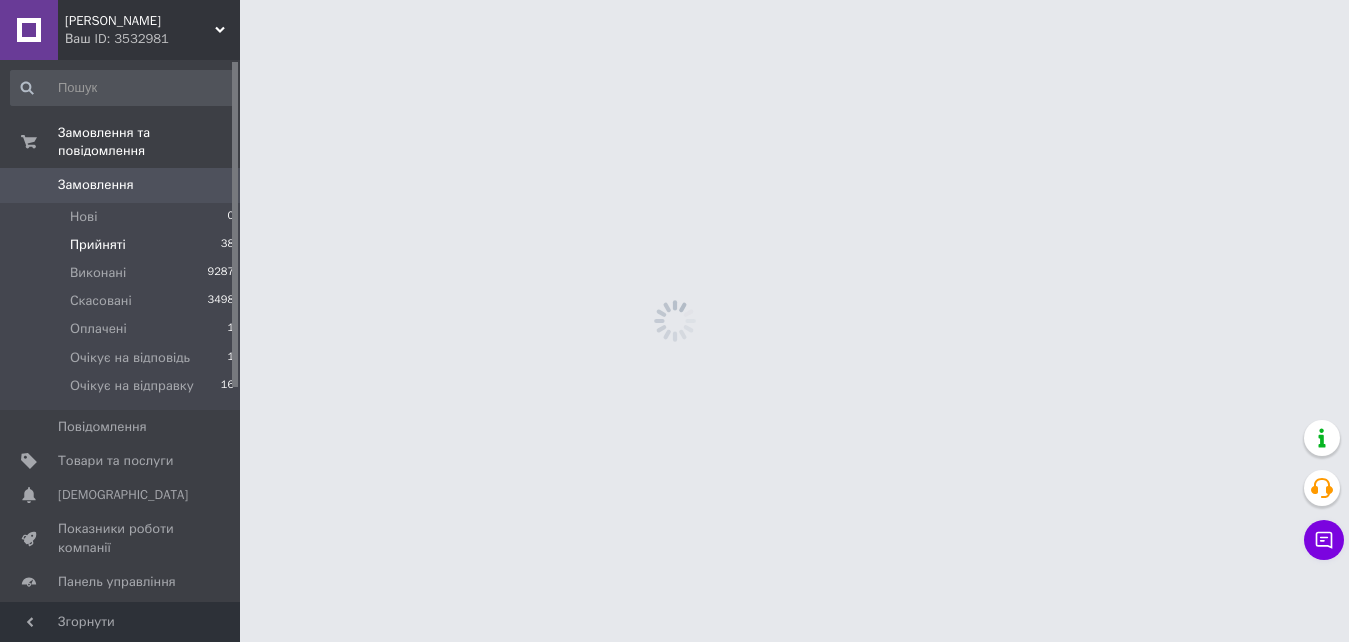 scroll, scrollTop: 0, scrollLeft: 0, axis: both 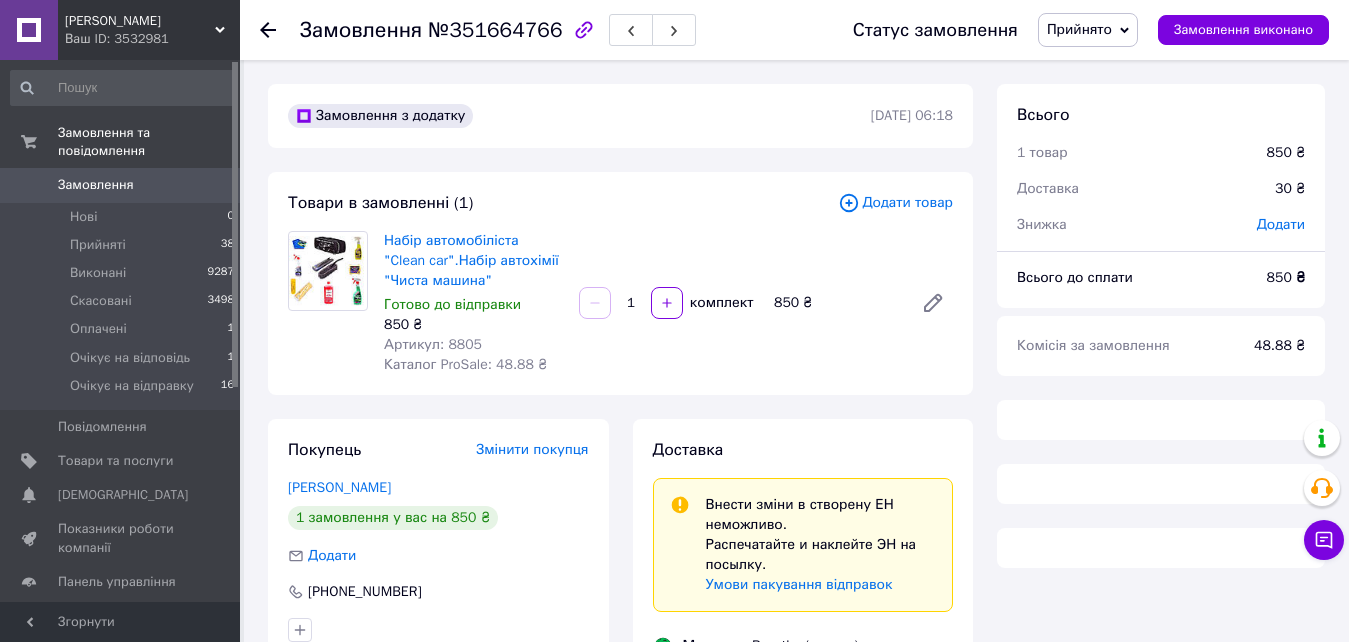 click on "Прийнято" at bounding box center (1088, 30) 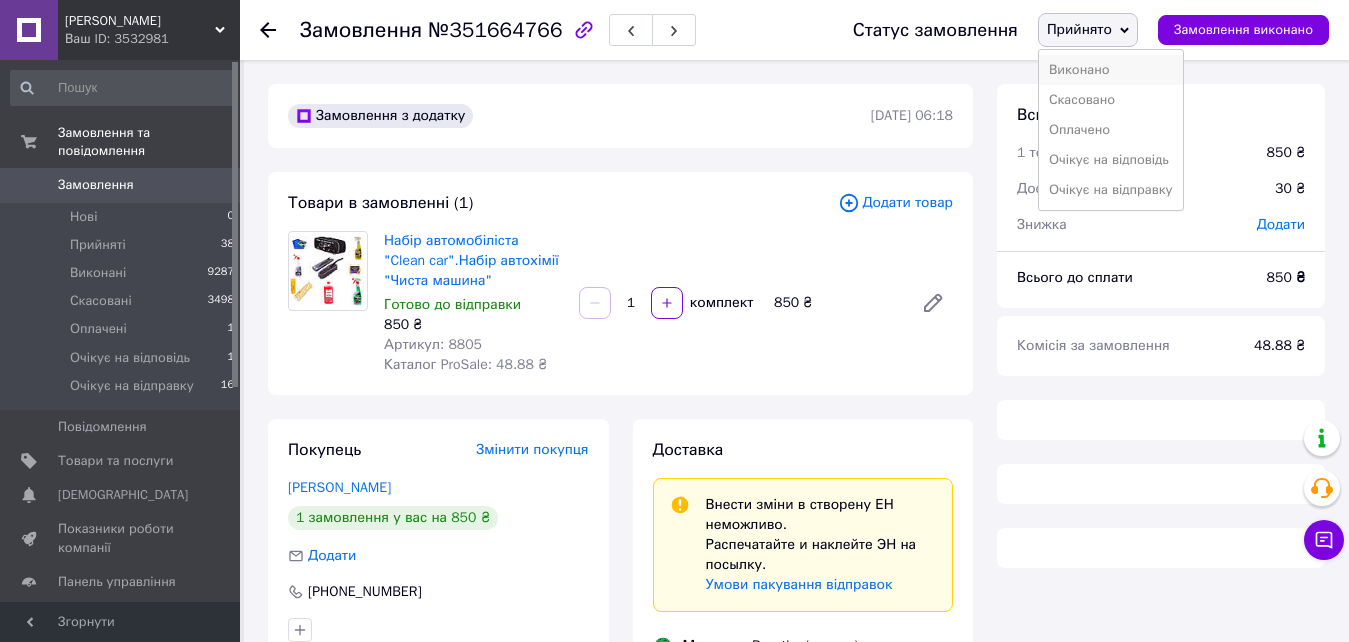 click on "Виконано" at bounding box center [1111, 70] 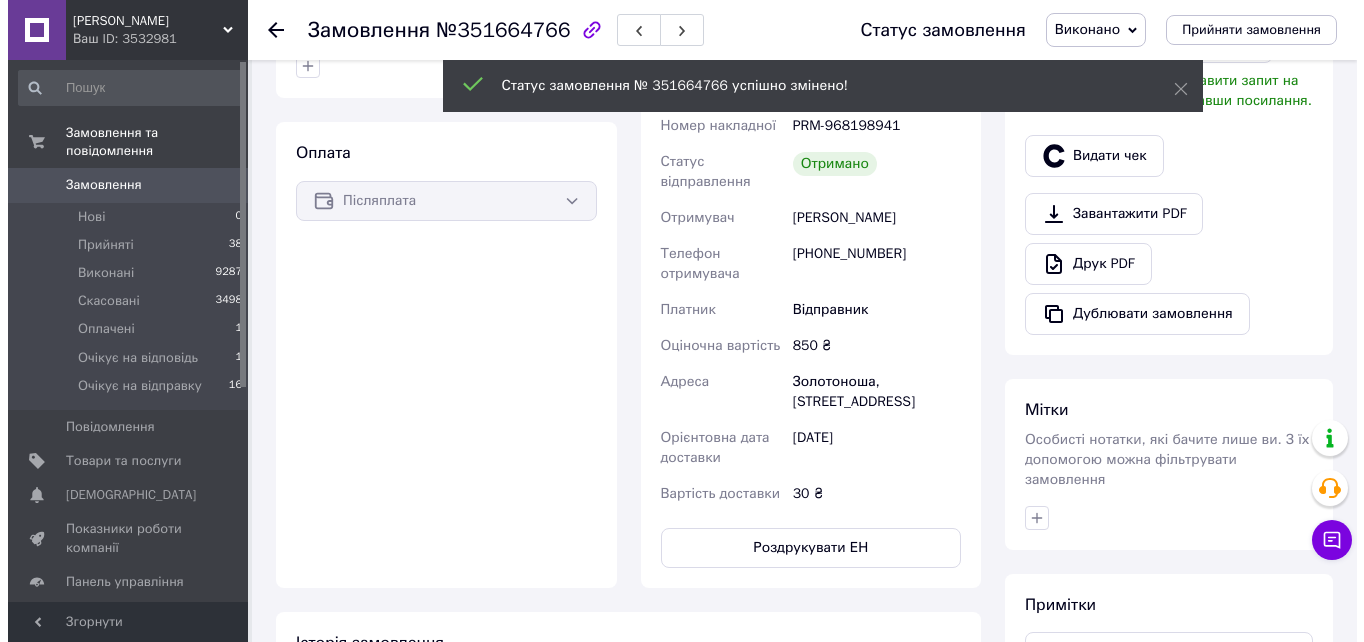 scroll, scrollTop: 464, scrollLeft: 0, axis: vertical 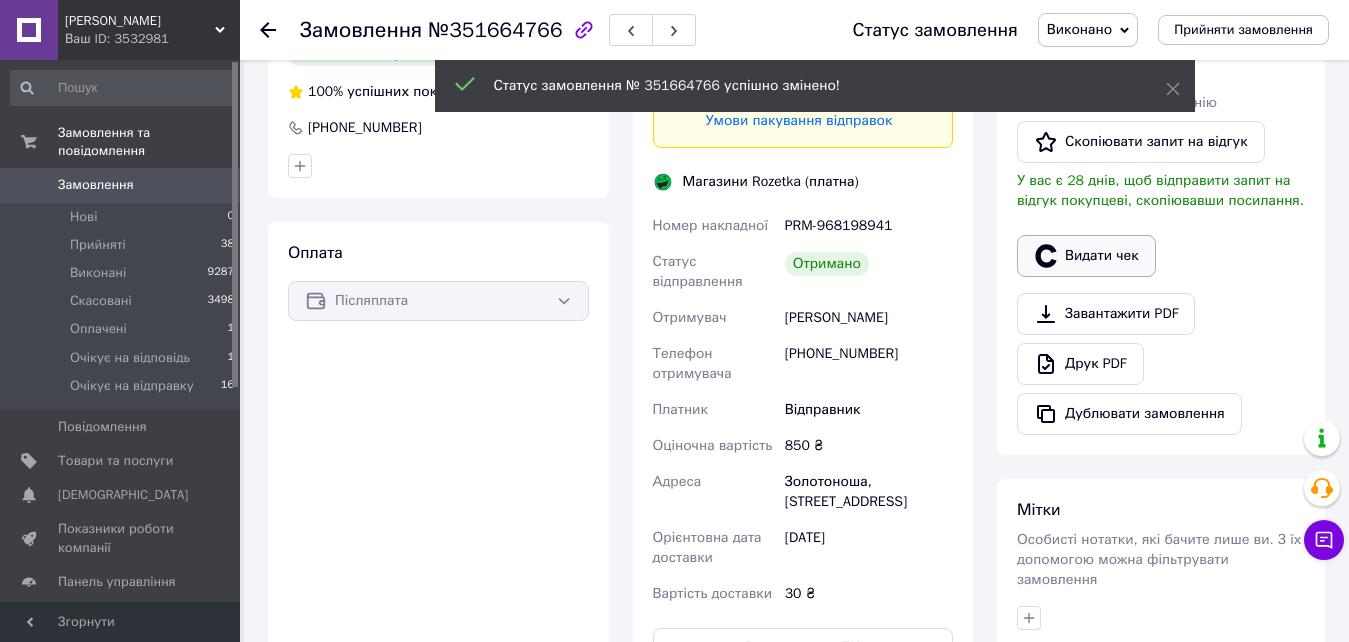 click on "Видати чек" at bounding box center [1086, 256] 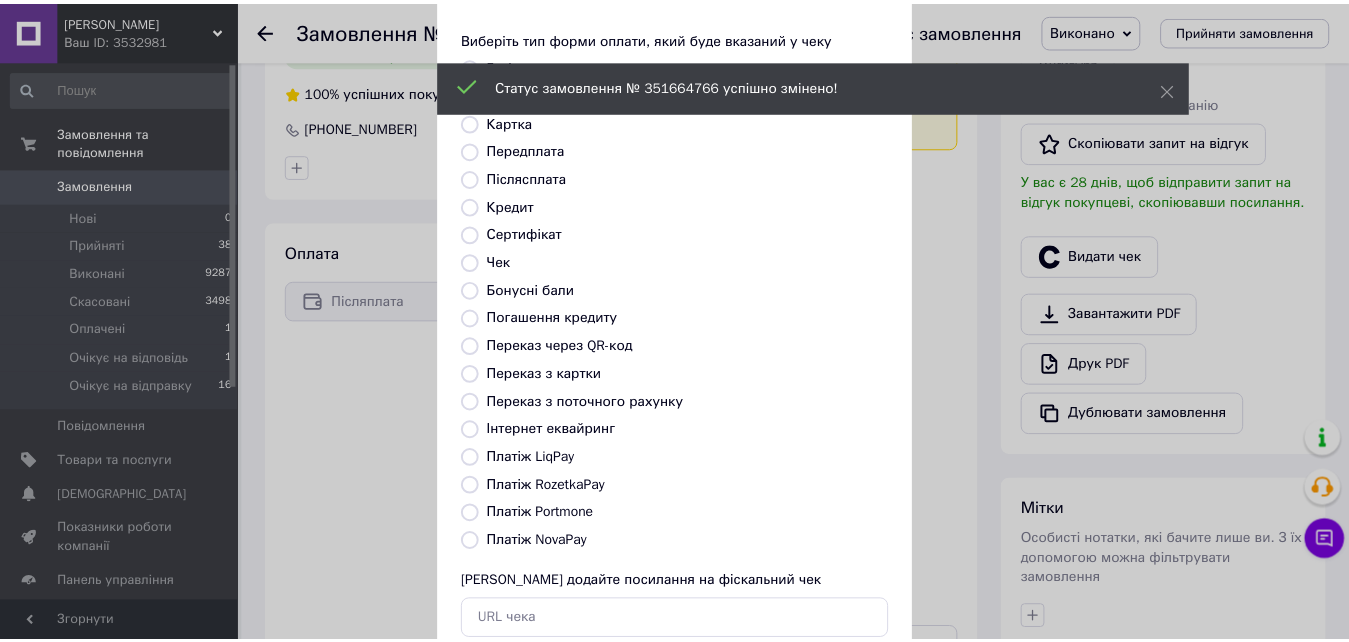 scroll, scrollTop: 217, scrollLeft: 0, axis: vertical 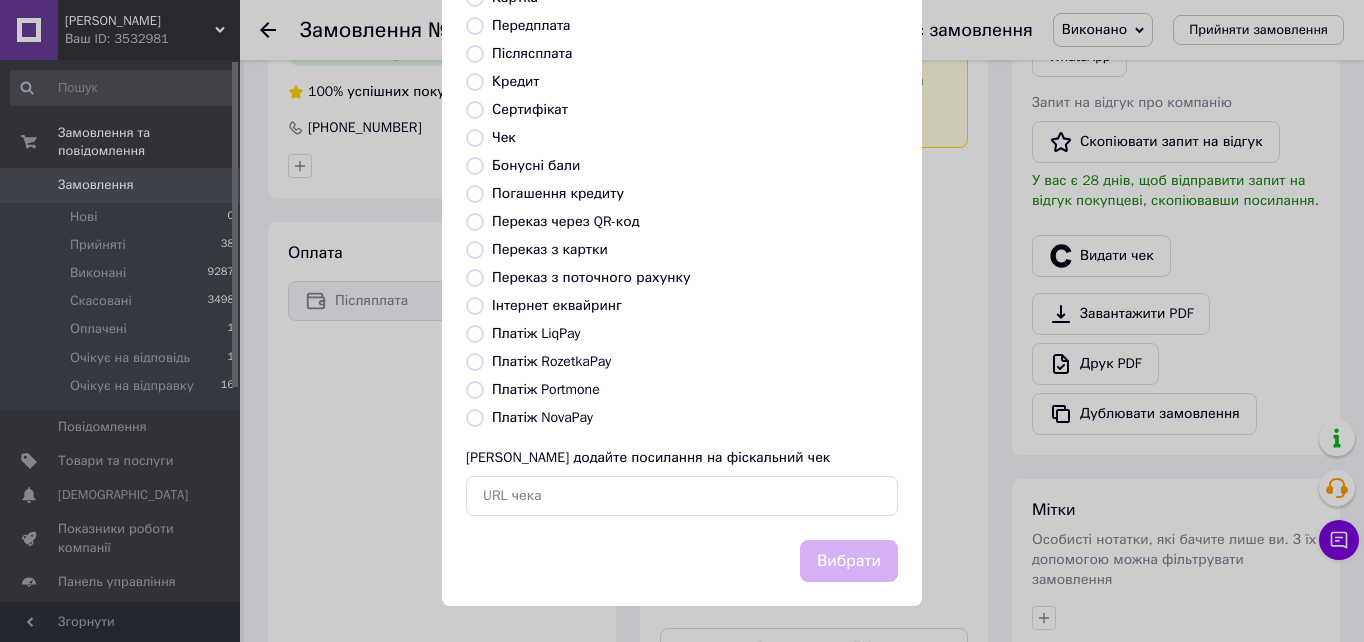 drag, startPoint x: 470, startPoint y: 364, endPoint x: 568, endPoint y: 418, distance: 111.89281 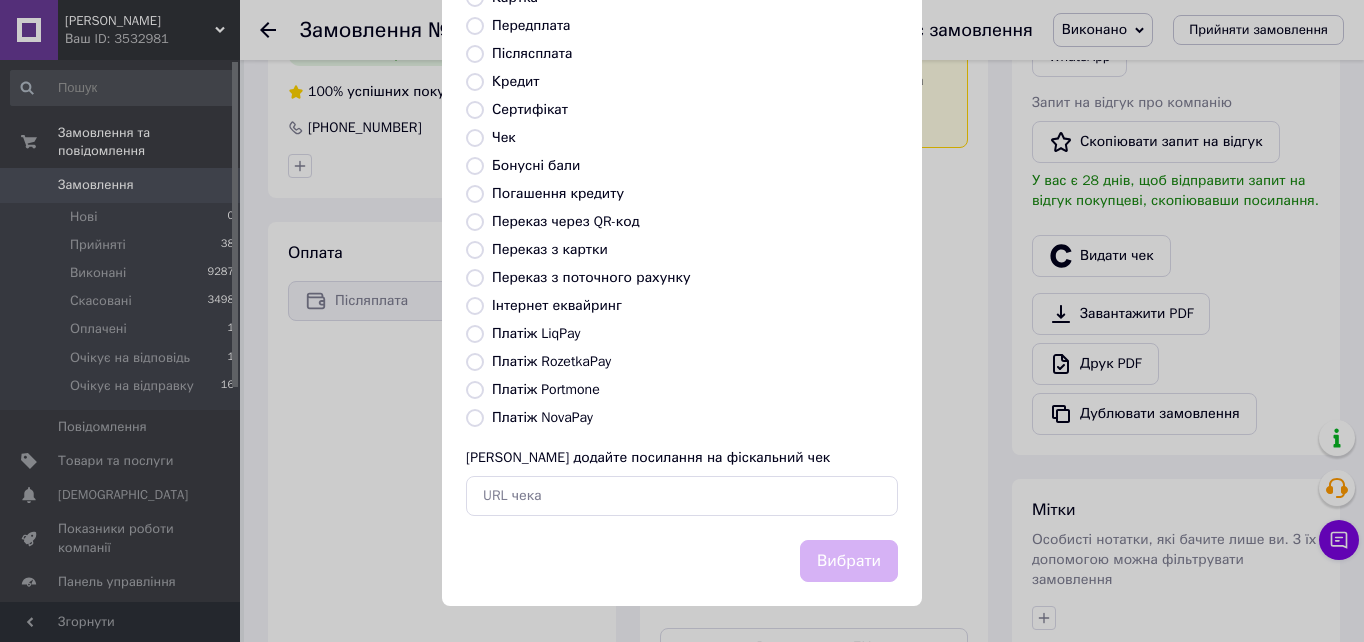 radio on "true" 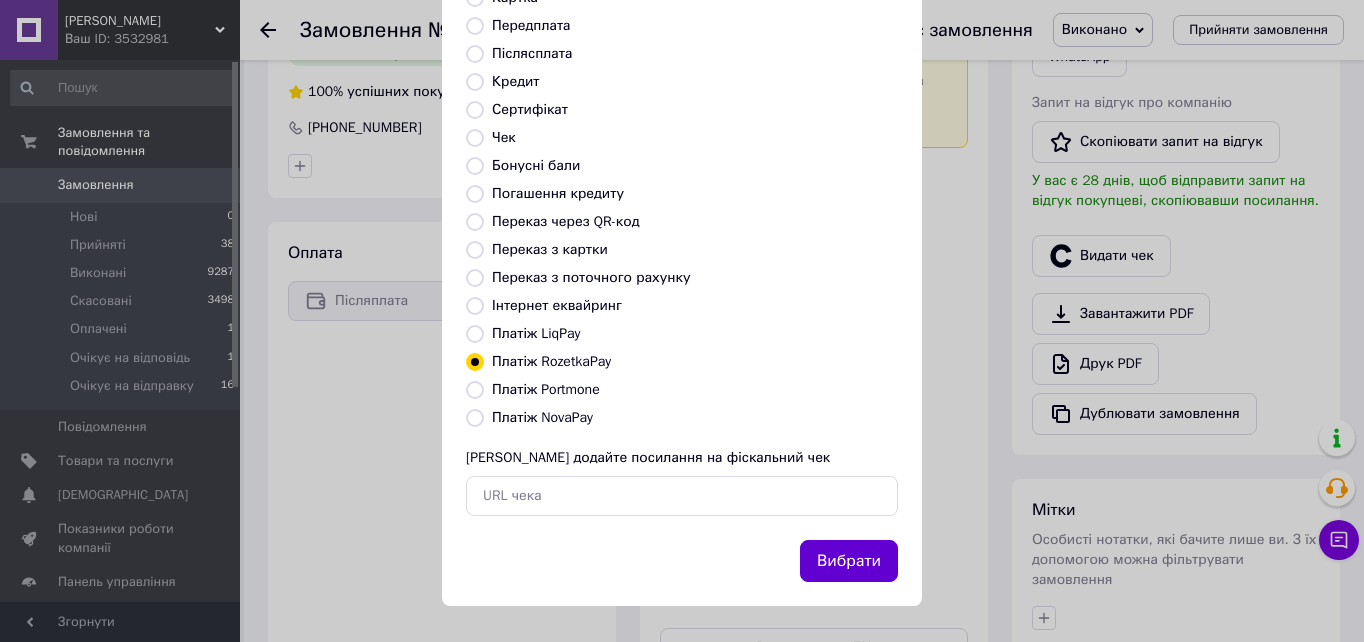 click on "Вибрати" at bounding box center [849, 561] 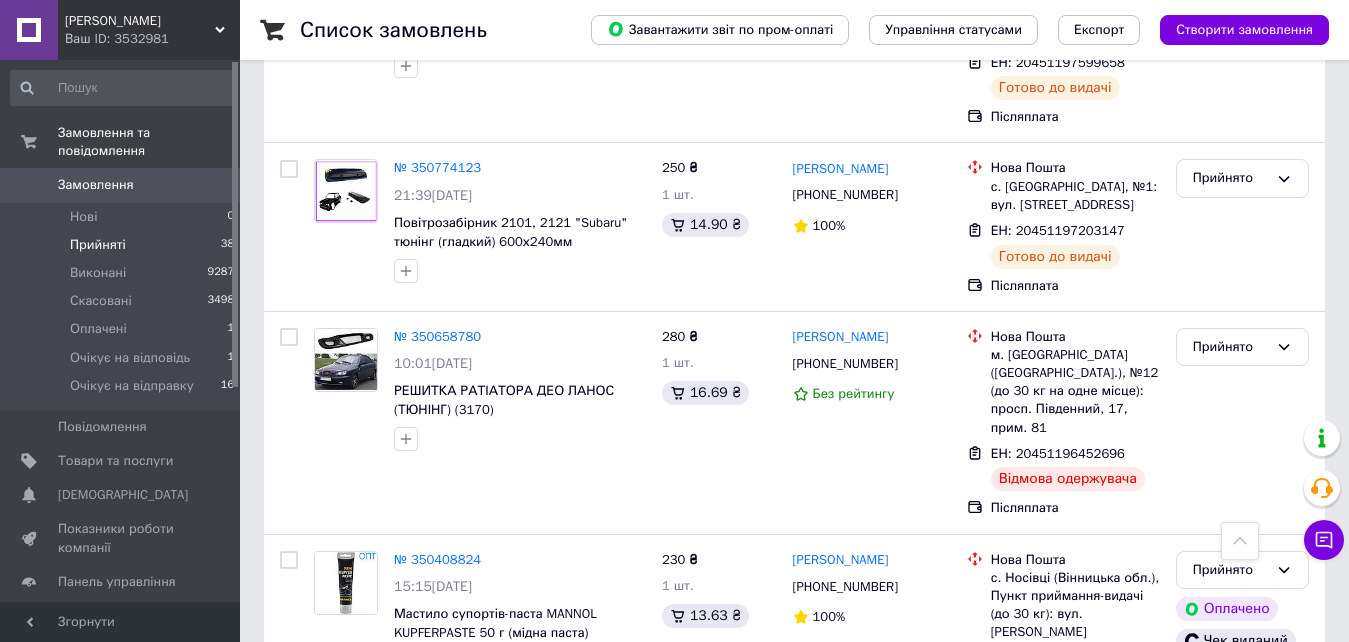 scroll, scrollTop: 6942, scrollLeft: 0, axis: vertical 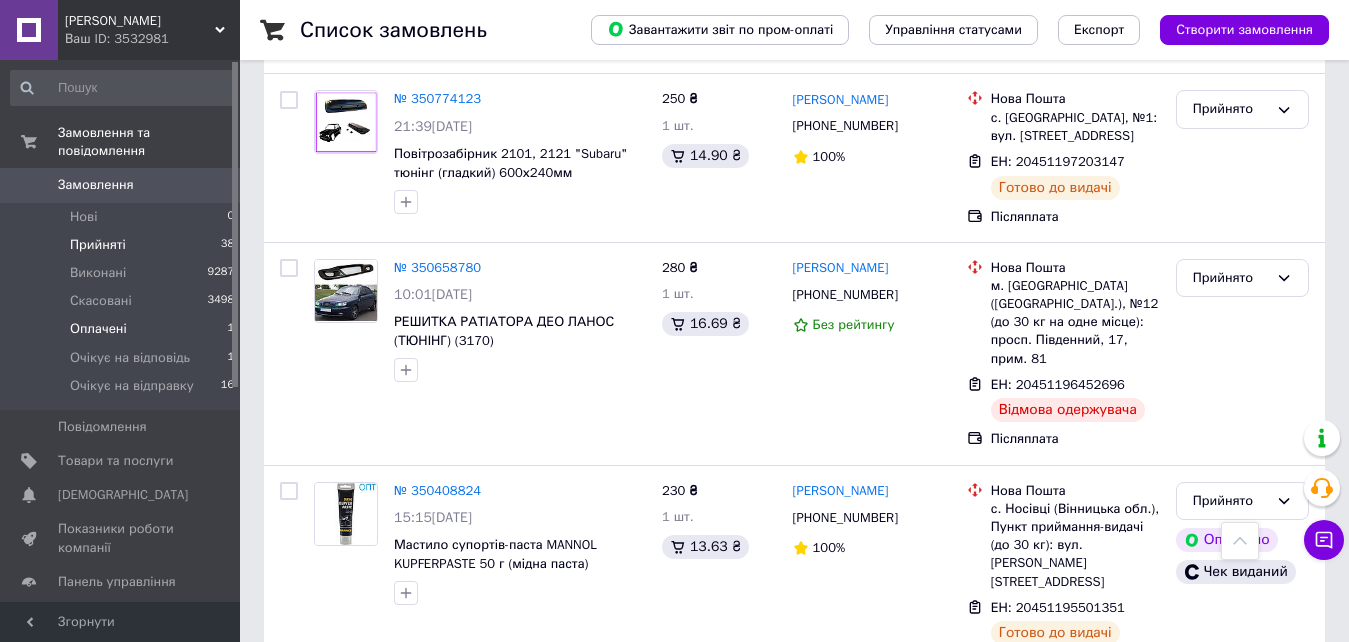 click on "Оплачені" at bounding box center [98, 329] 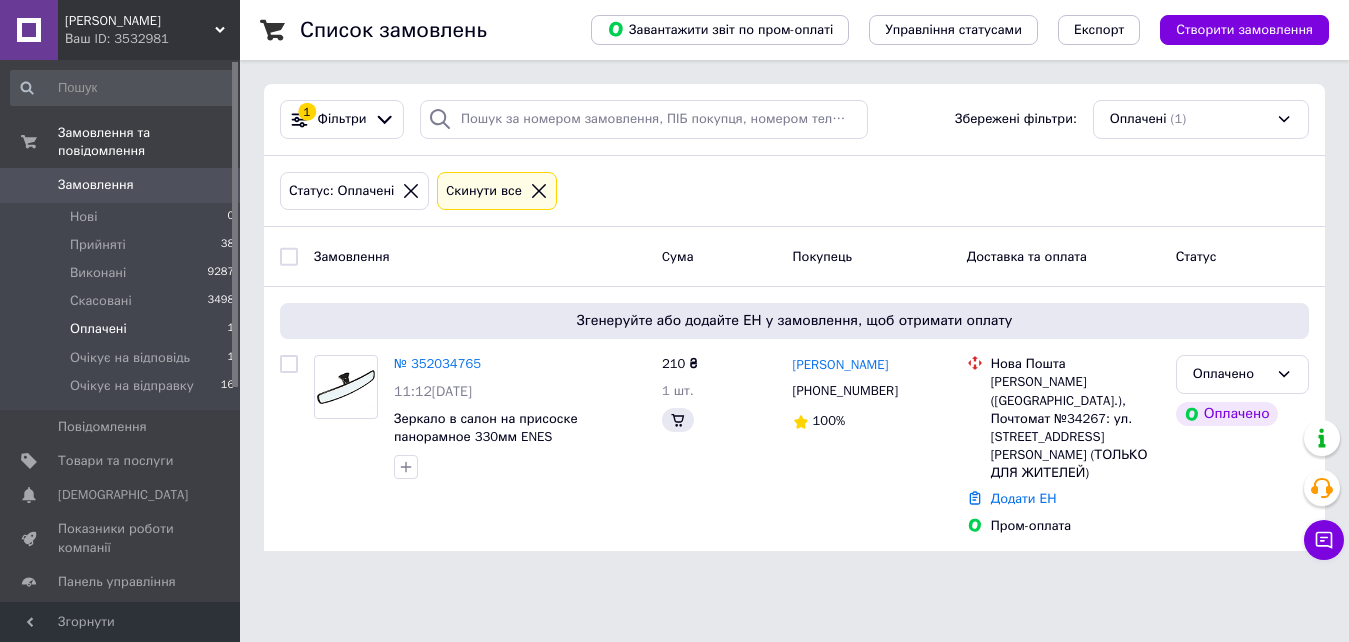 scroll, scrollTop: 0, scrollLeft: 0, axis: both 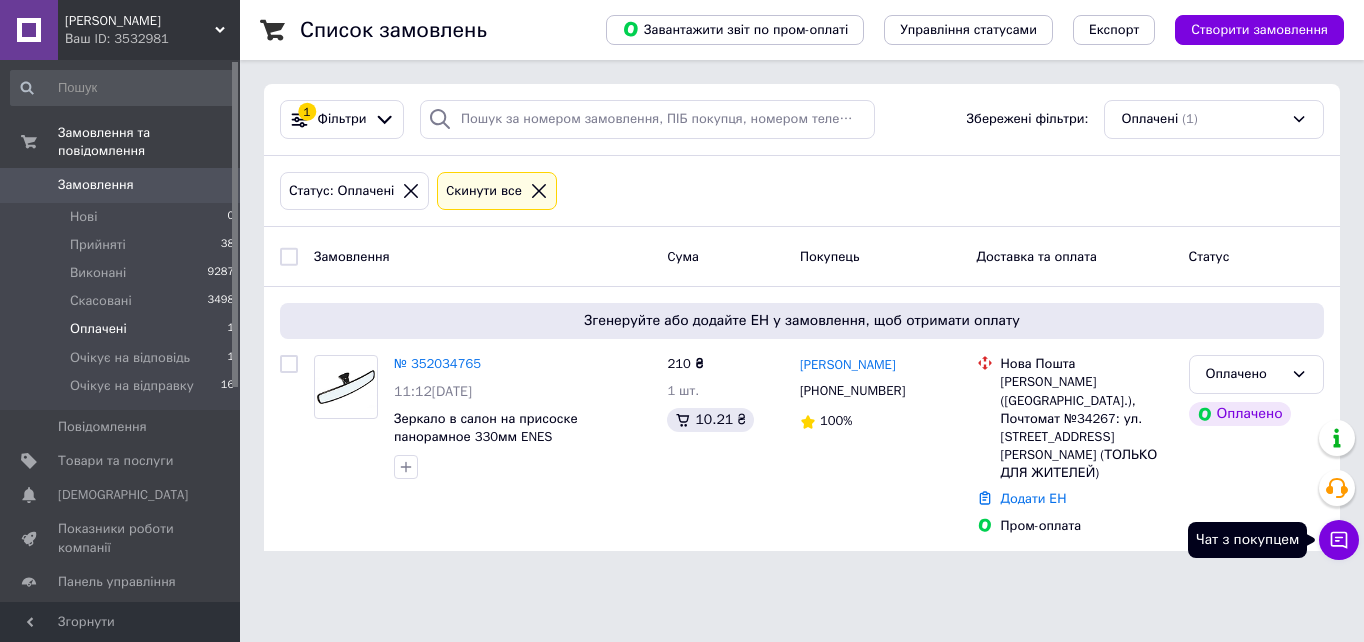 click 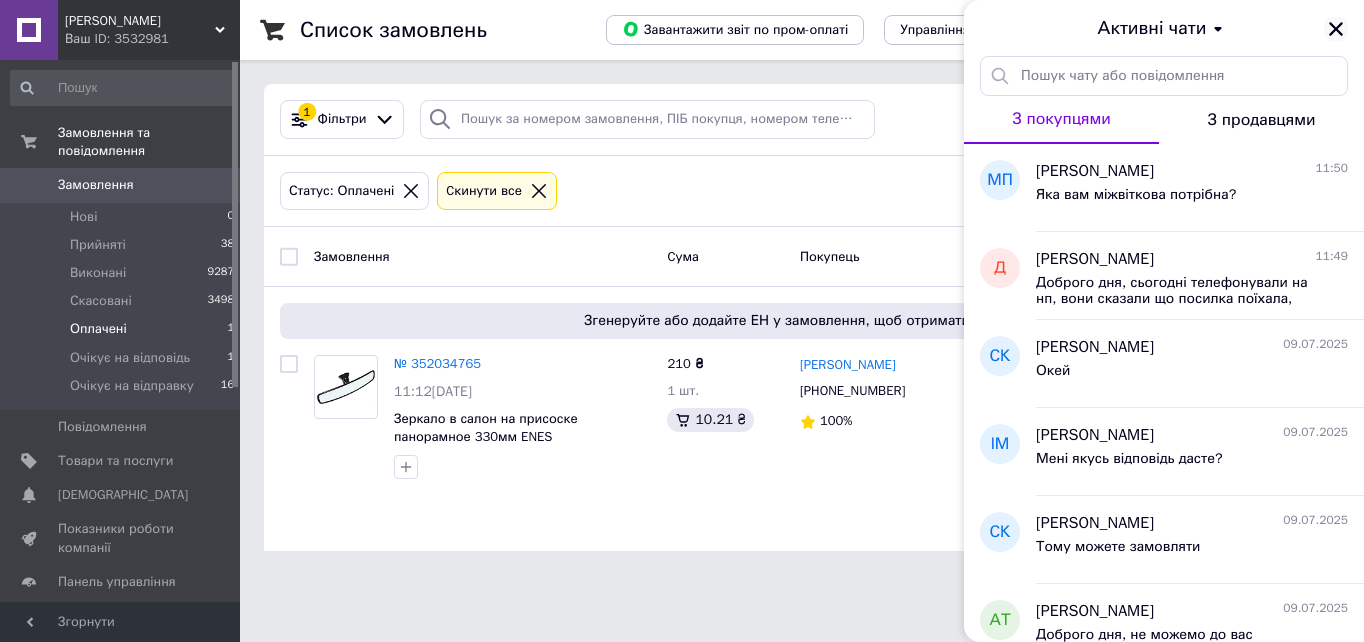 click 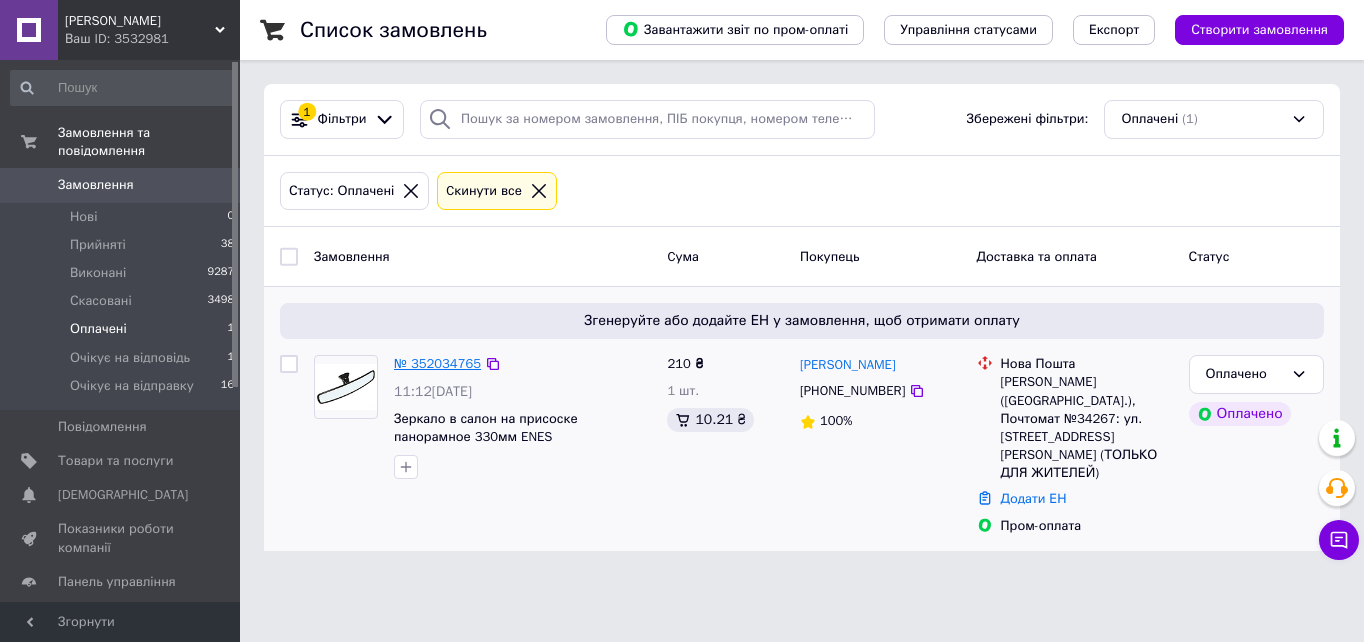 click on "№ 352034765" at bounding box center (437, 363) 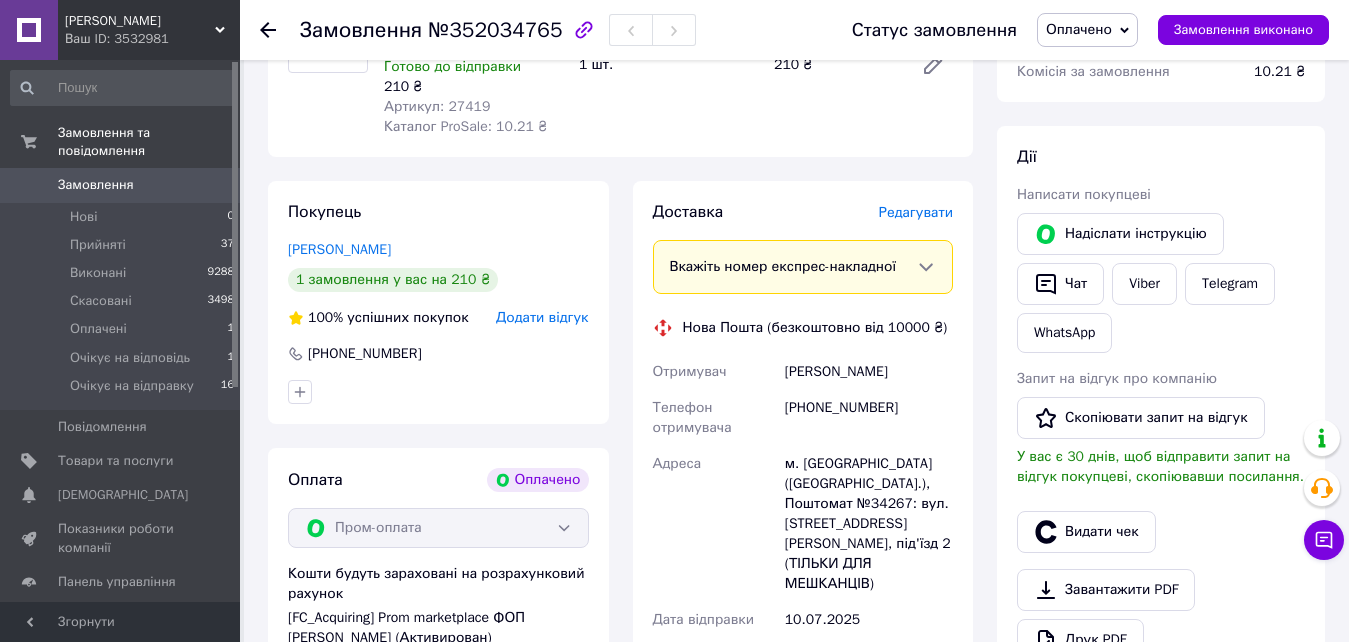 scroll, scrollTop: 0, scrollLeft: 0, axis: both 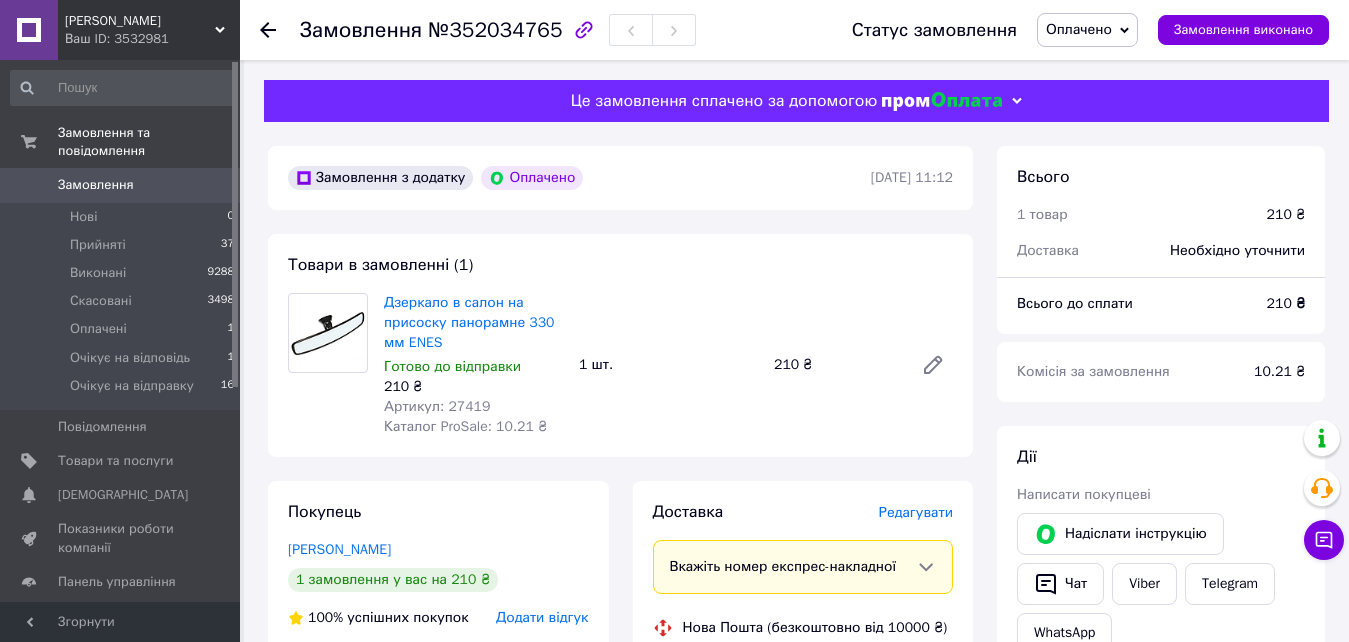 click on "Артикул: 27419" at bounding box center [437, 406] 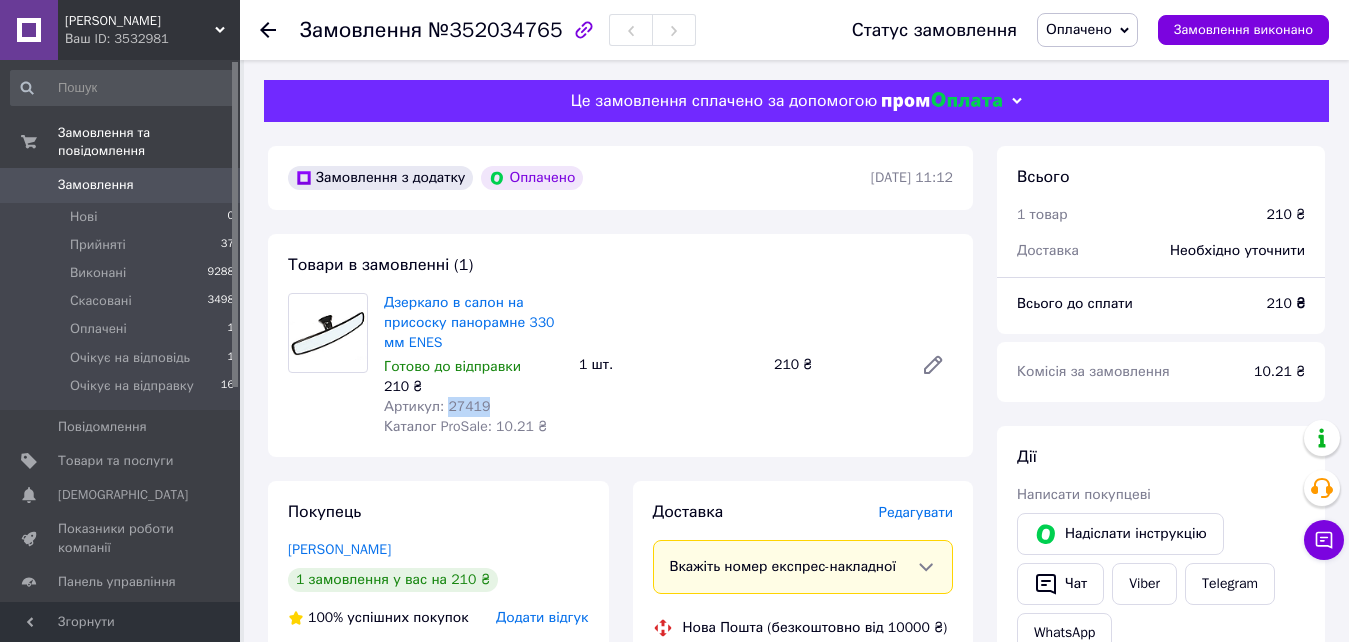 click on "Артикул: 27419" at bounding box center (437, 406) 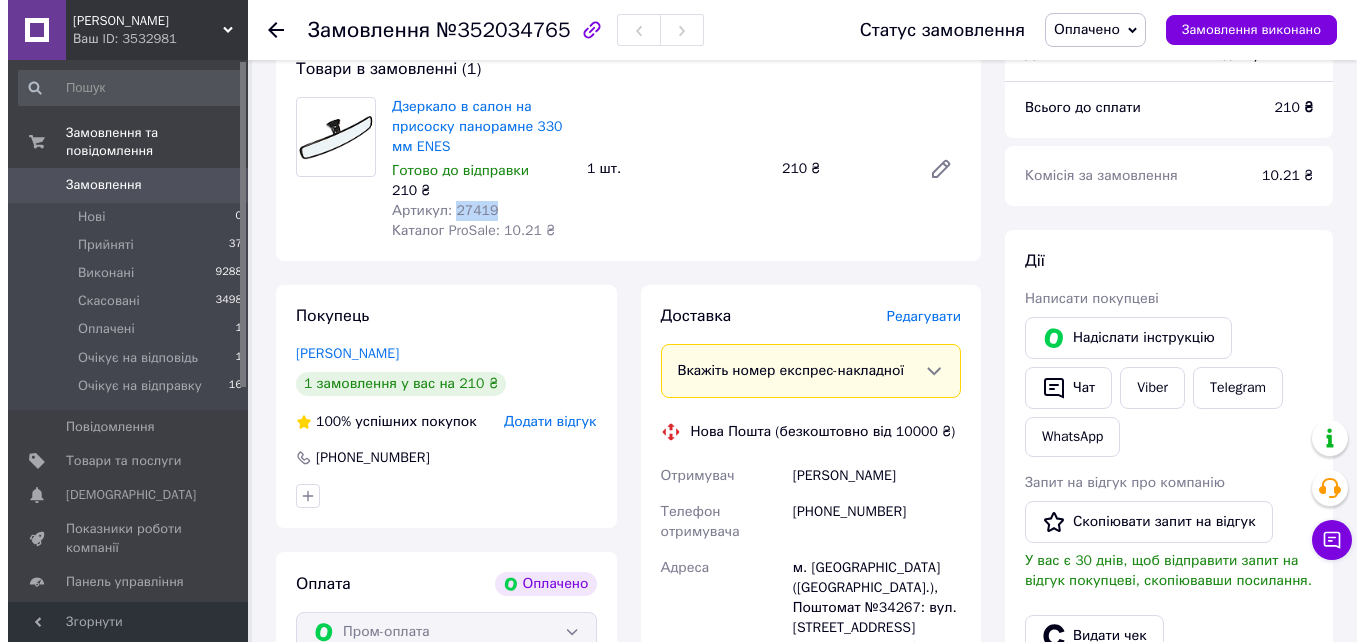 scroll, scrollTop: 200, scrollLeft: 0, axis: vertical 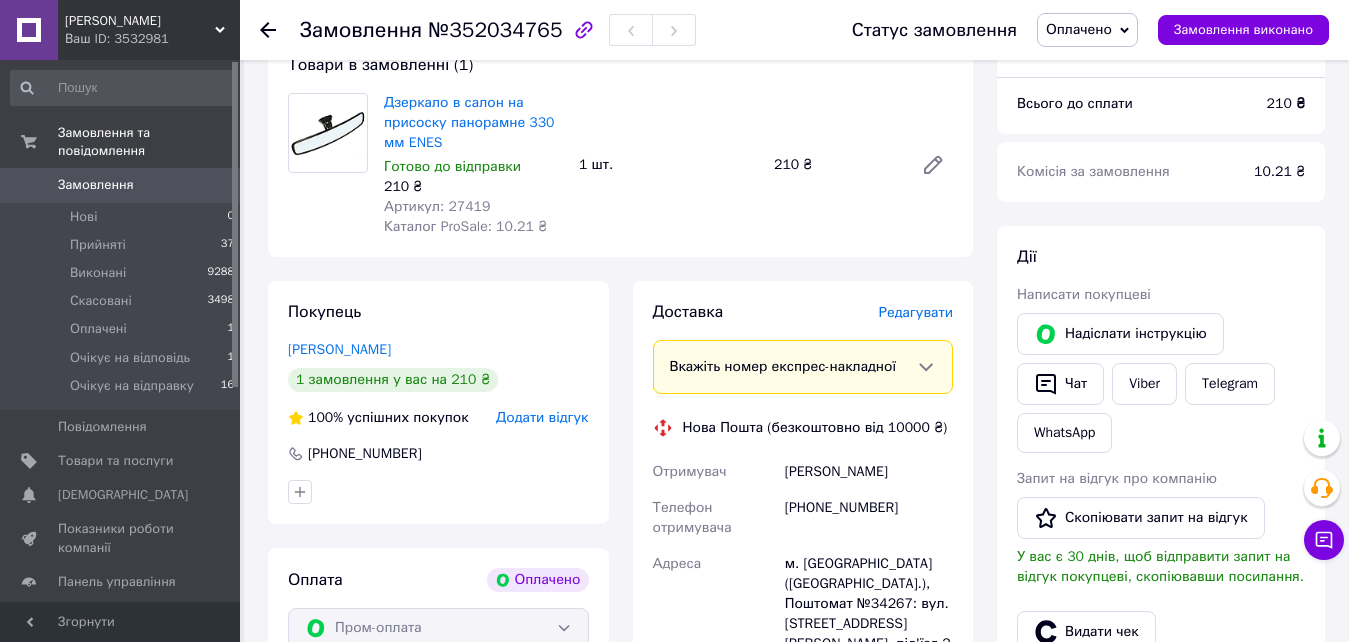 click on "Редагувати" at bounding box center (916, 312) 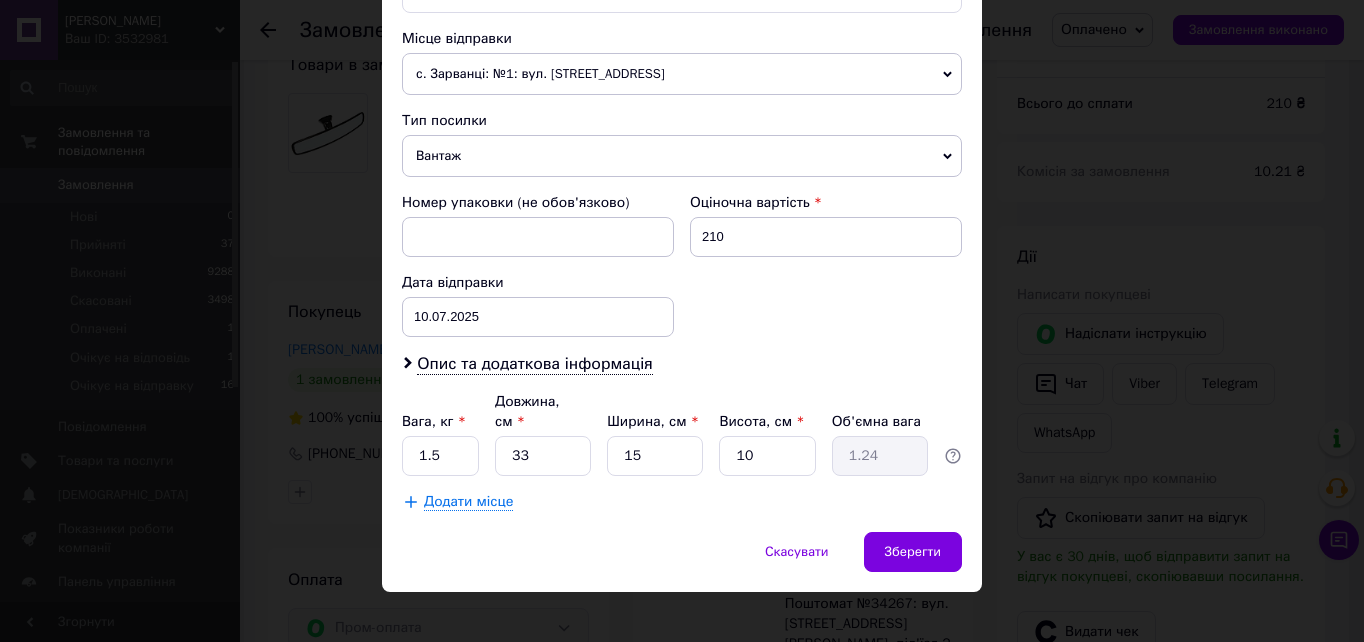 scroll, scrollTop: 608, scrollLeft: 0, axis: vertical 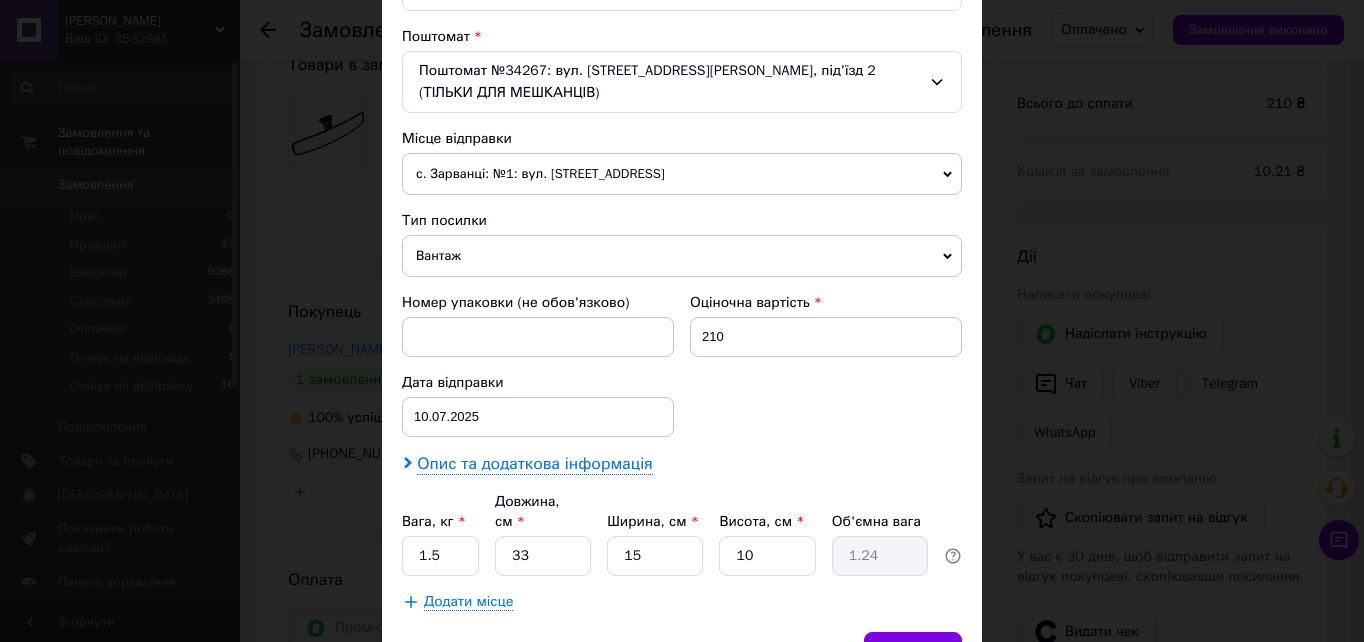 click on "Опис та додаткова інформація" at bounding box center (534, 464) 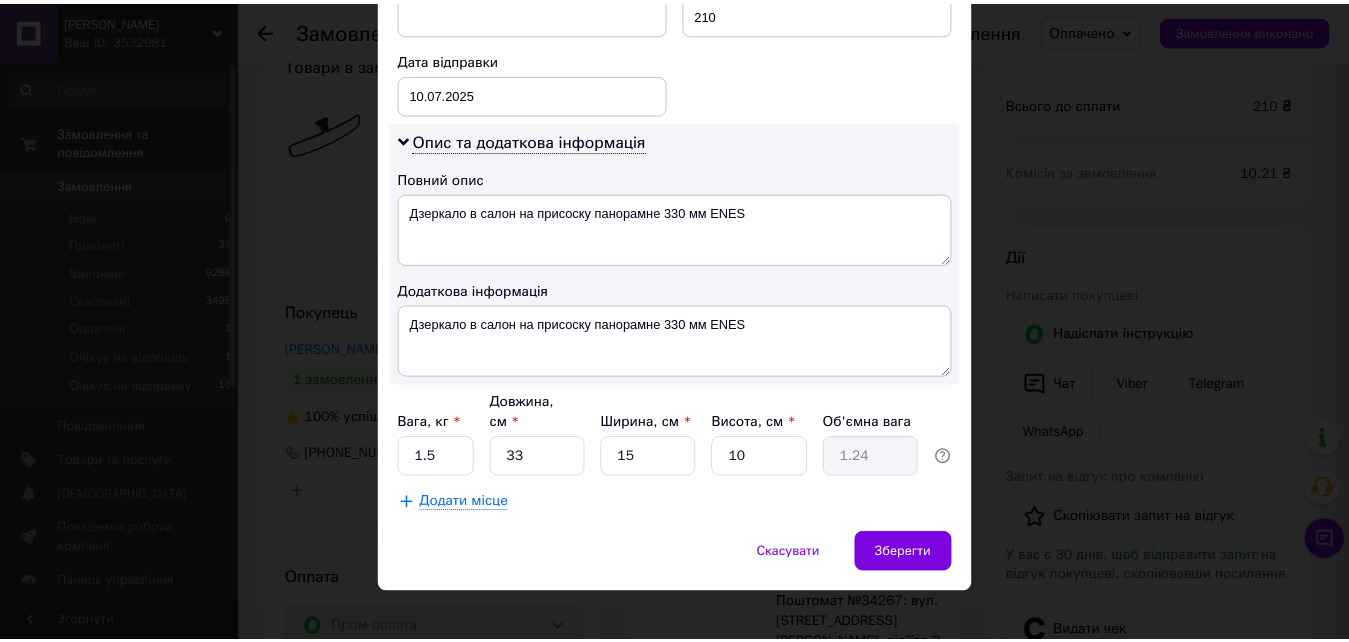 scroll, scrollTop: 932, scrollLeft: 0, axis: vertical 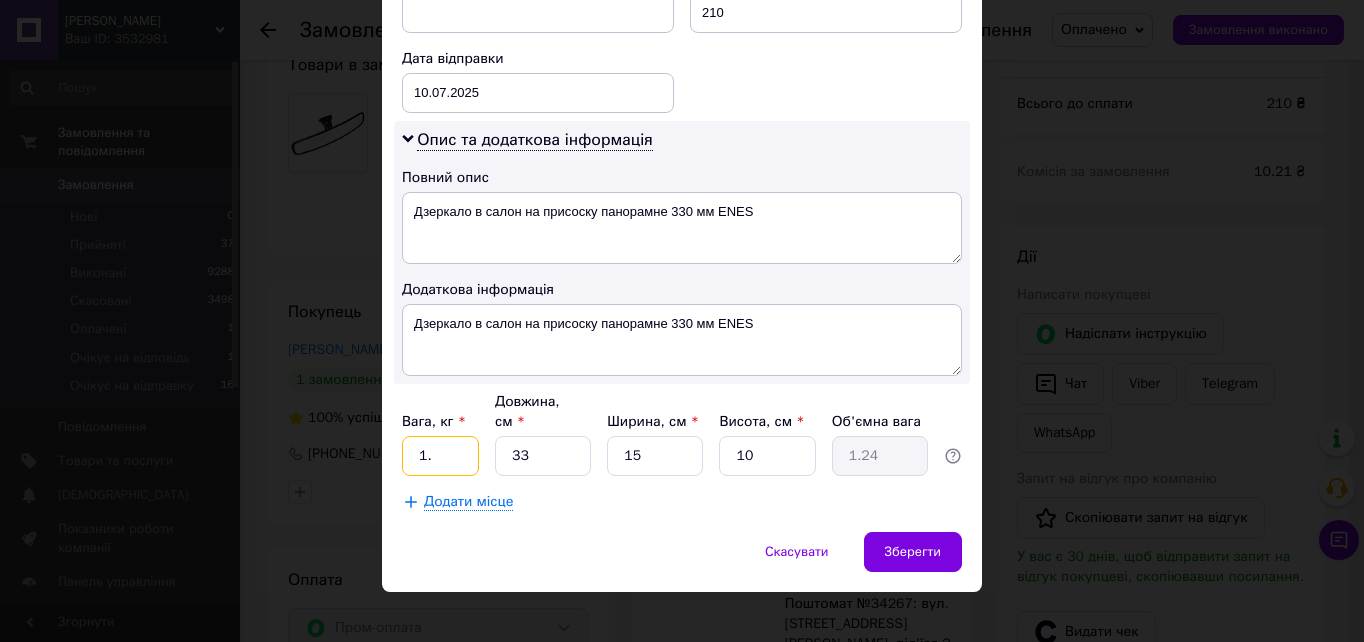 click on "1." at bounding box center (440, 456) 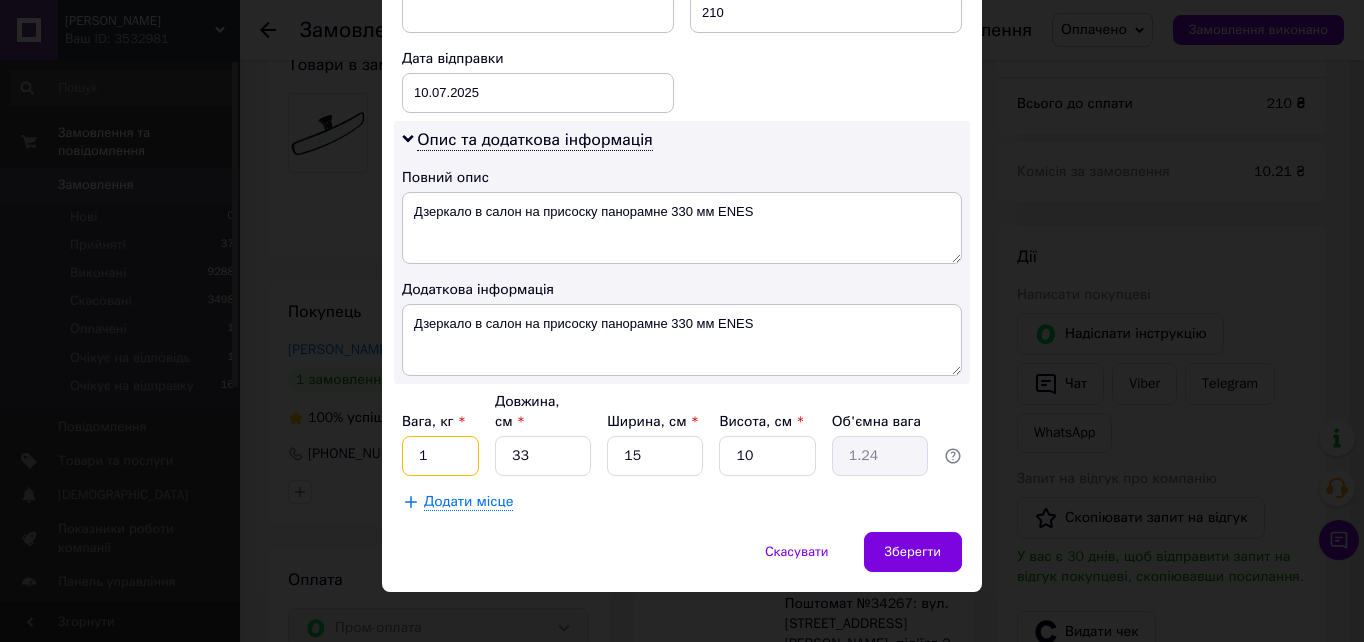 type on "1" 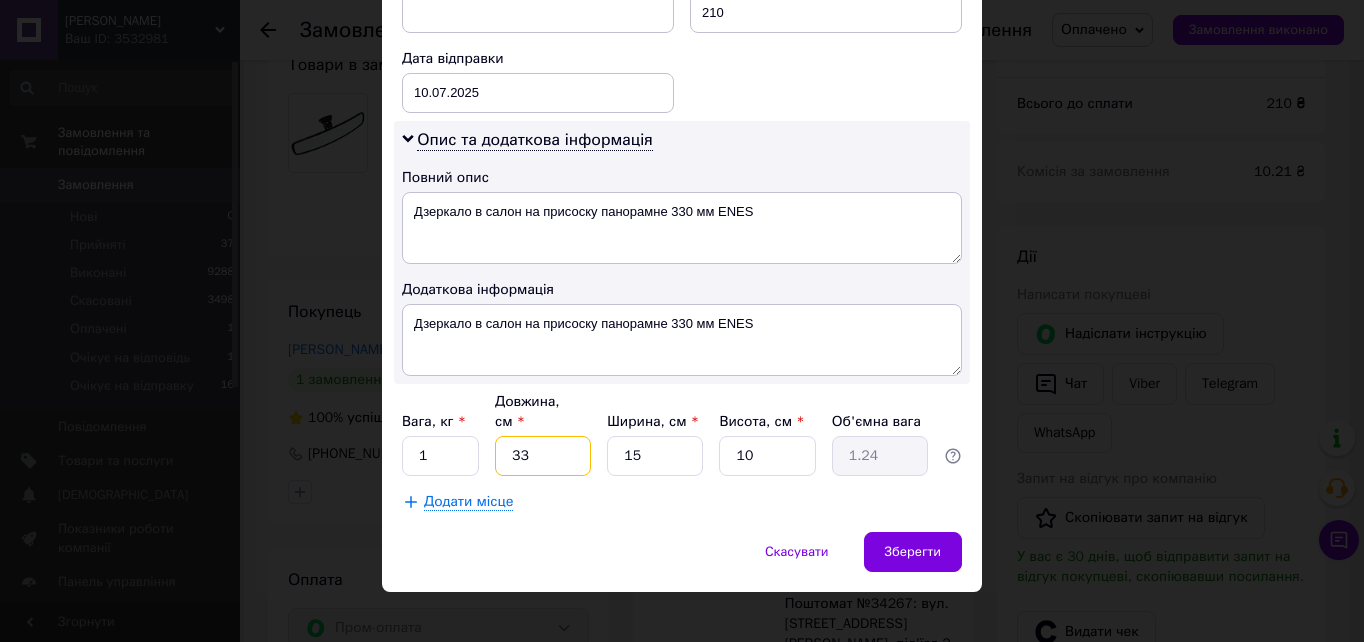 type on "3" 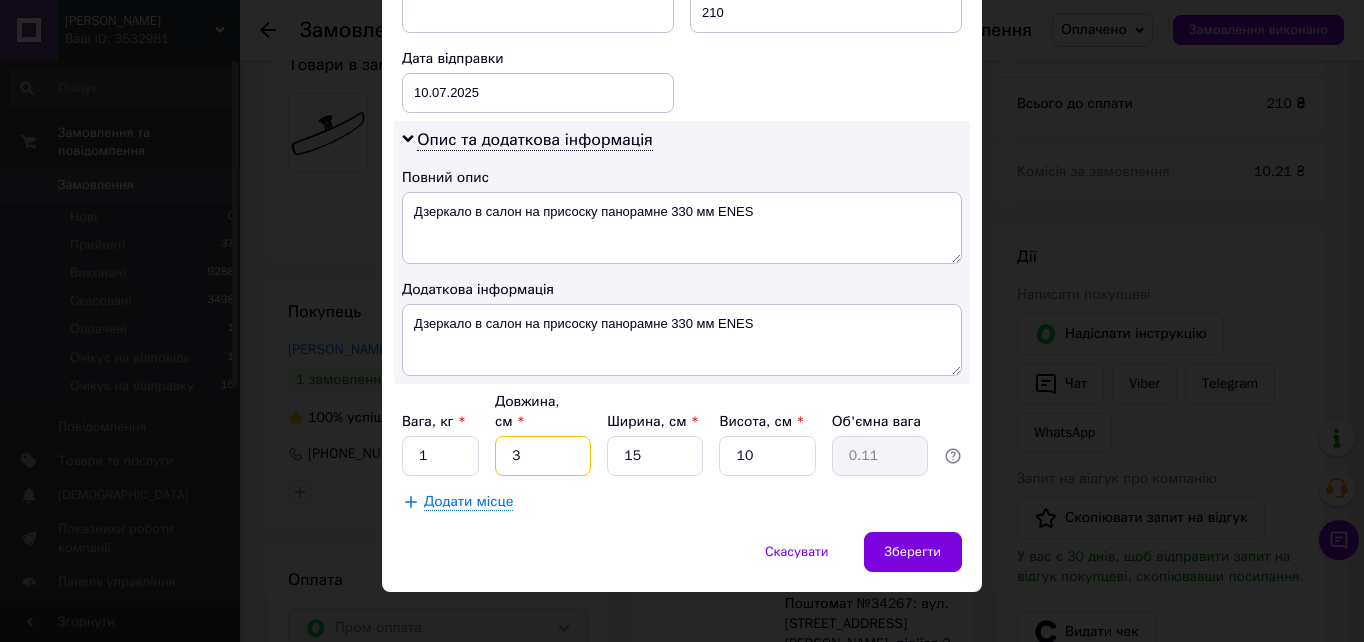 click on "3" at bounding box center [543, 456] 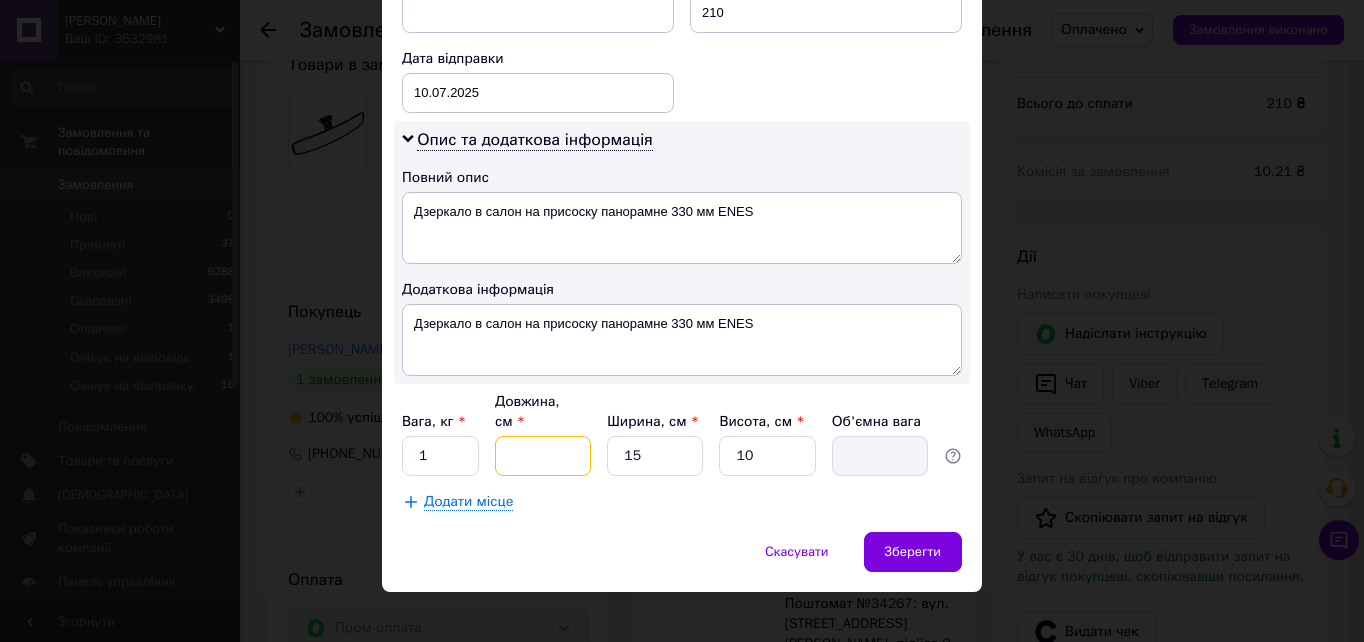 type on "4" 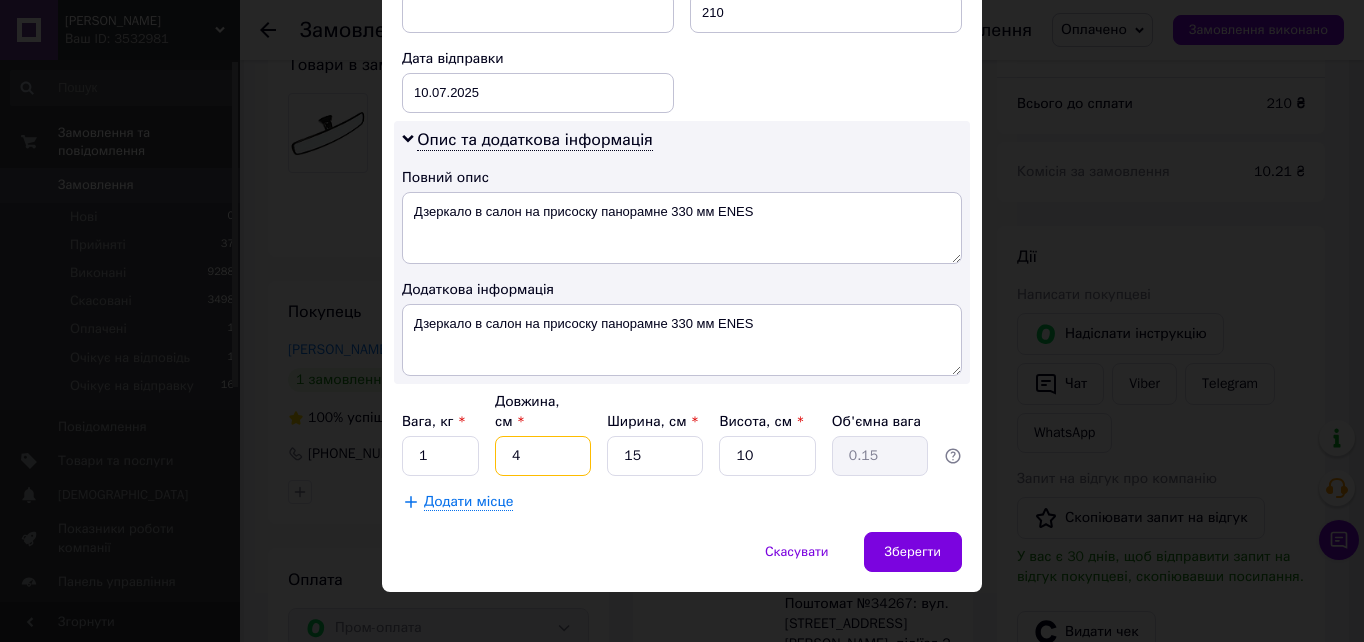 type on "40" 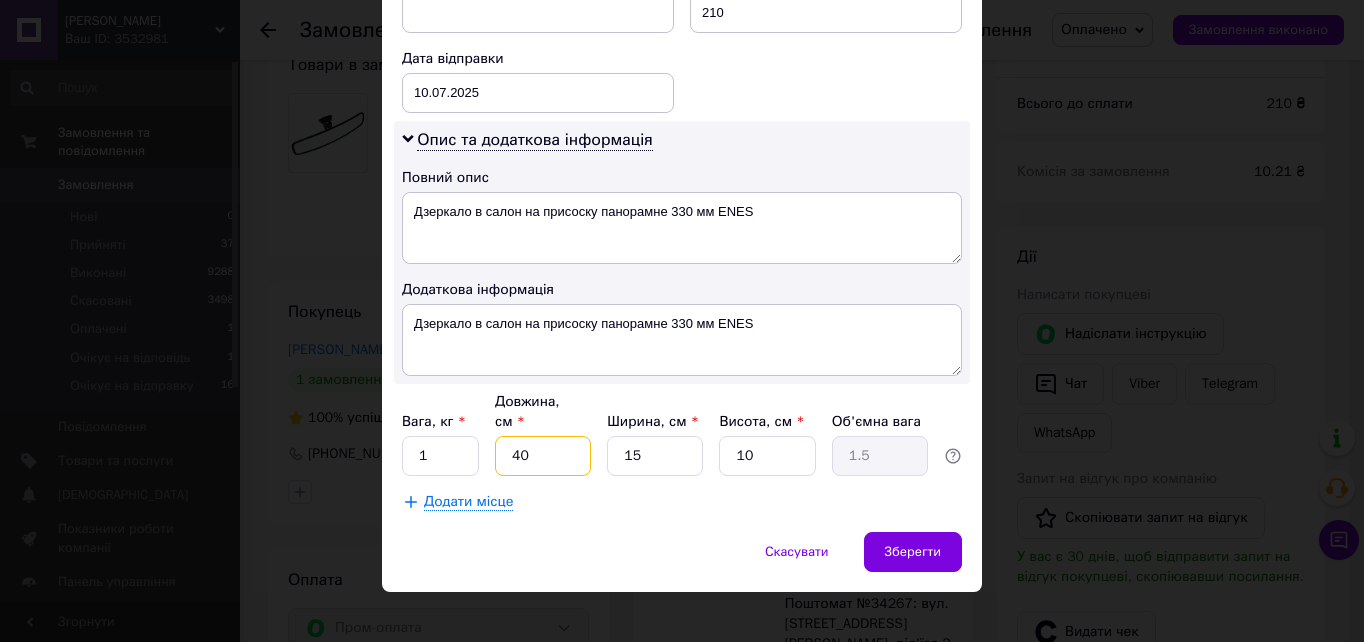 type on "40" 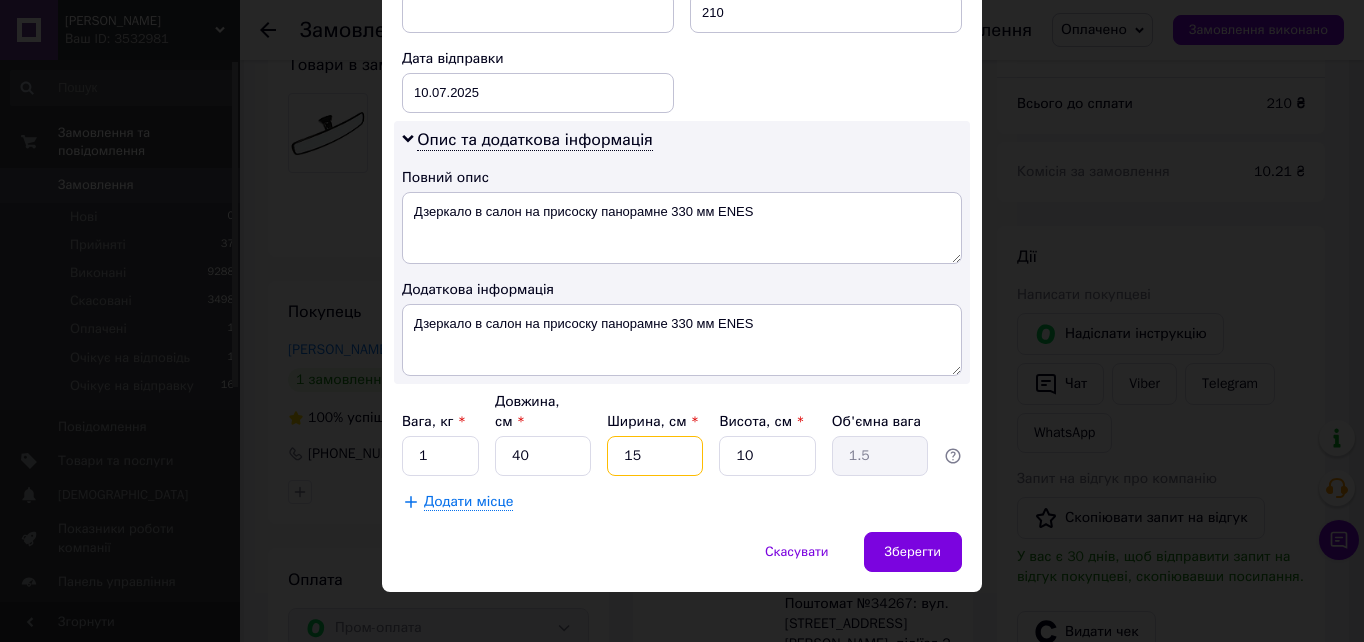 type on "1" 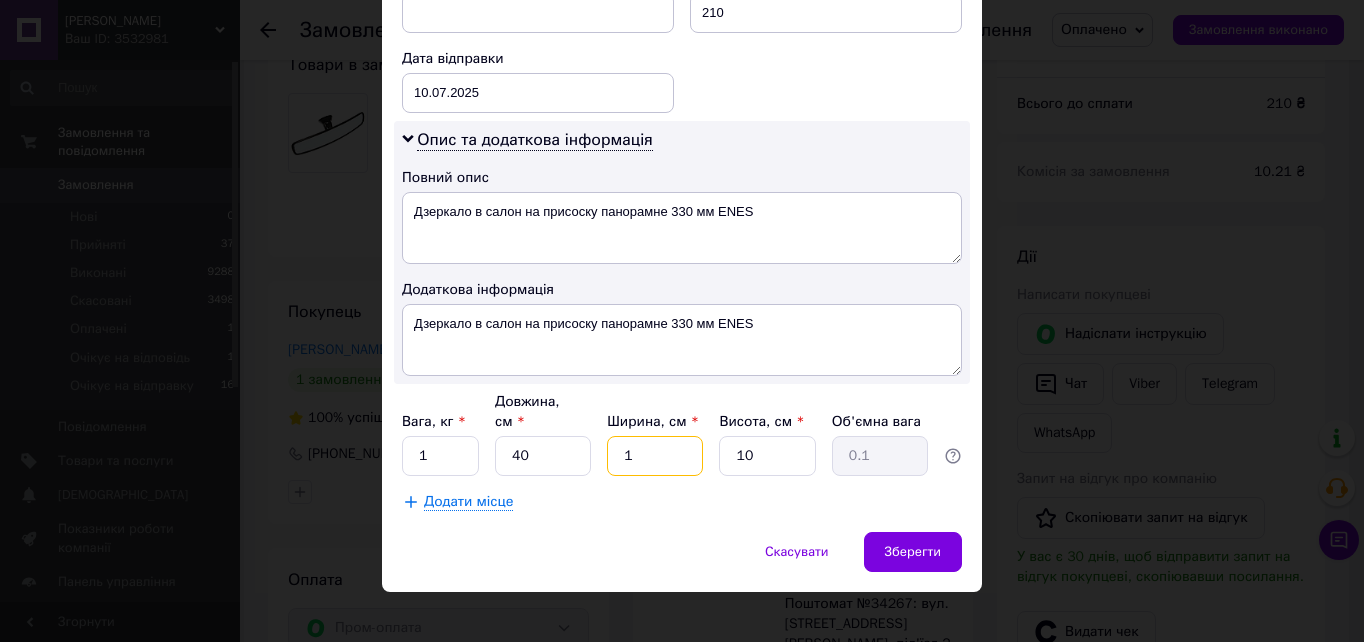 click on "1" at bounding box center (655, 456) 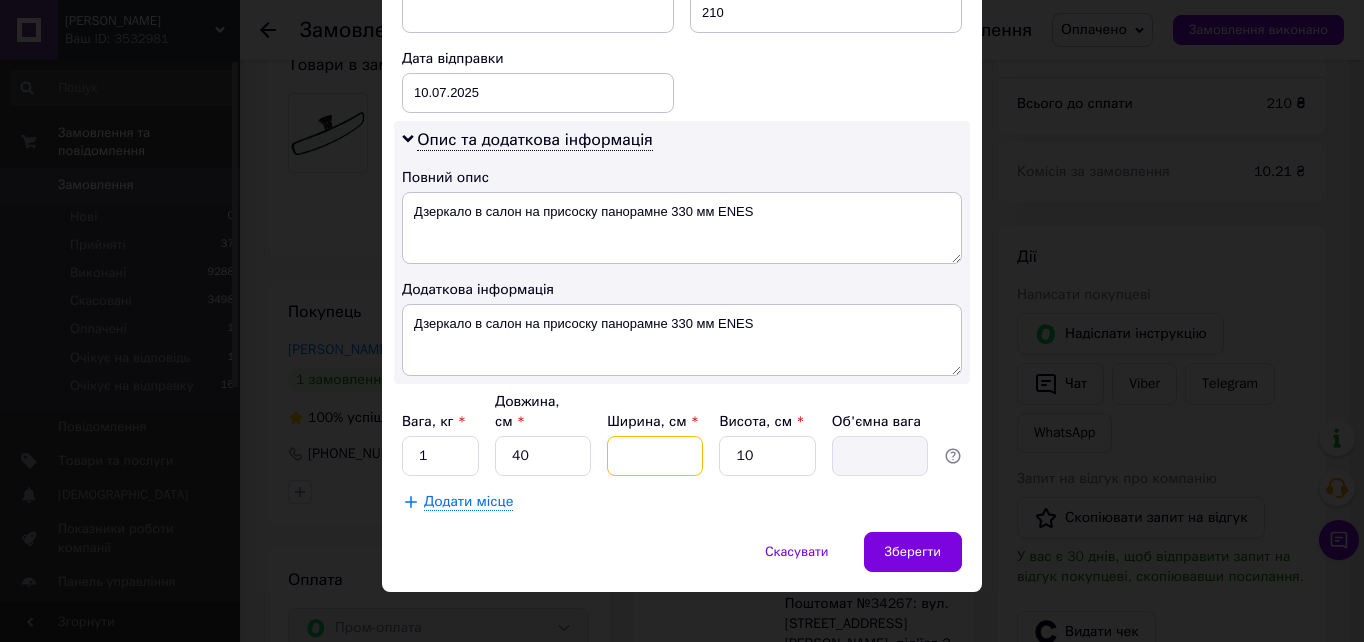 type on "0" 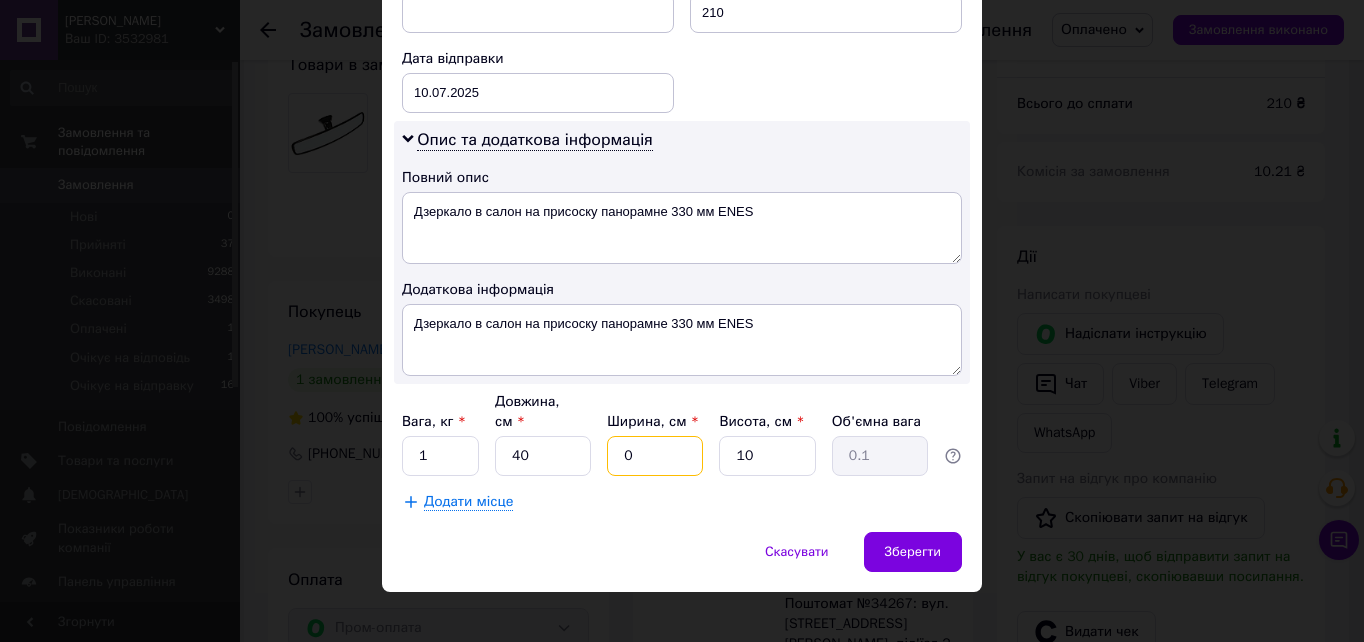 type 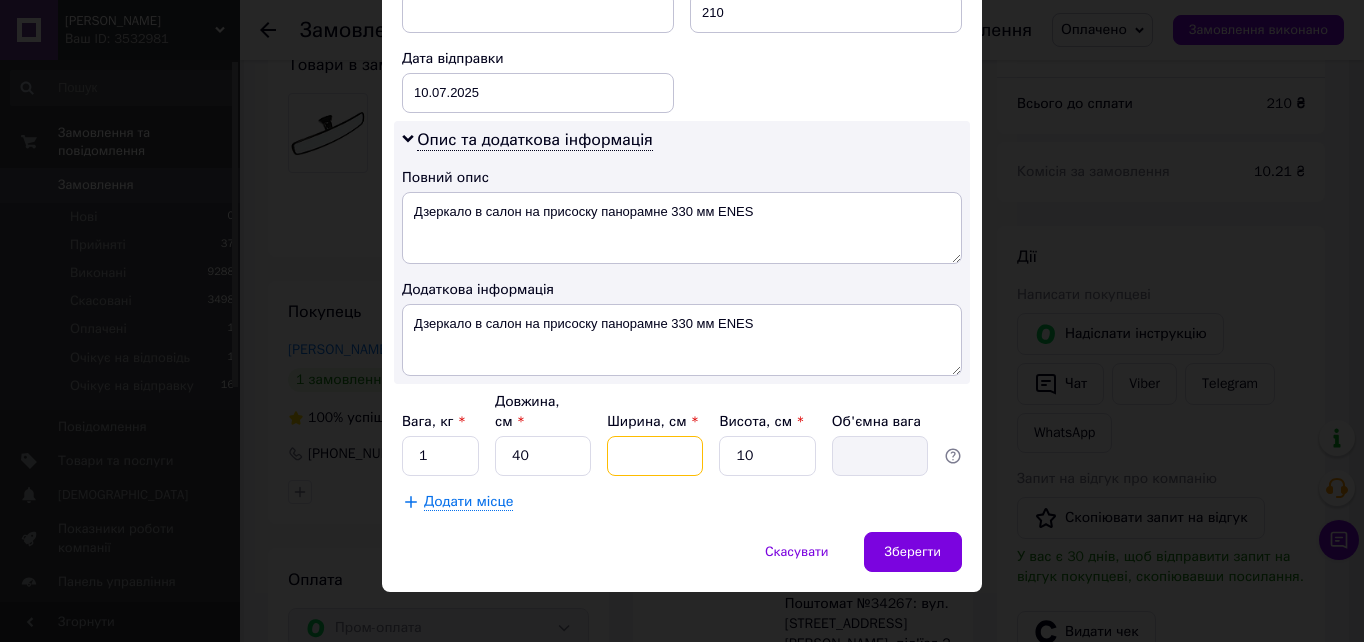type on "1" 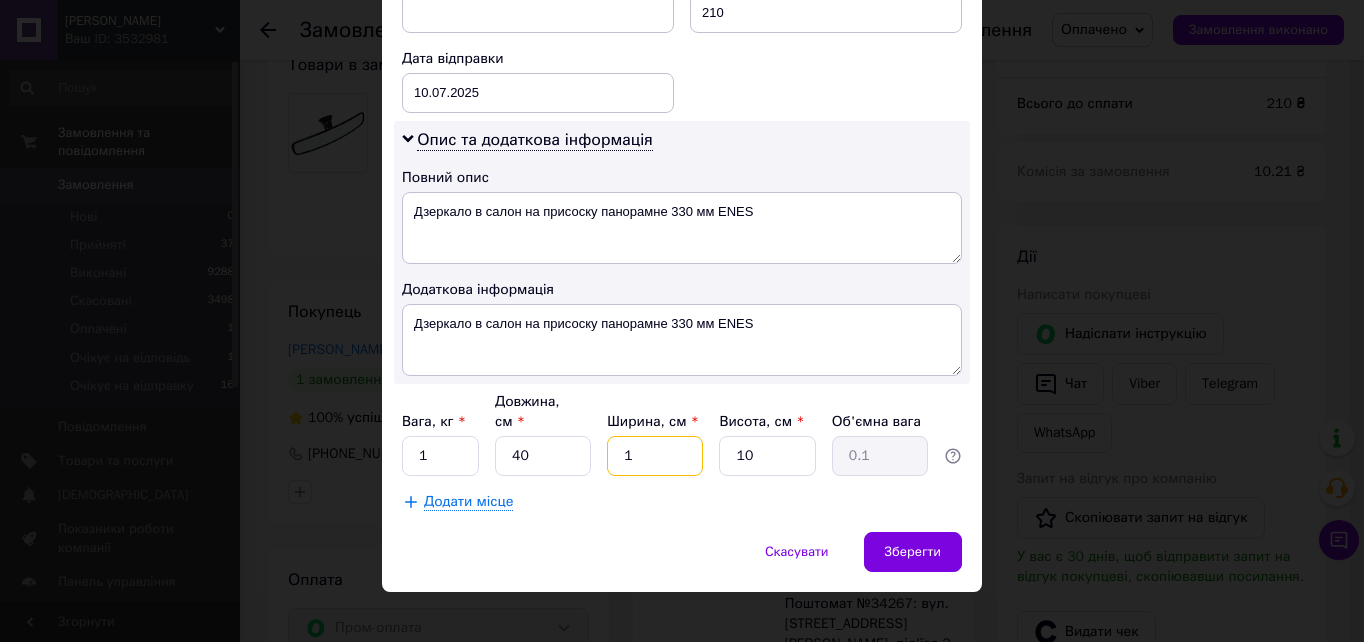 type on "10" 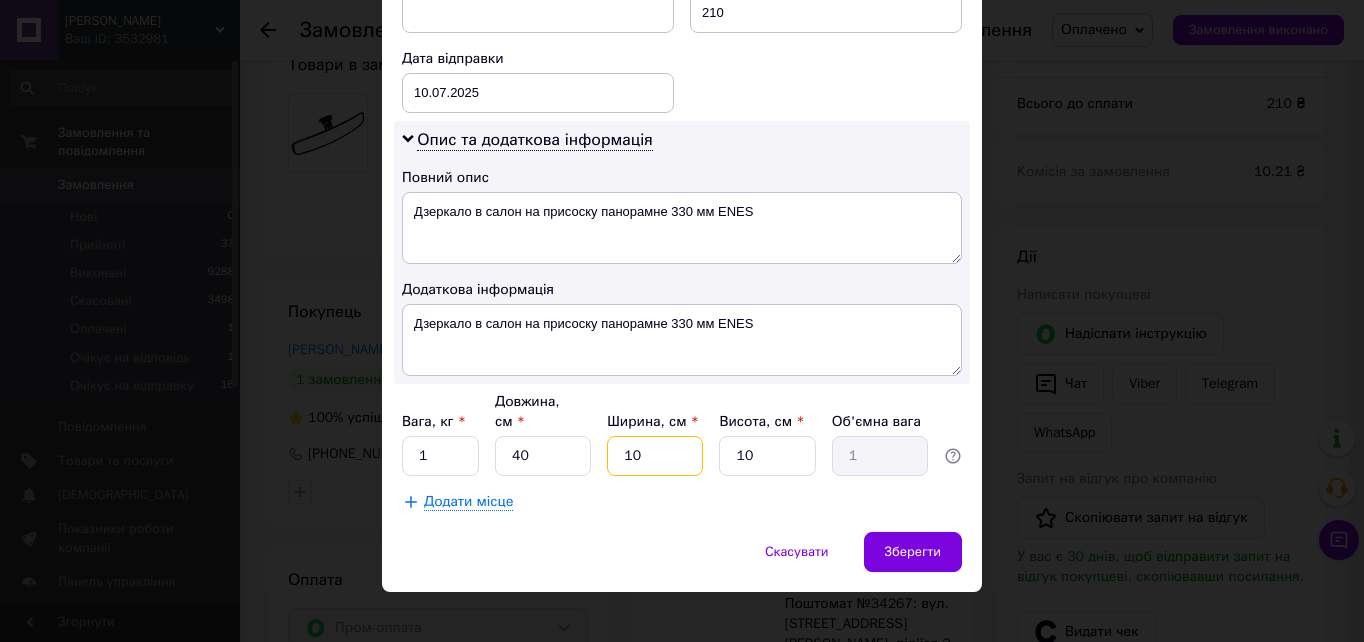 type on "10" 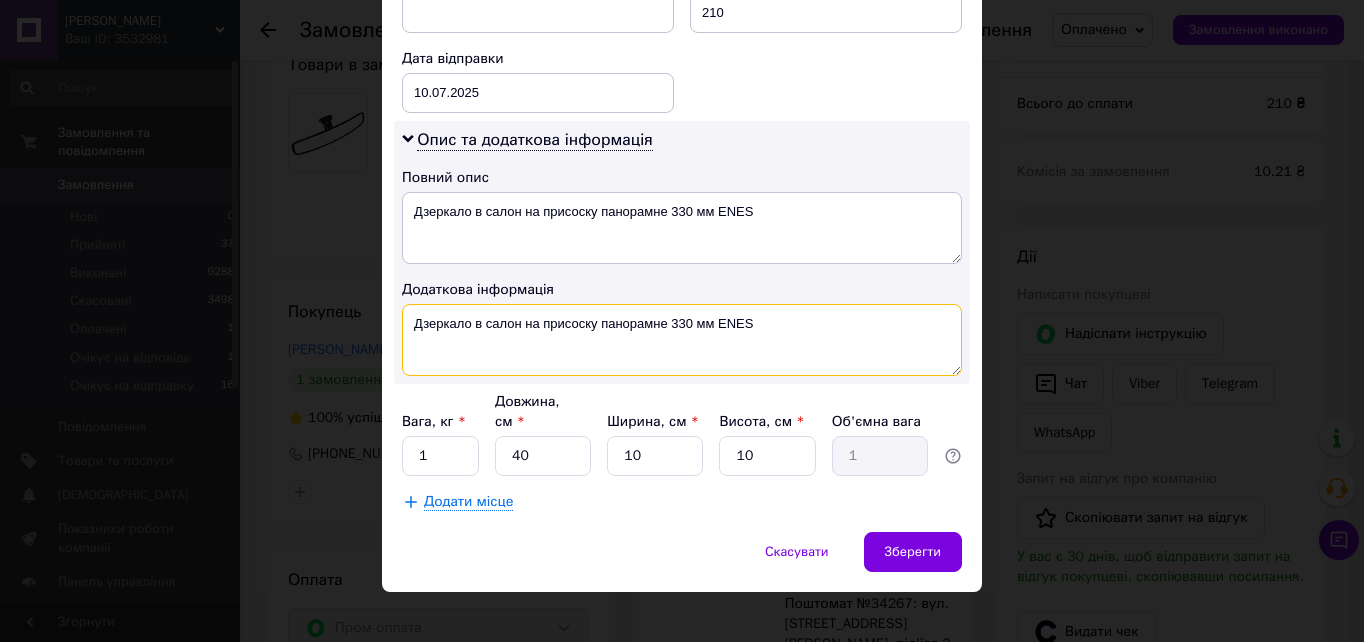 drag, startPoint x: 414, startPoint y: 315, endPoint x: 709, endPoint y: 317, distance: 295.00677 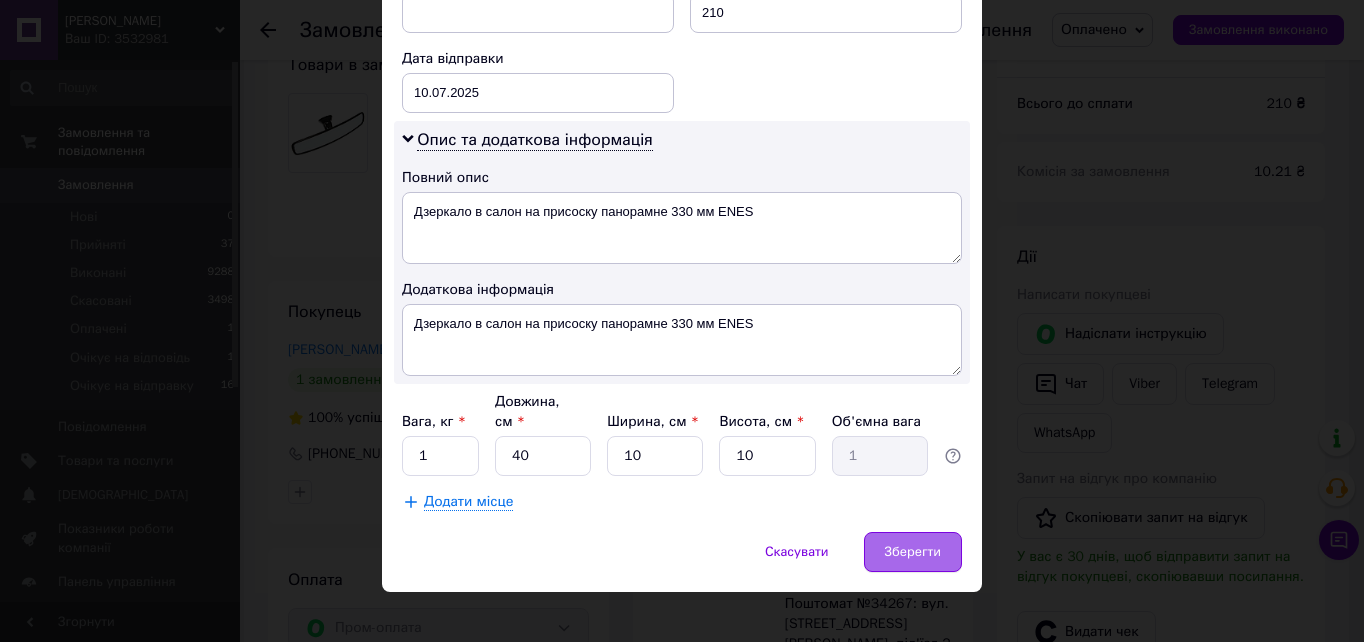 click on "Зберегти" at bounding box center (913, 552) 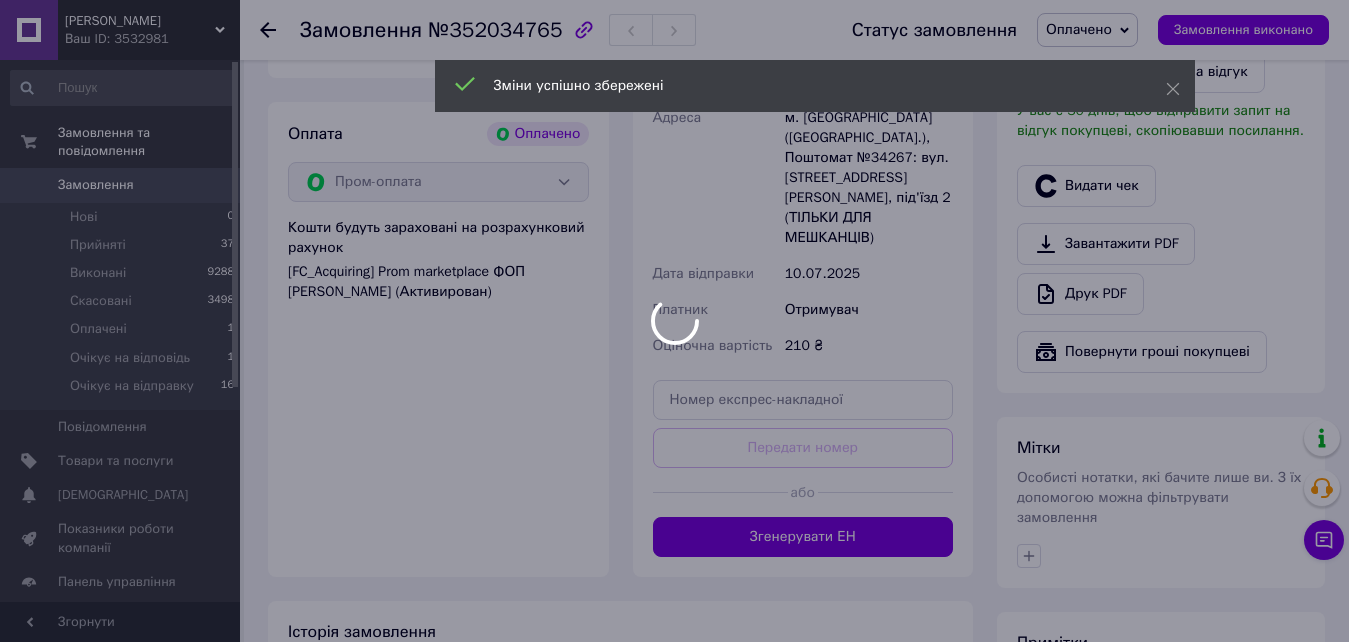 scroll, scrollTop: 800, scrollLeft: 0, axis: vertical 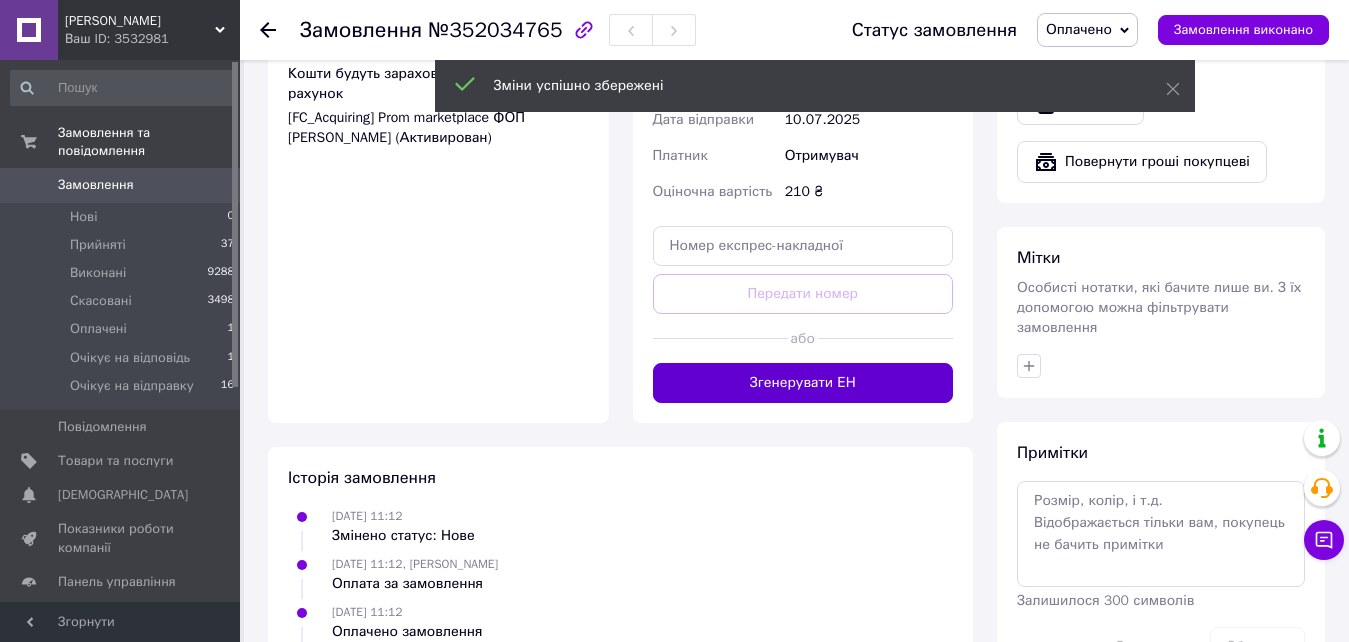 click on "Згенерувати ЕН" at bounding box center (803, 383) 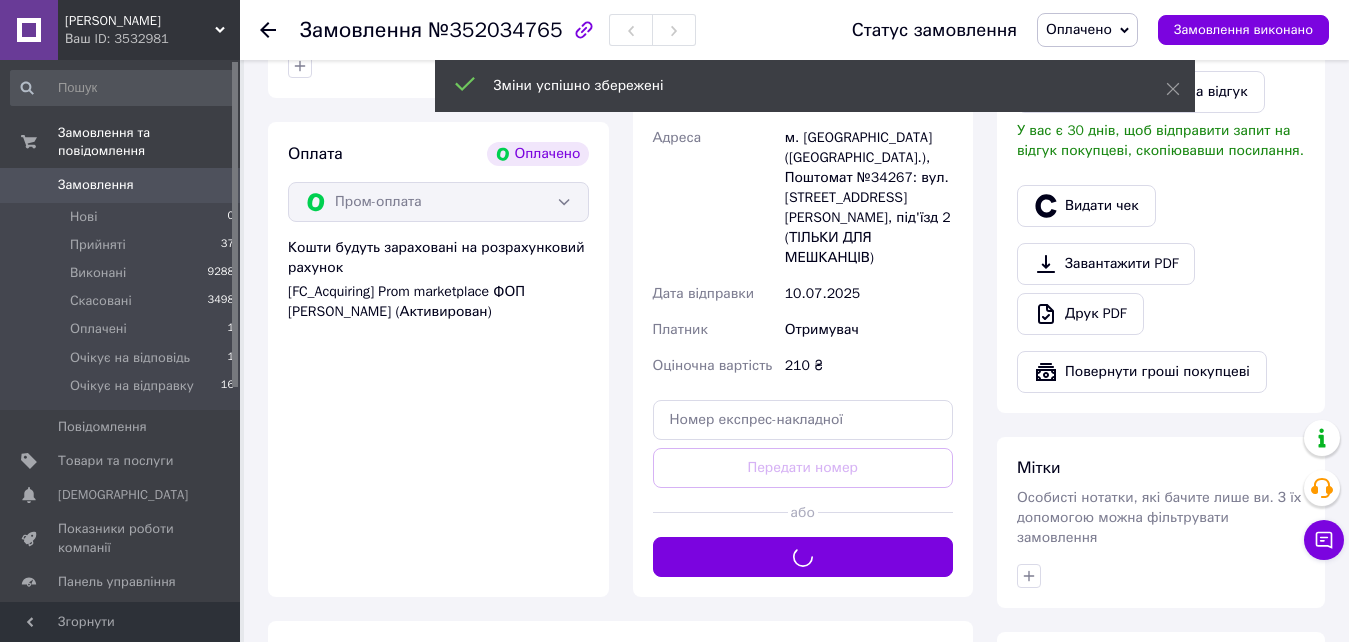 scroll, scrollTop: 600, scrollLeft: 0, axis: vertical 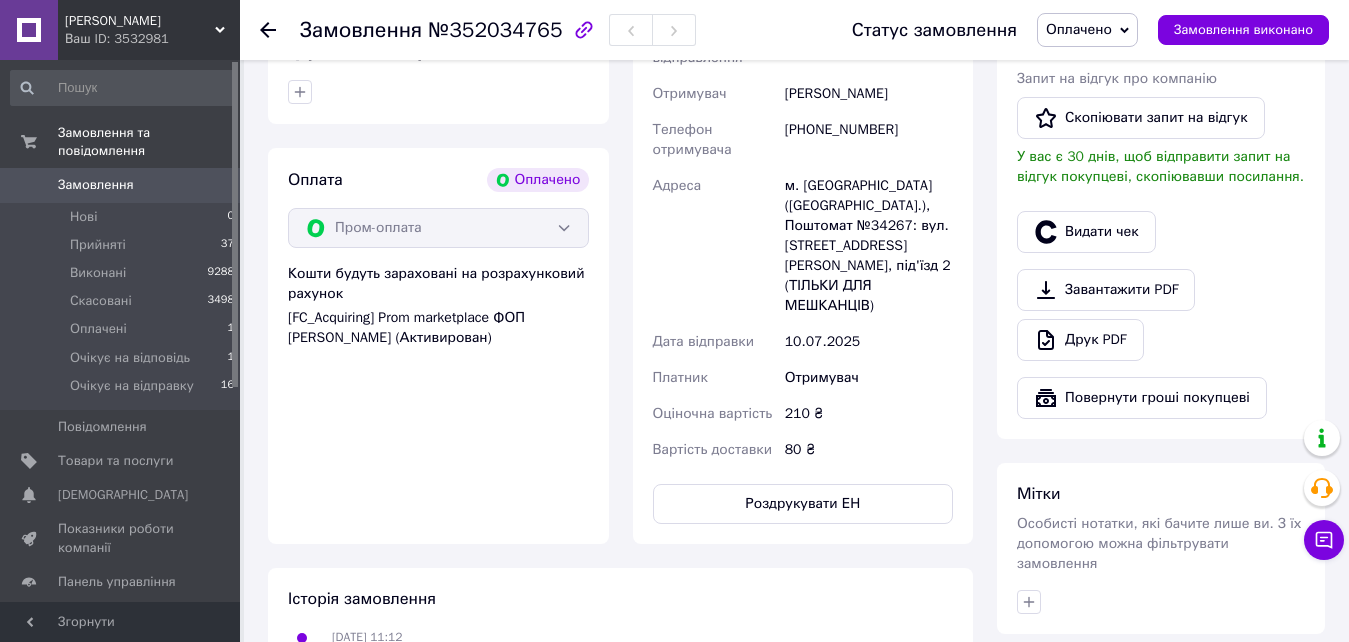 click on "Оплачено" at bounding box center [1087, 30] 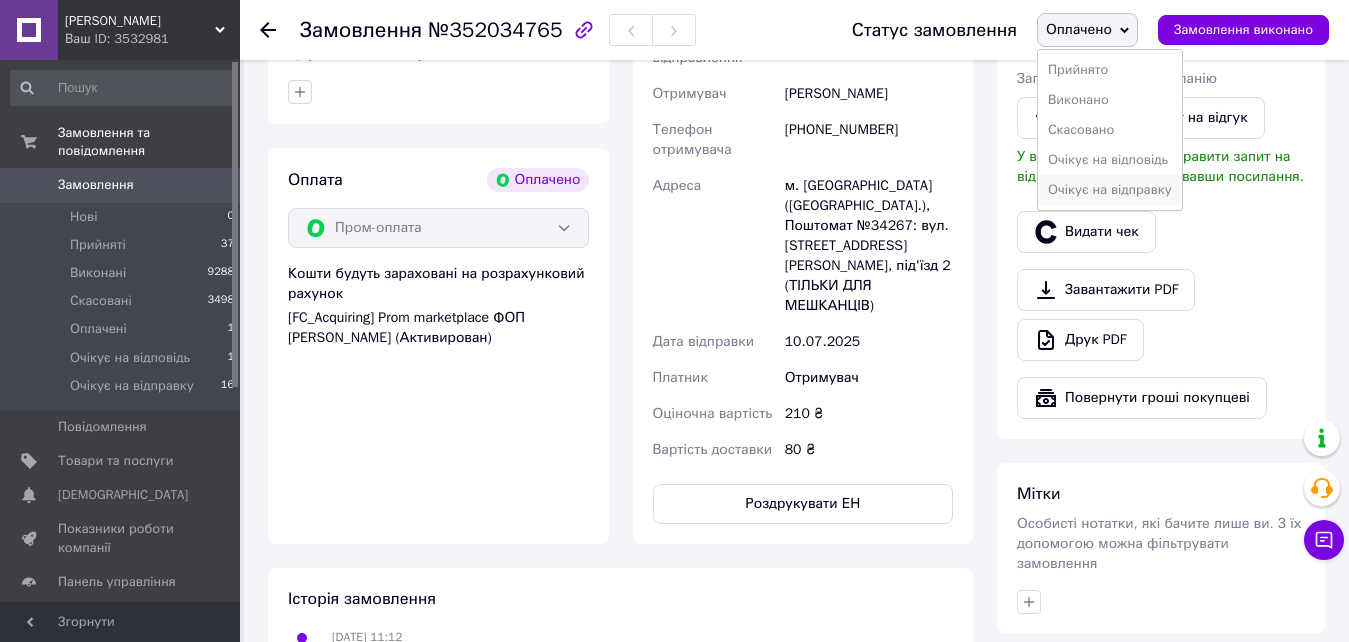 click on "Очікує на відправку" at bounding box center (1110, 190) 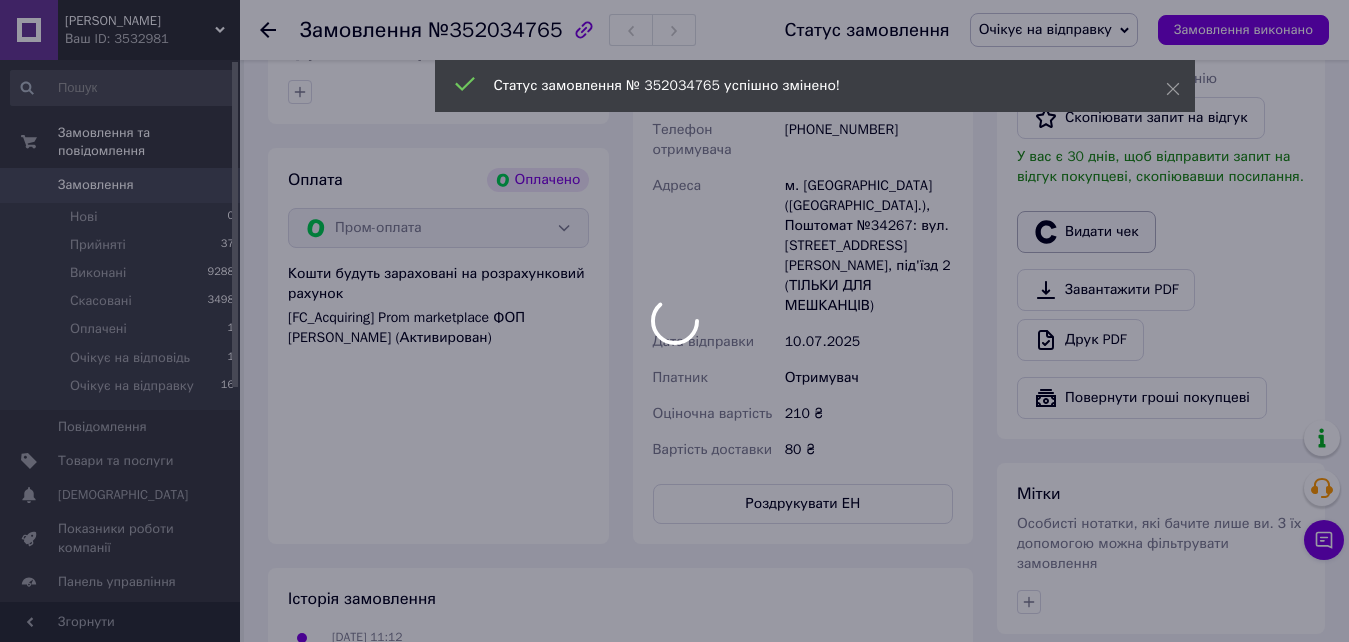 click at bounding box center (674, 321) 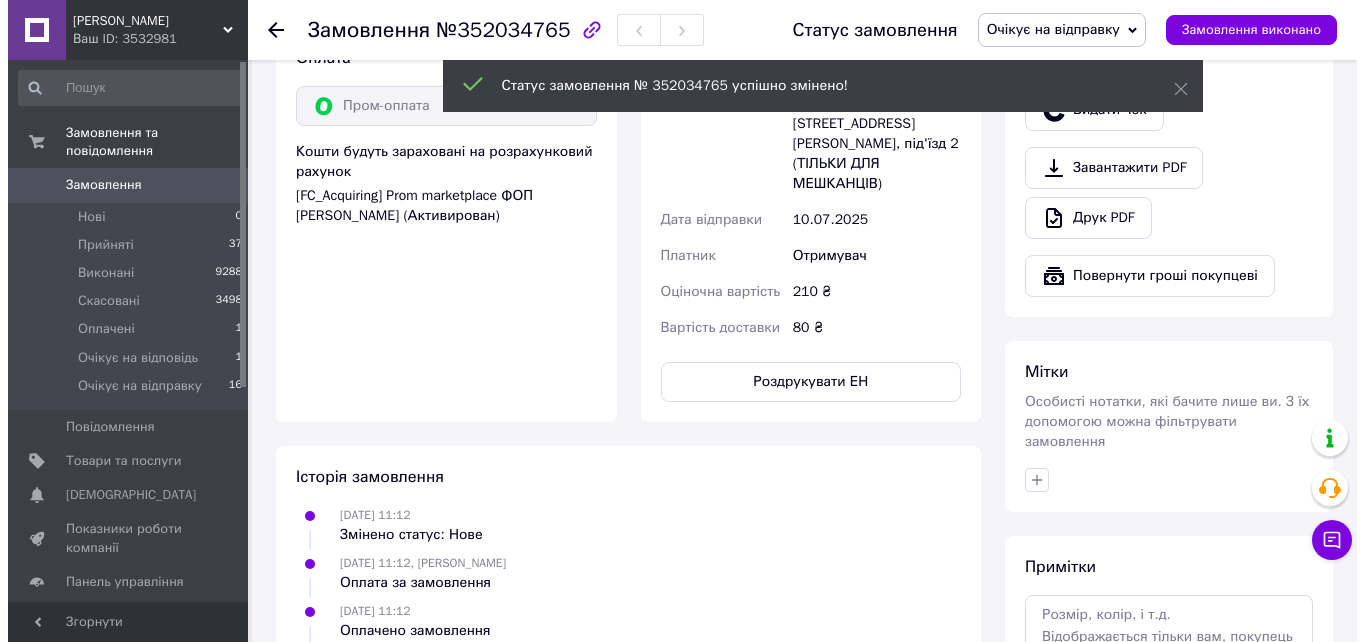 scroll, scrollTop: 600, scrollLeft: 0, axis: vertical 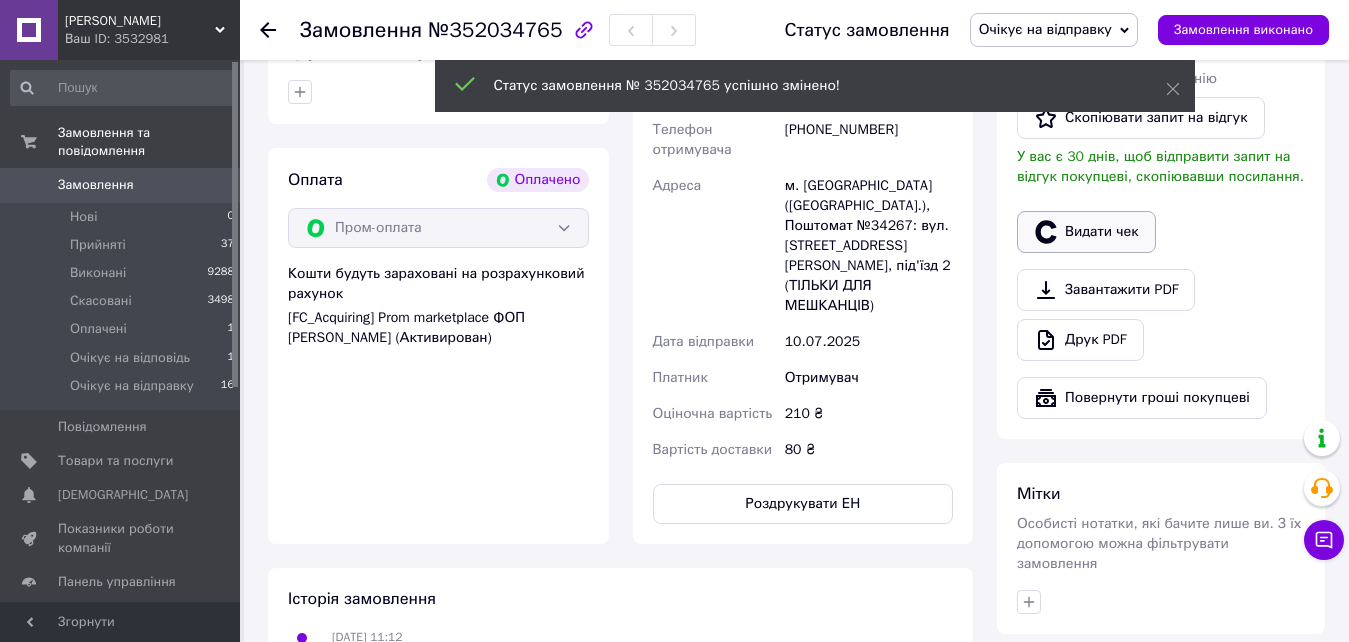 click on "Видати чек" at bounding box center [1086, 232] 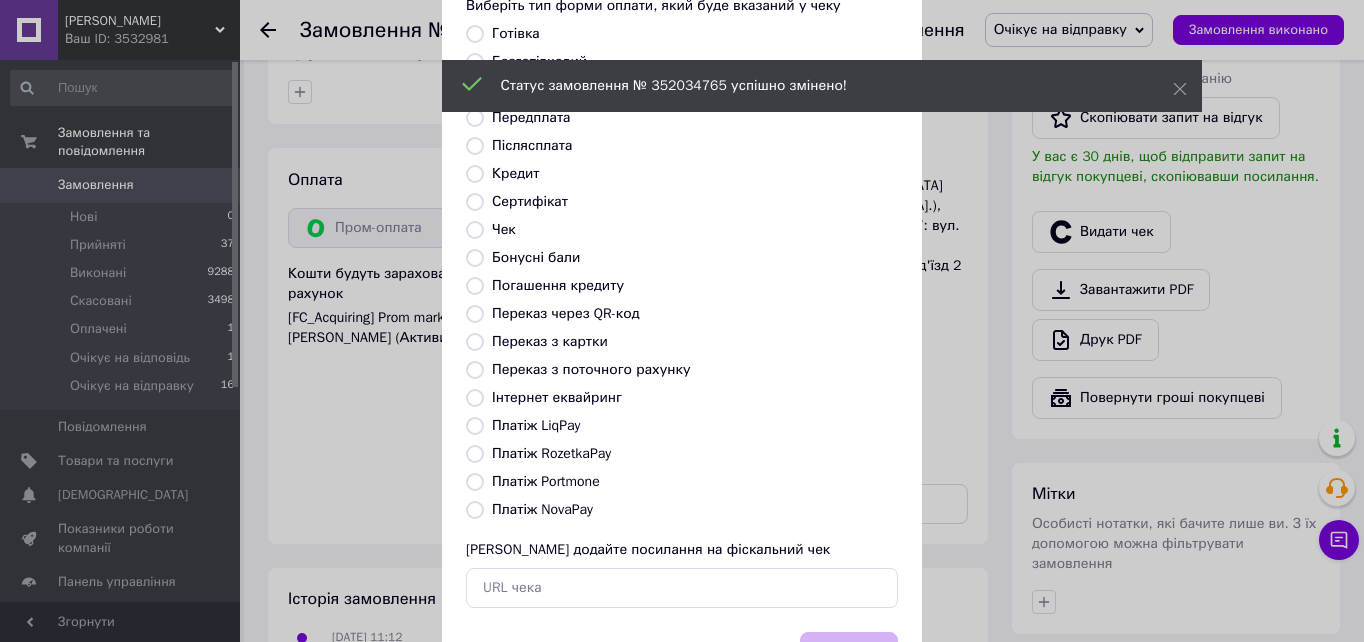 scroll, scrollTop: 217, scrollLeft: 0, axis: vertical 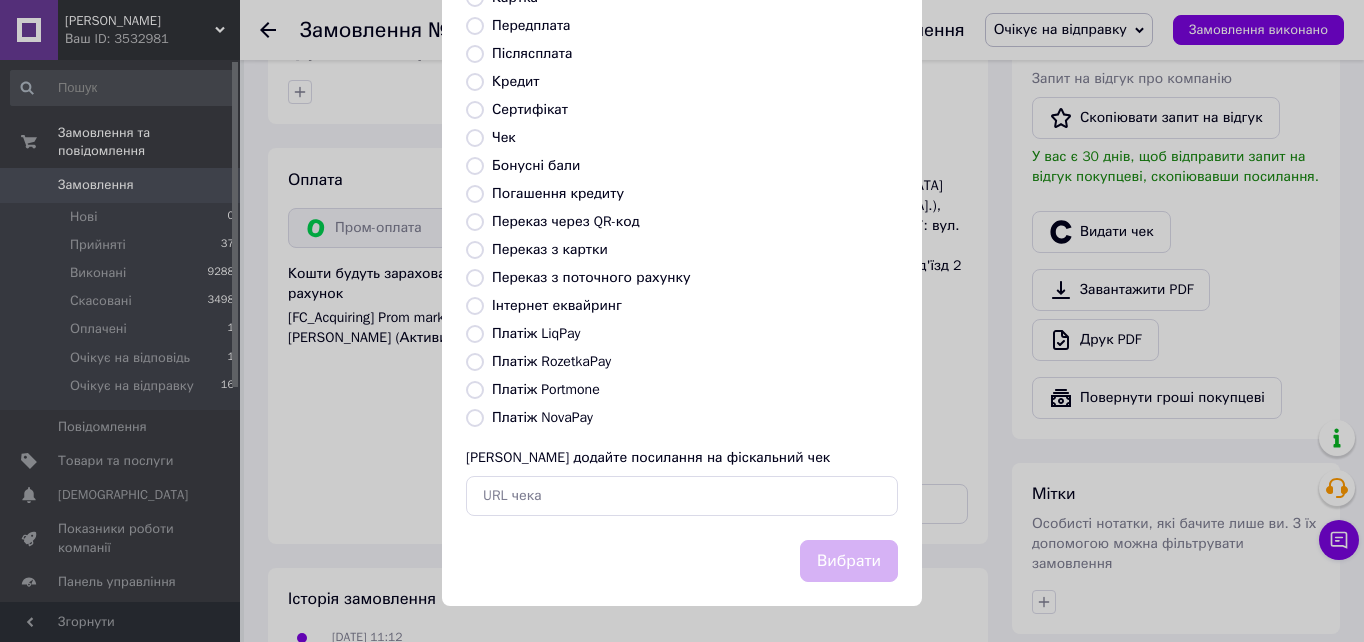 click on "Платіж RozetkaPay" at bounding box center [475, 362] 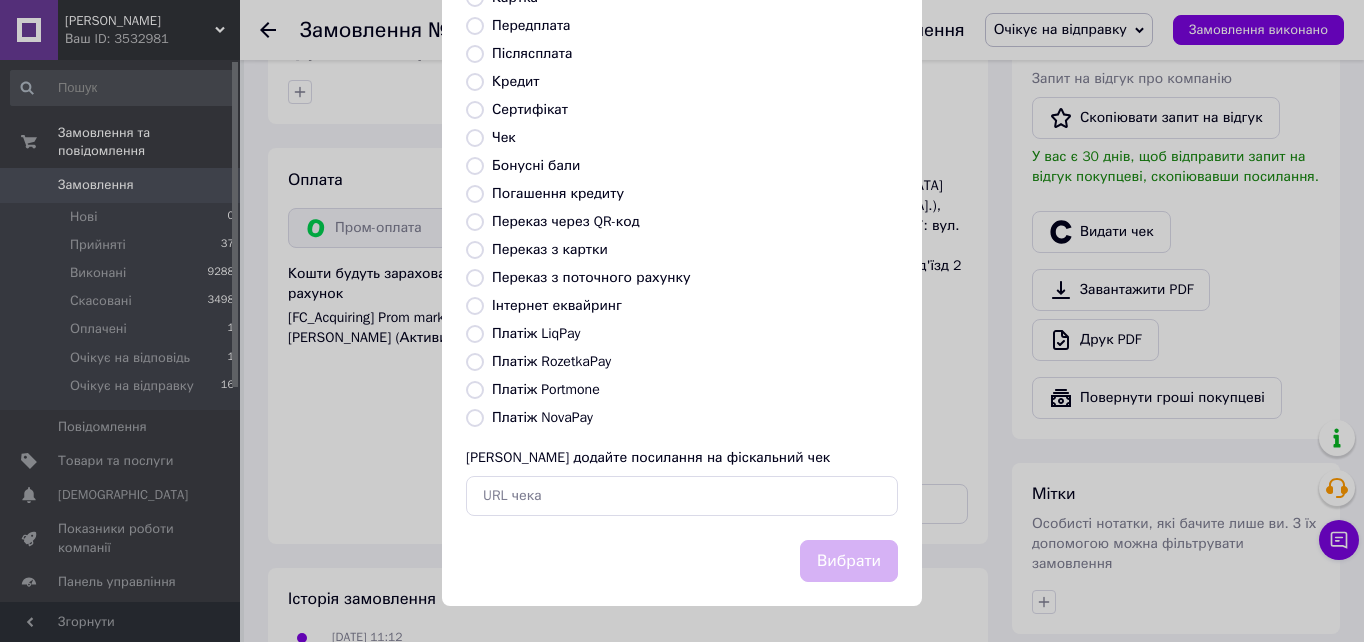 radio on "true" 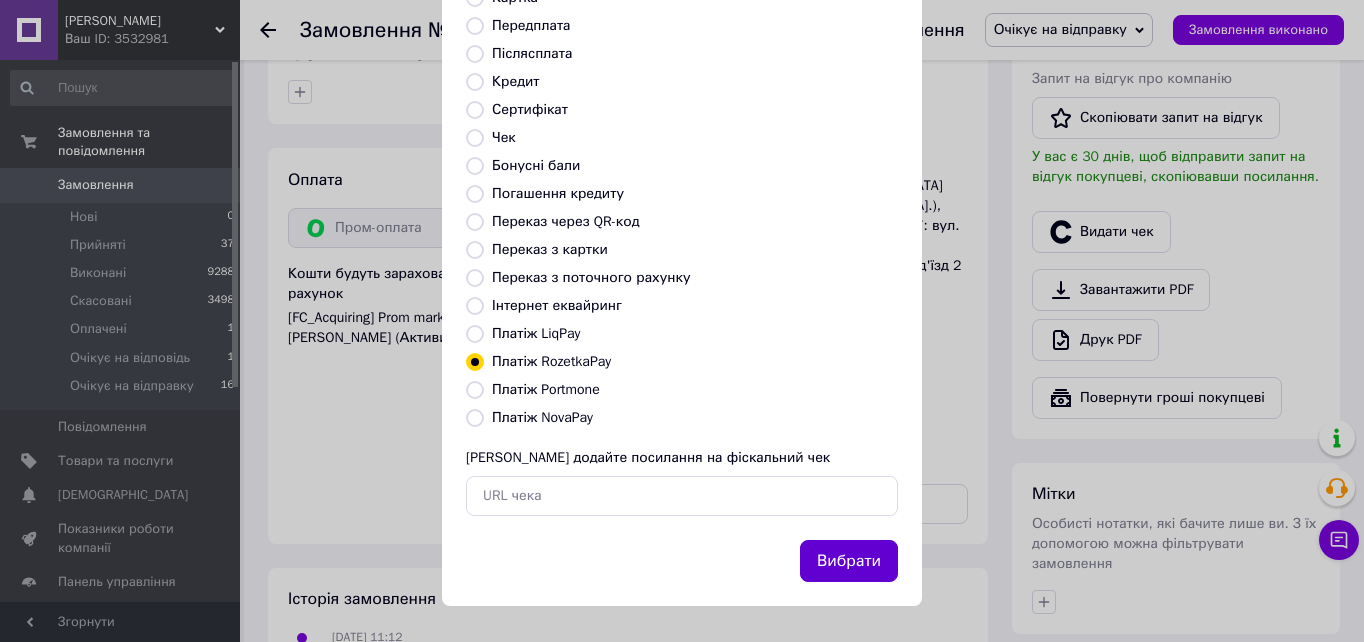 click on "Вибрати" at bounding box center [849, 561] 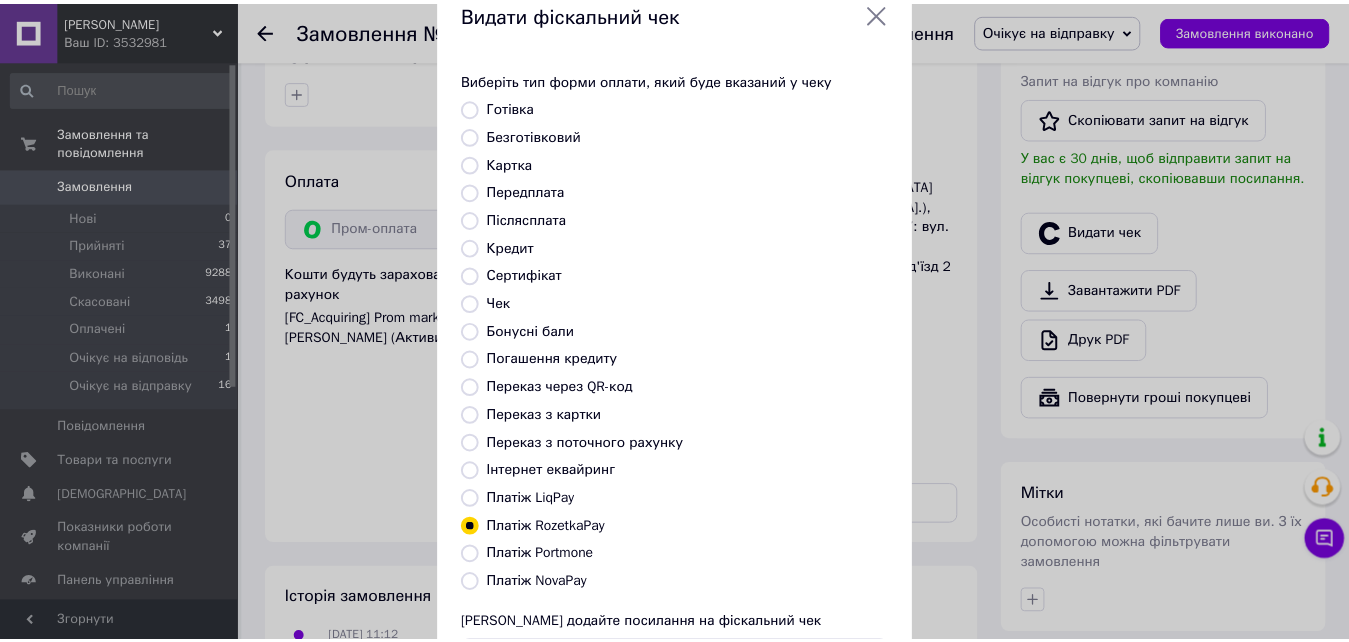 scroll, scrollTop: 0, scrollLeft: 0, axis: both 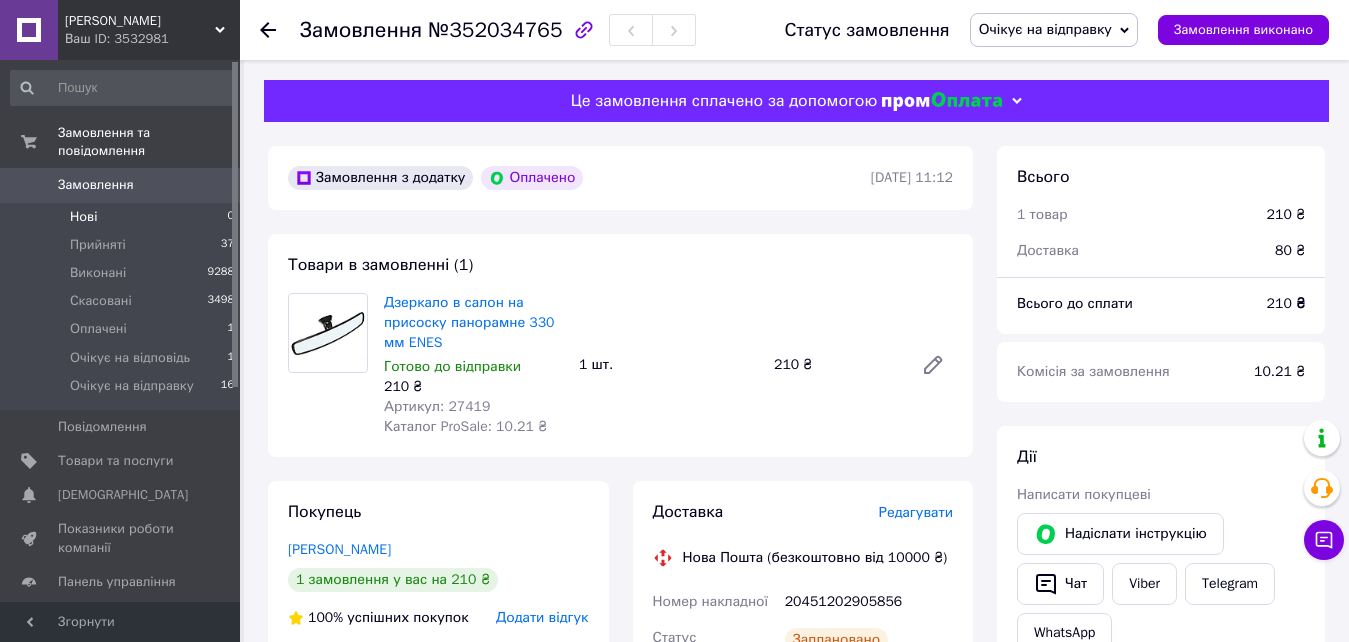 click on "Нові 0" at bounding box center (123, 217) 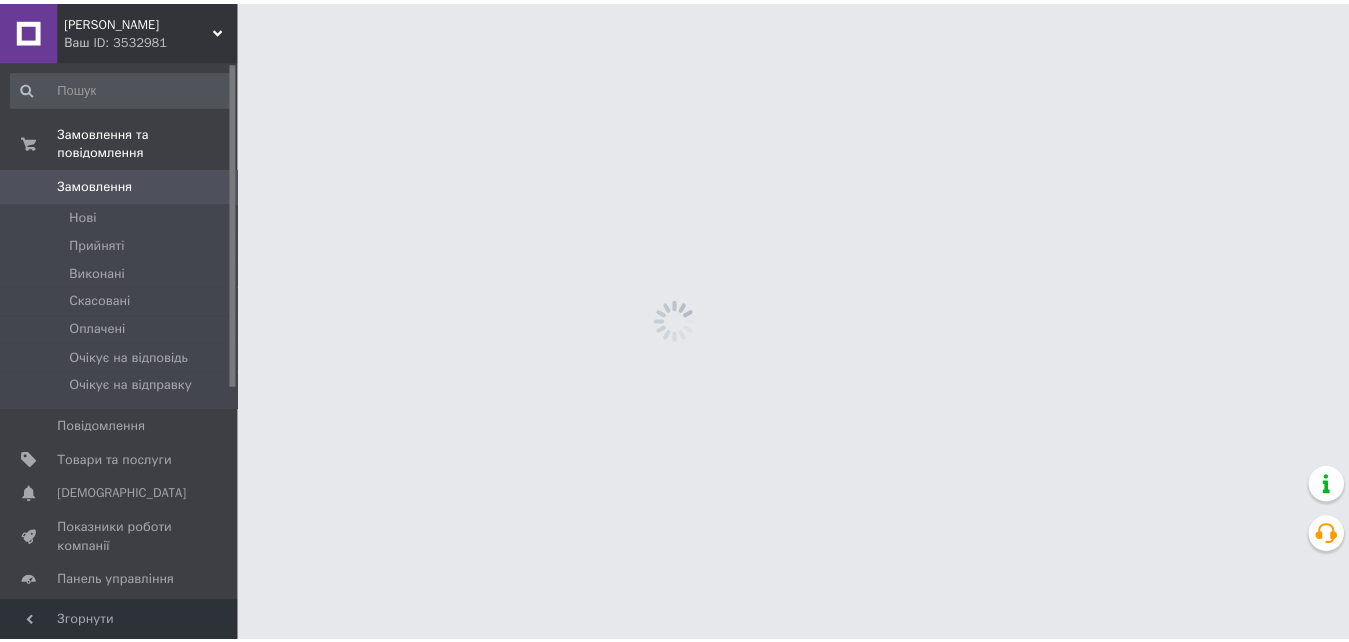 scroll, scrollTop: 0, scrollLeft: 0, axis: both 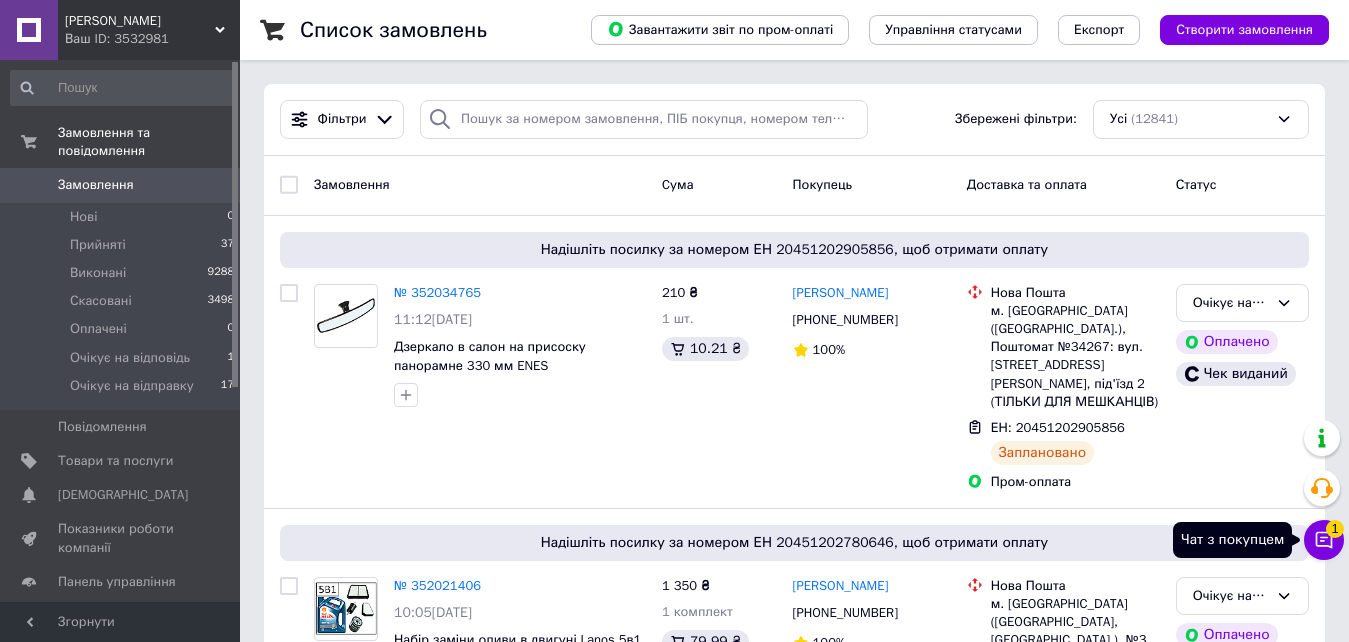 click on "Чат з покупцем 1" at bounding box center (1324, 540) 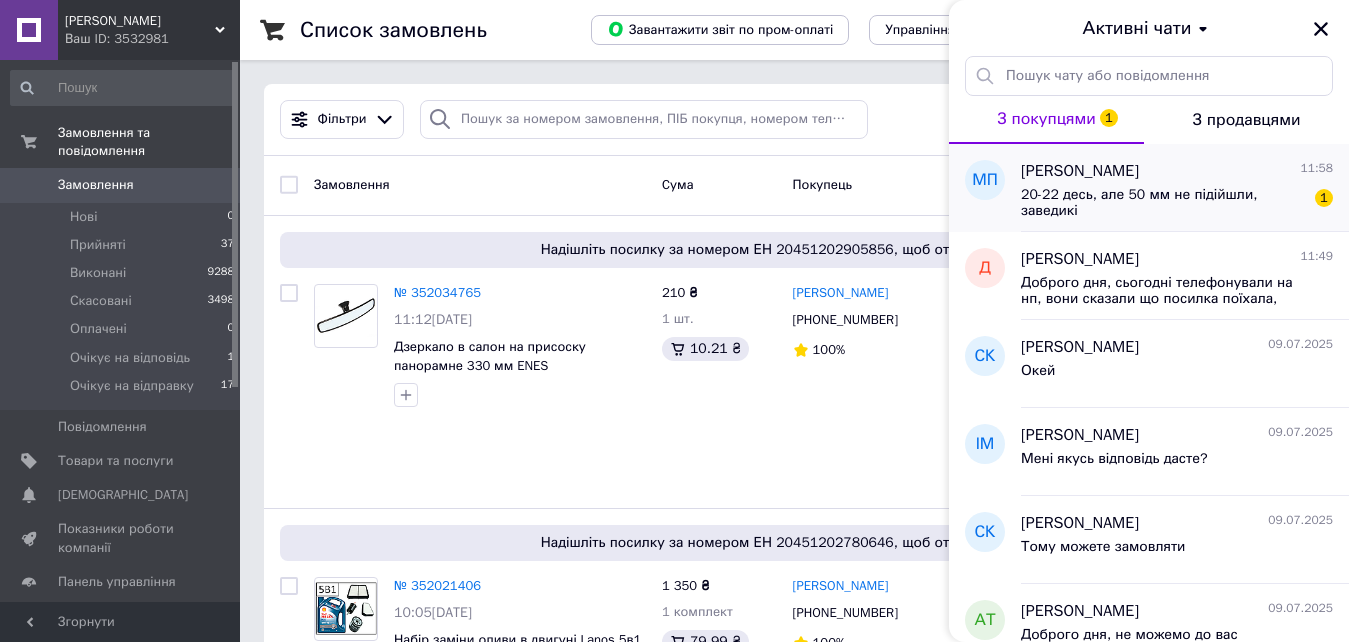 click on "20-22 десь, але 50 мм не підійшли, заведикі" at bounding box center [1163, 203] 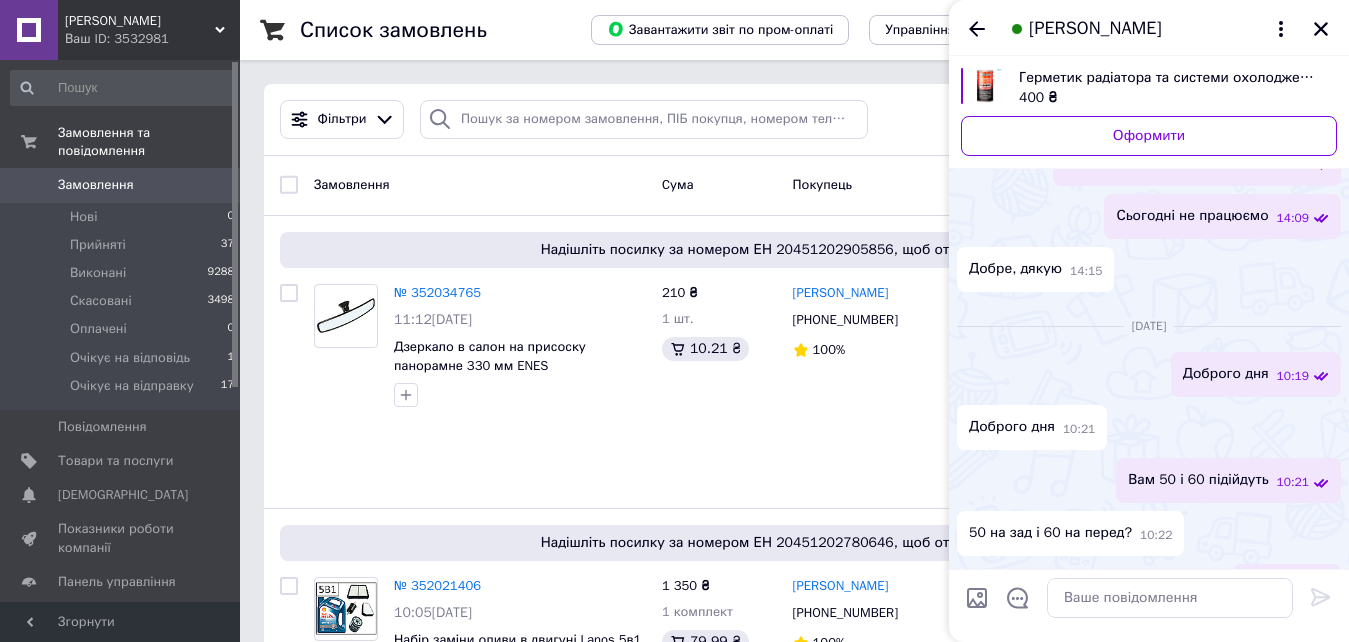 scroll, scrollTop: 2099, scrollLeft: 0, axis: vertical 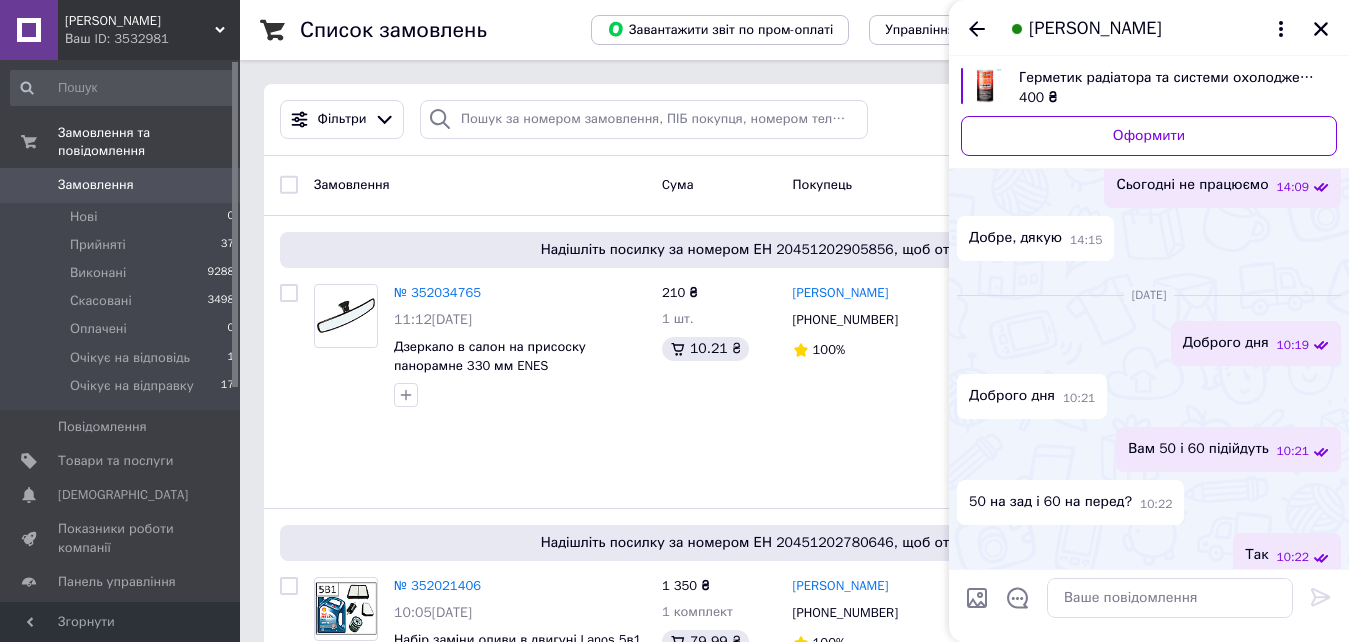 click on "190 ₴" at bounding box center [1193, -165] 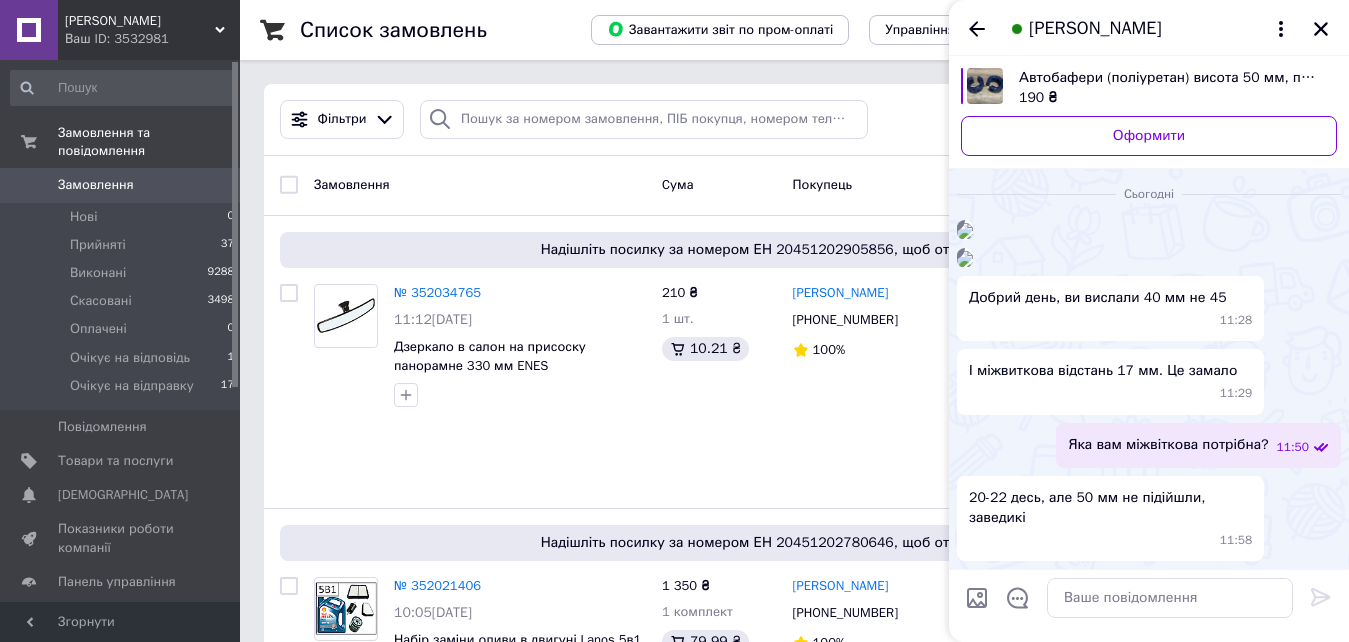 scroll, scrollTop: 6152, scrollLeft: 0, axis: vertical 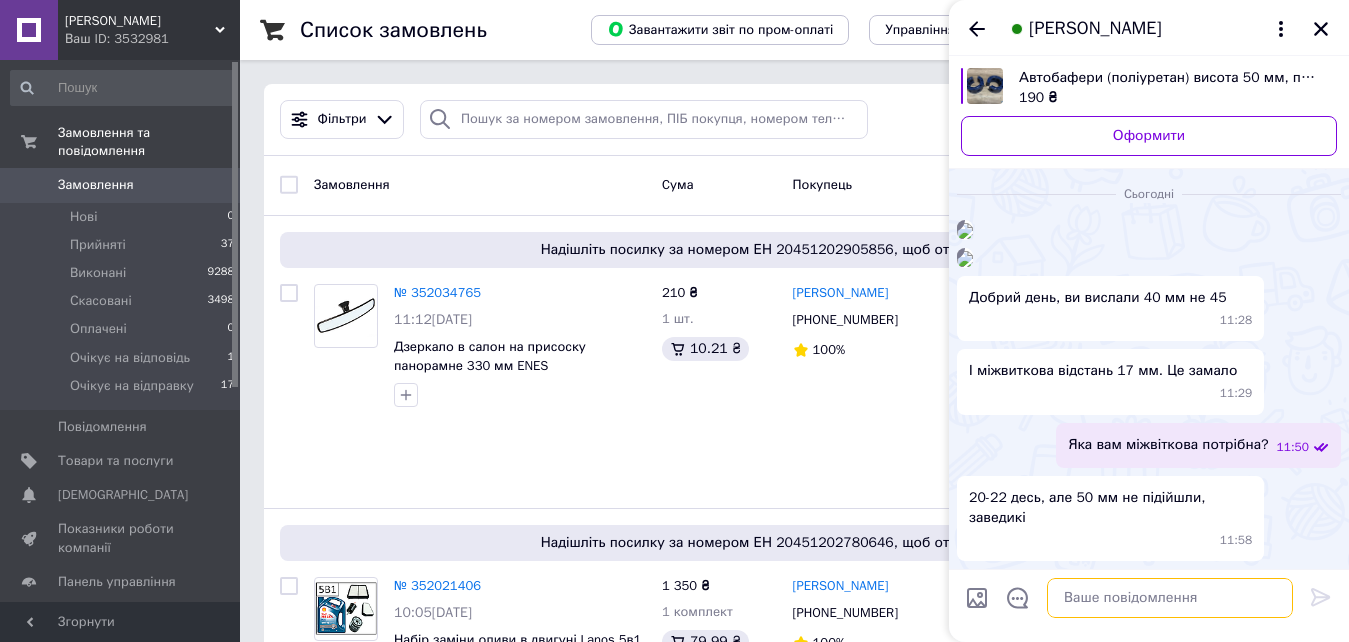 click at bounding box center [1170, 598] 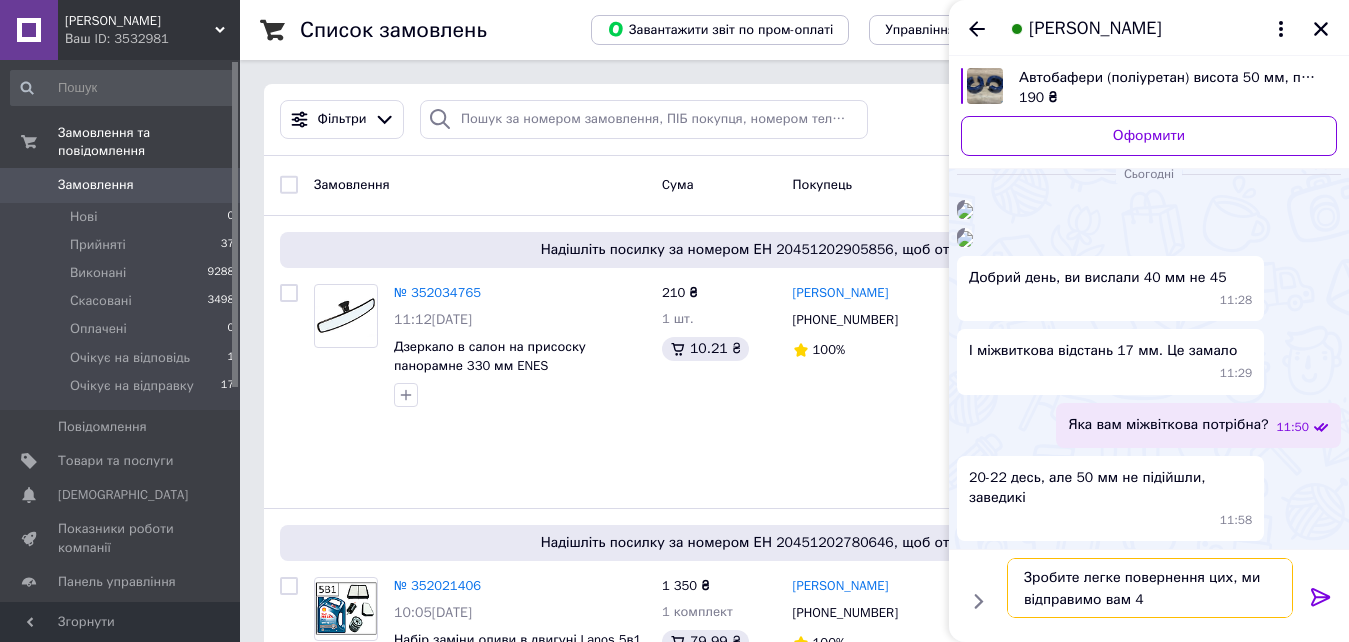 type on "Зробите легке повернення цих, ми відправимо вам 45" 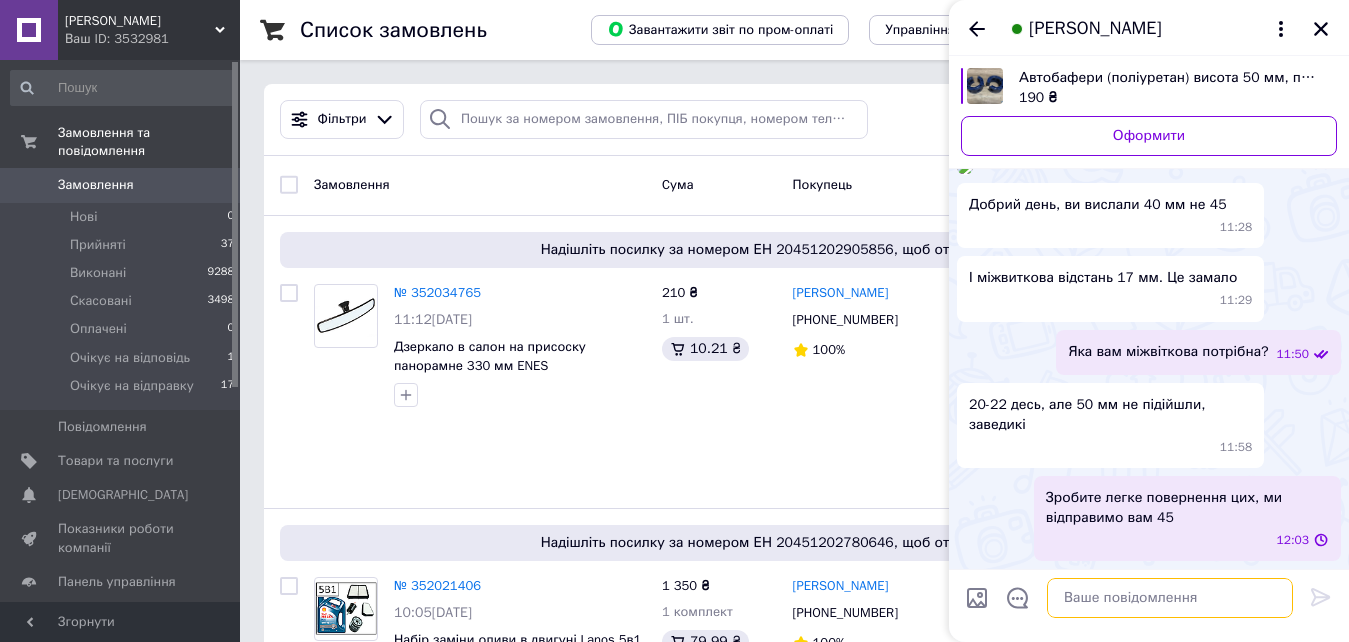 scroll, scrollTop: 6245, scrollLeft: 0, axis: vertical 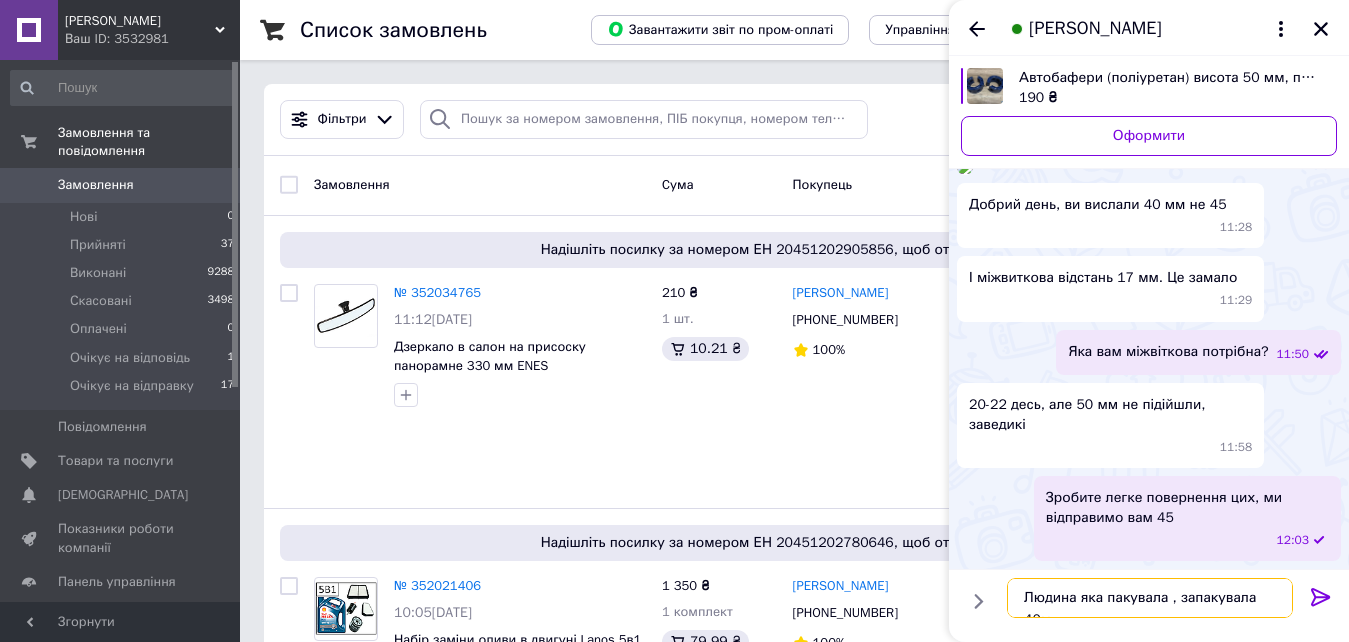 type on "Людина яка пакувала , запакувала 40мм" 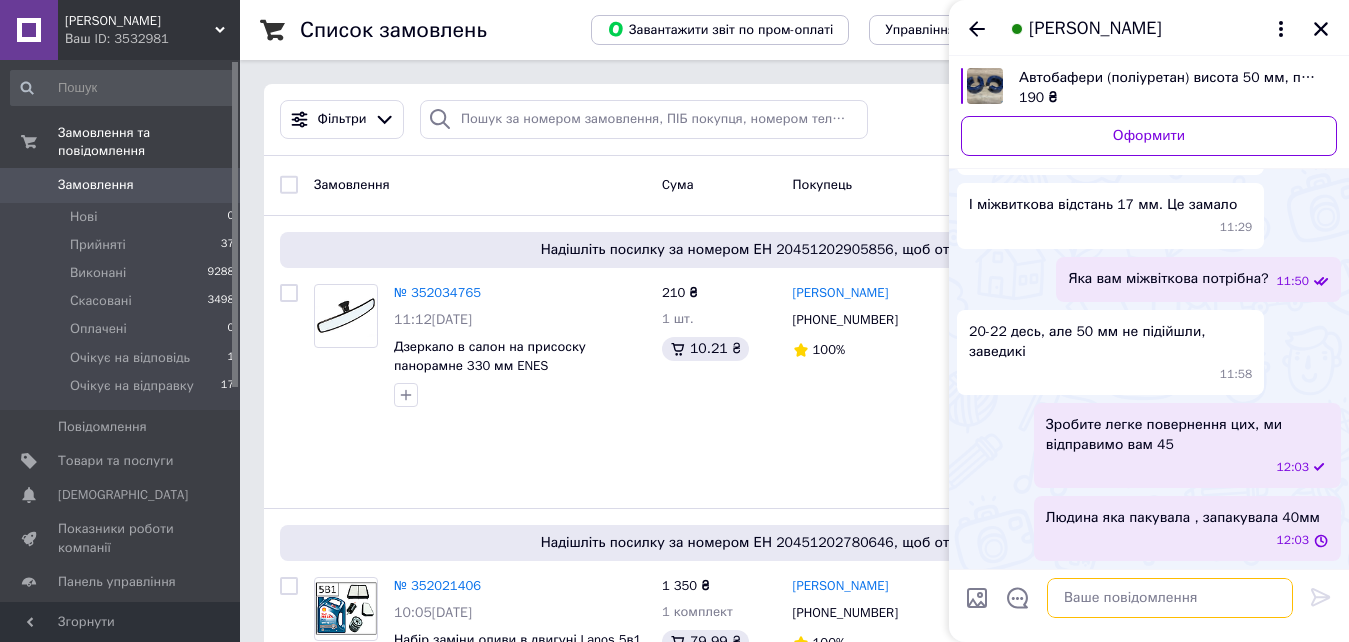 scroll, scrollTop: 6318, scrollLeft: 0, axis: vertical 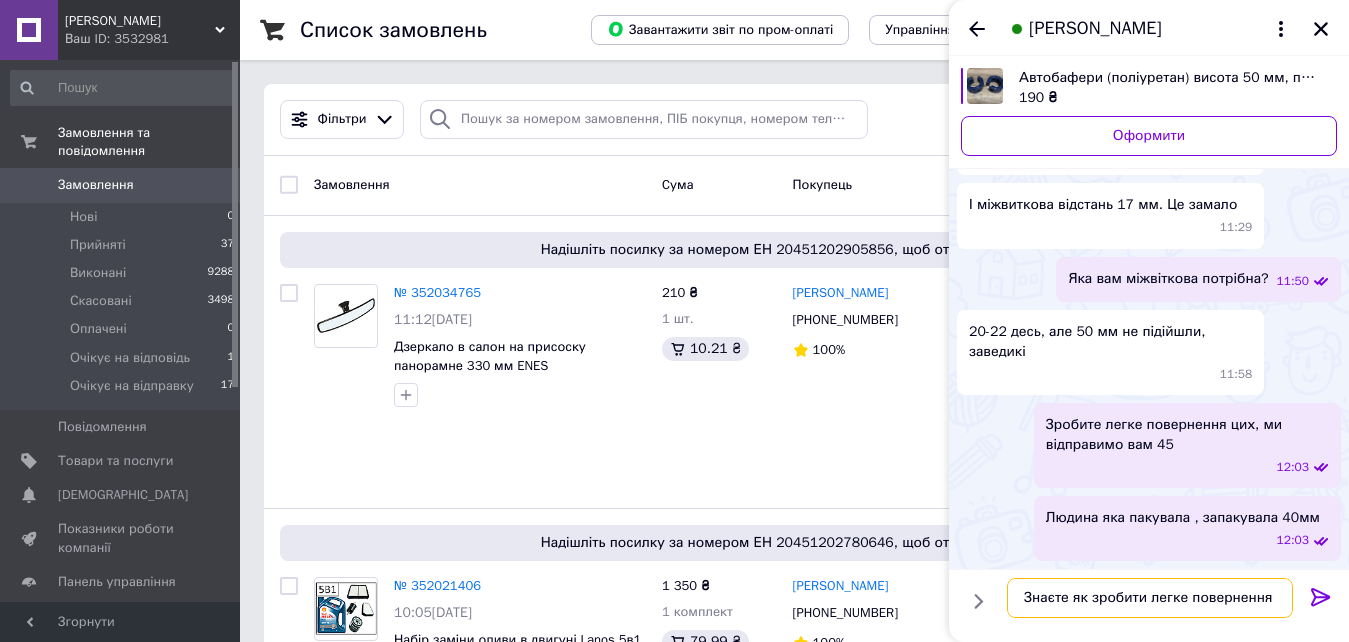 type on "Знаєте як зробити легке повернення?" 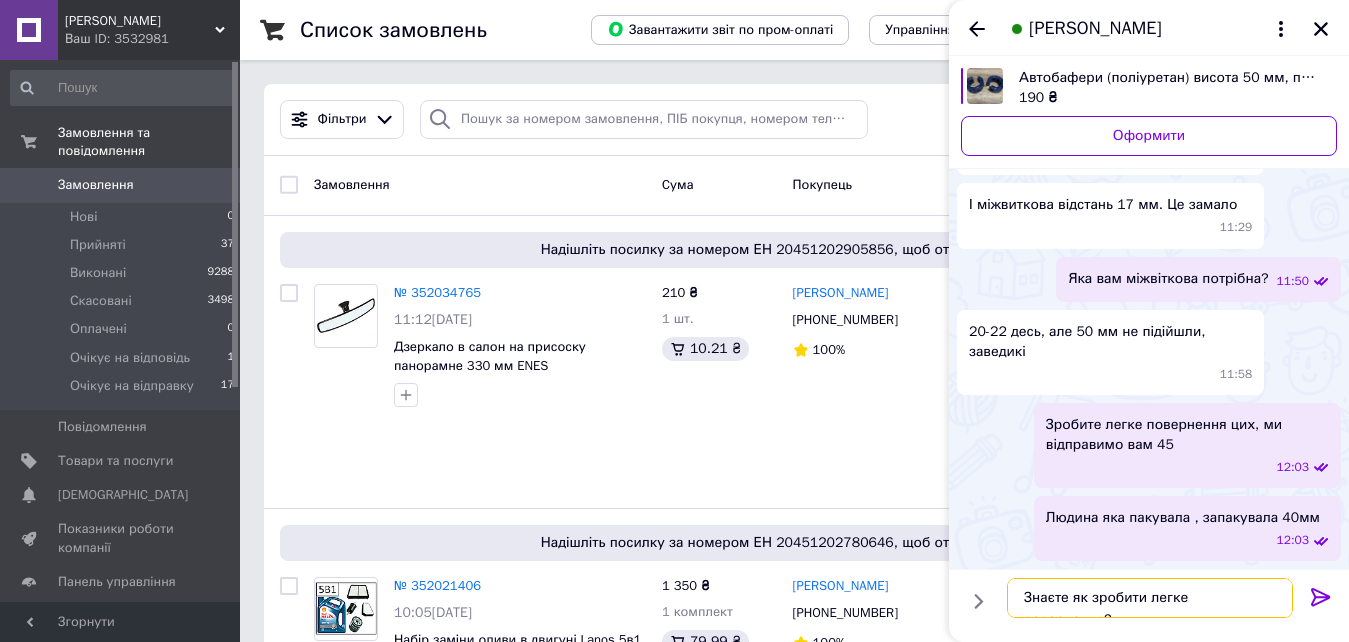 type 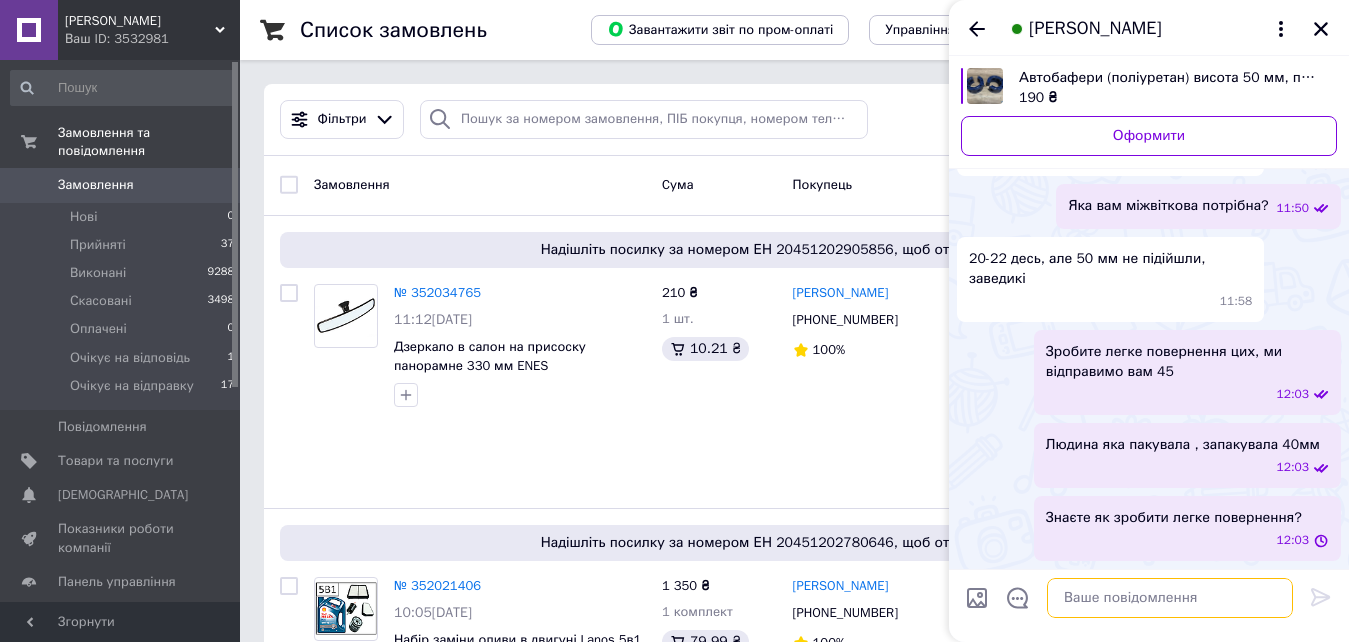 scroll, scrollTop: 6391, scrollLeft: 0, axis: vertical 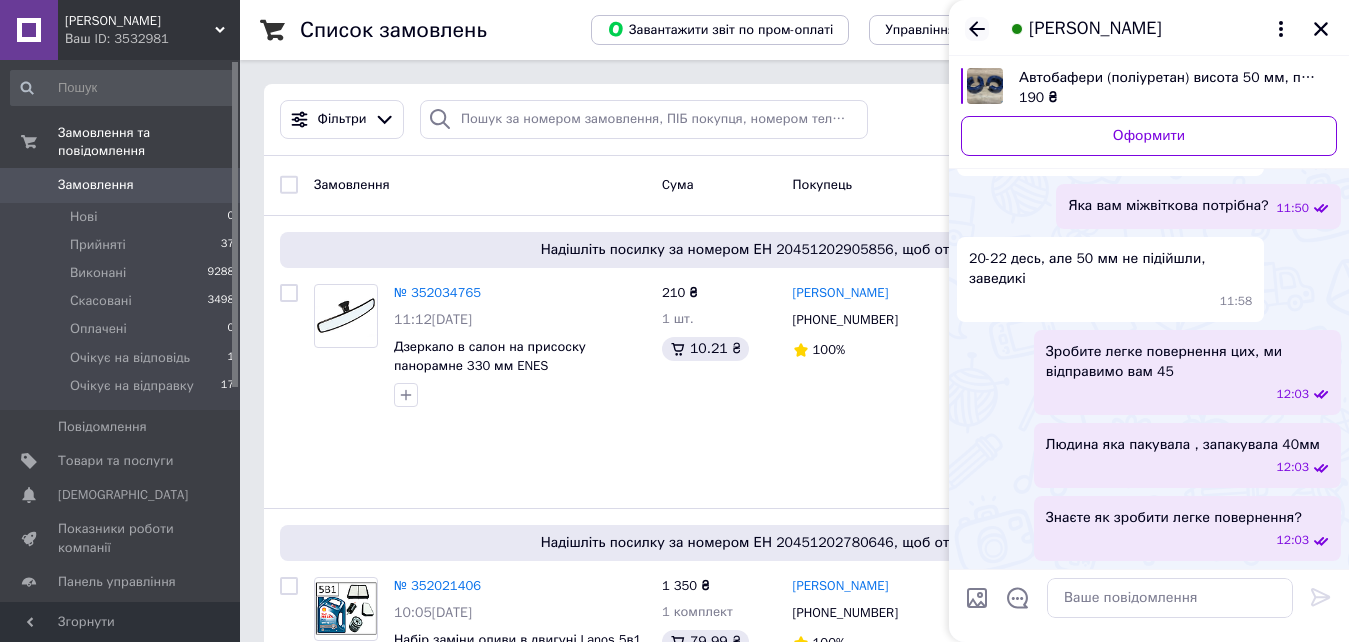 click 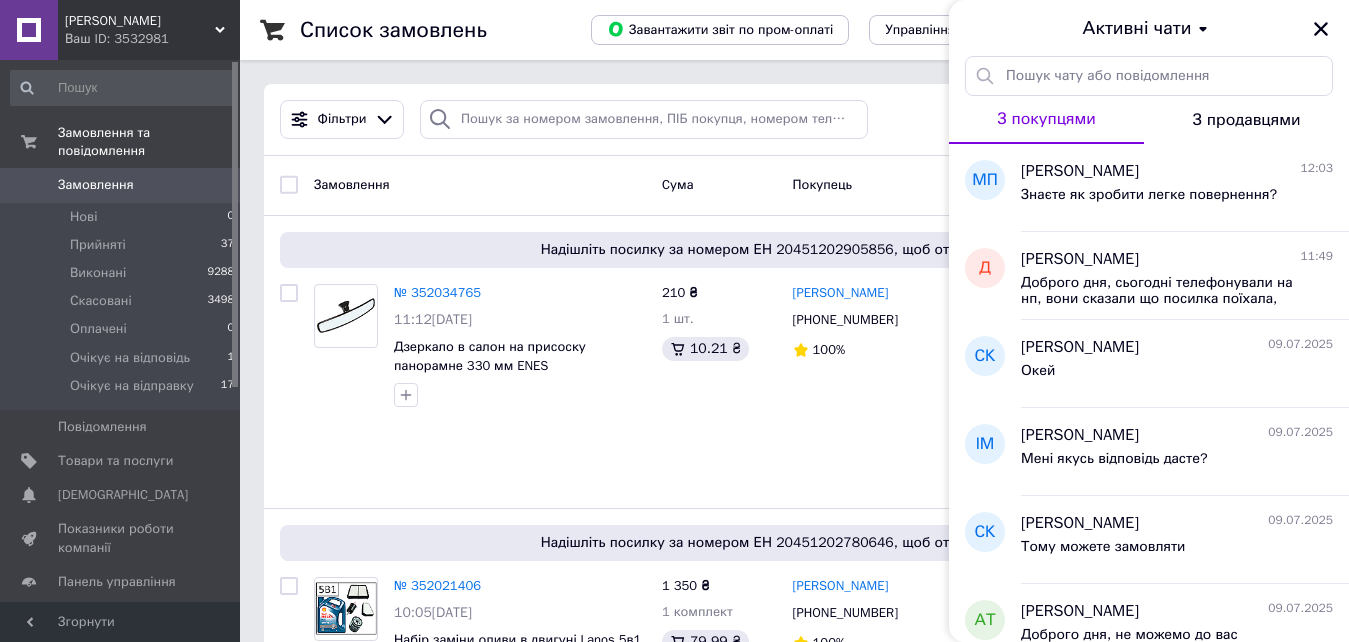 click at bounding box center [1321, 29] 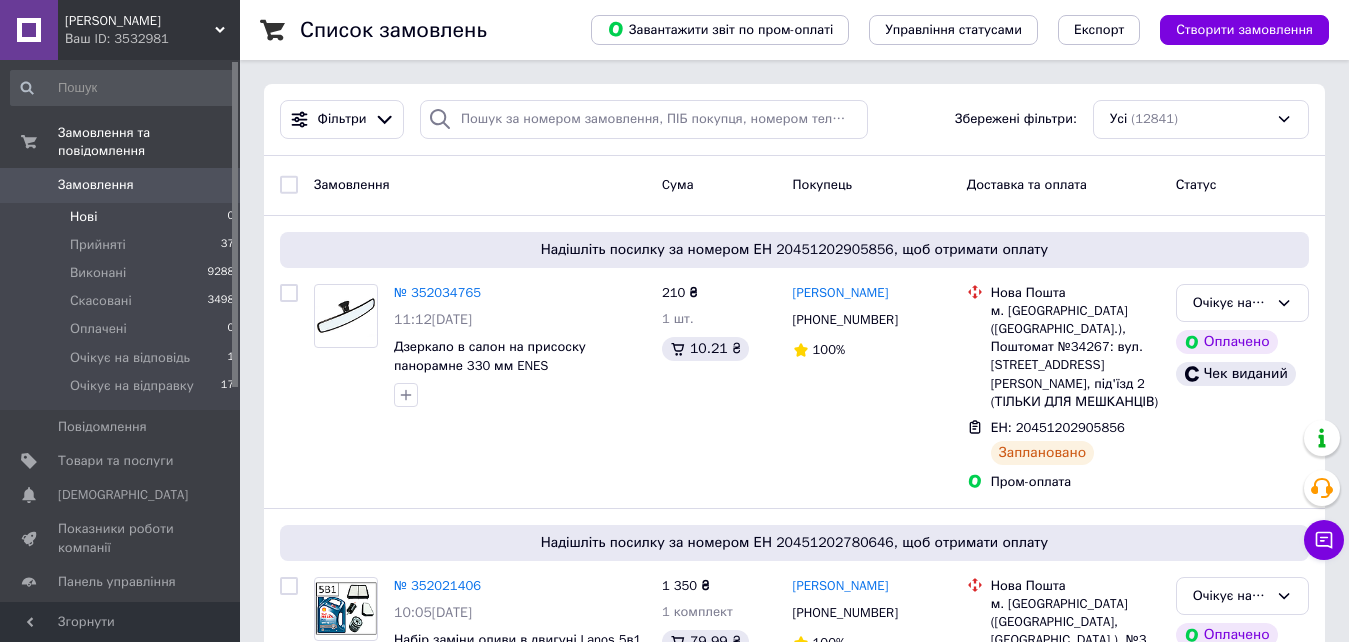 click on "Нові 0" at bounding box center [123, 217] 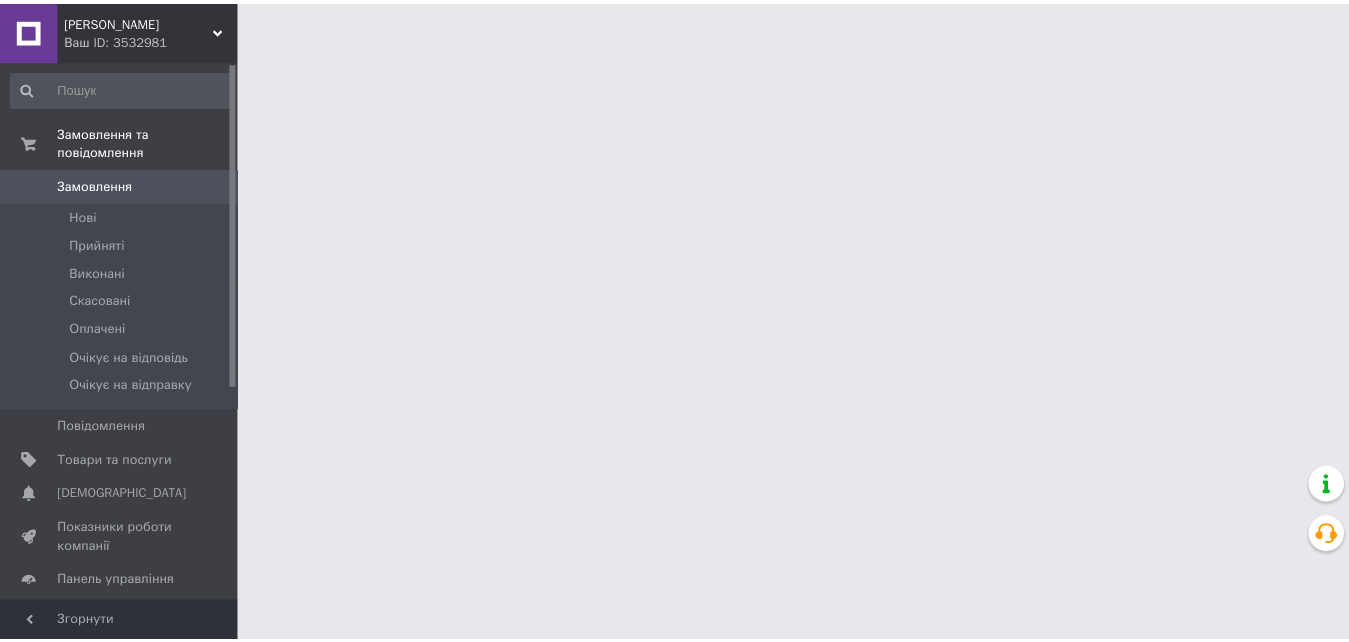 scroll, scrollTop: 0, scrollLeft: 0, axis: both 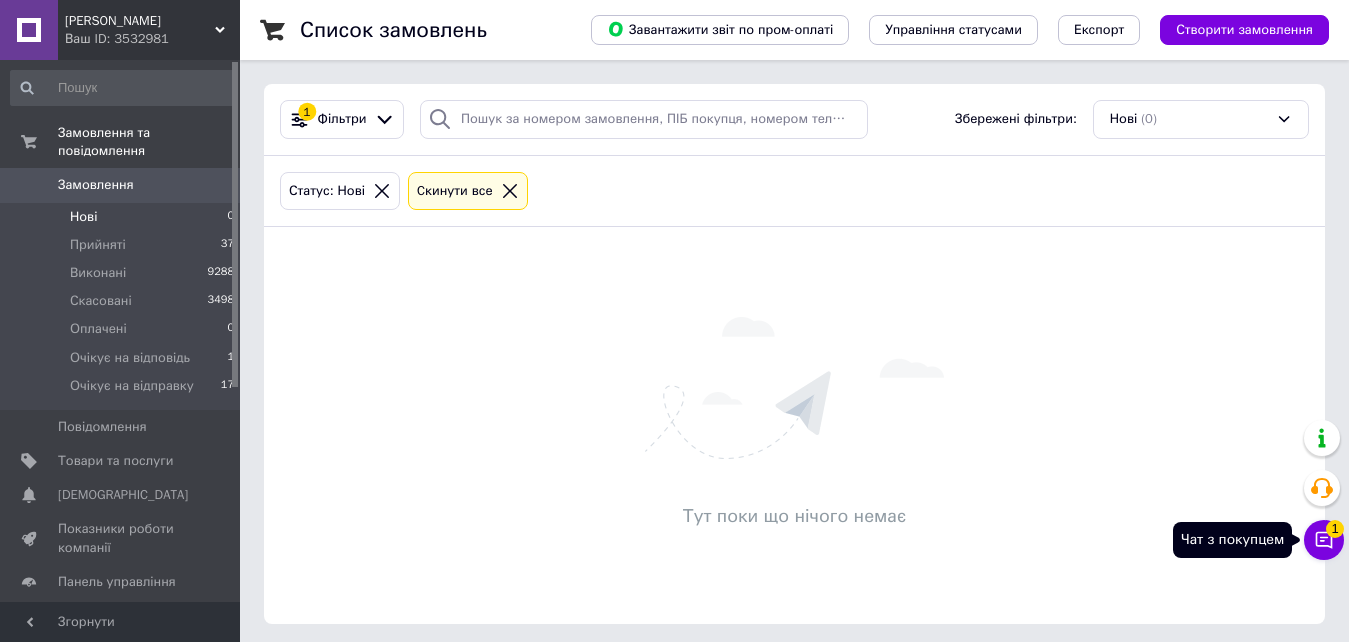 click 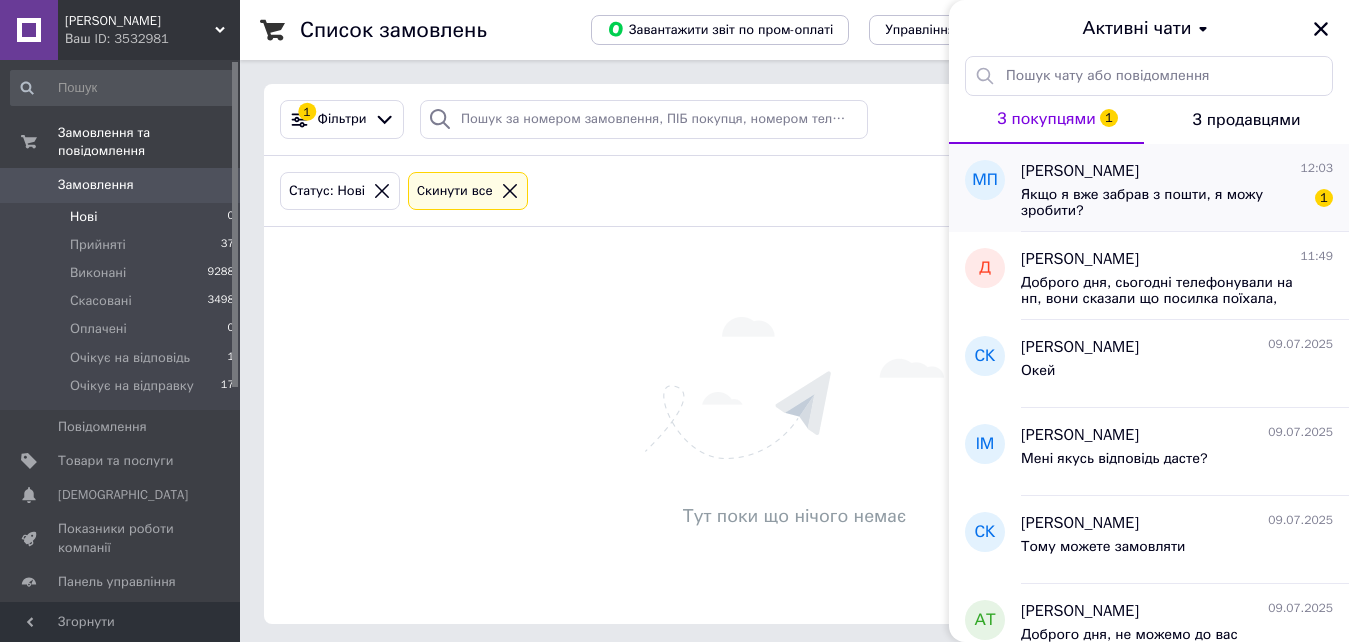 click on "Якщо я вже забрав з пошти, я можу зробити?" at bounding box center [1163, 203] 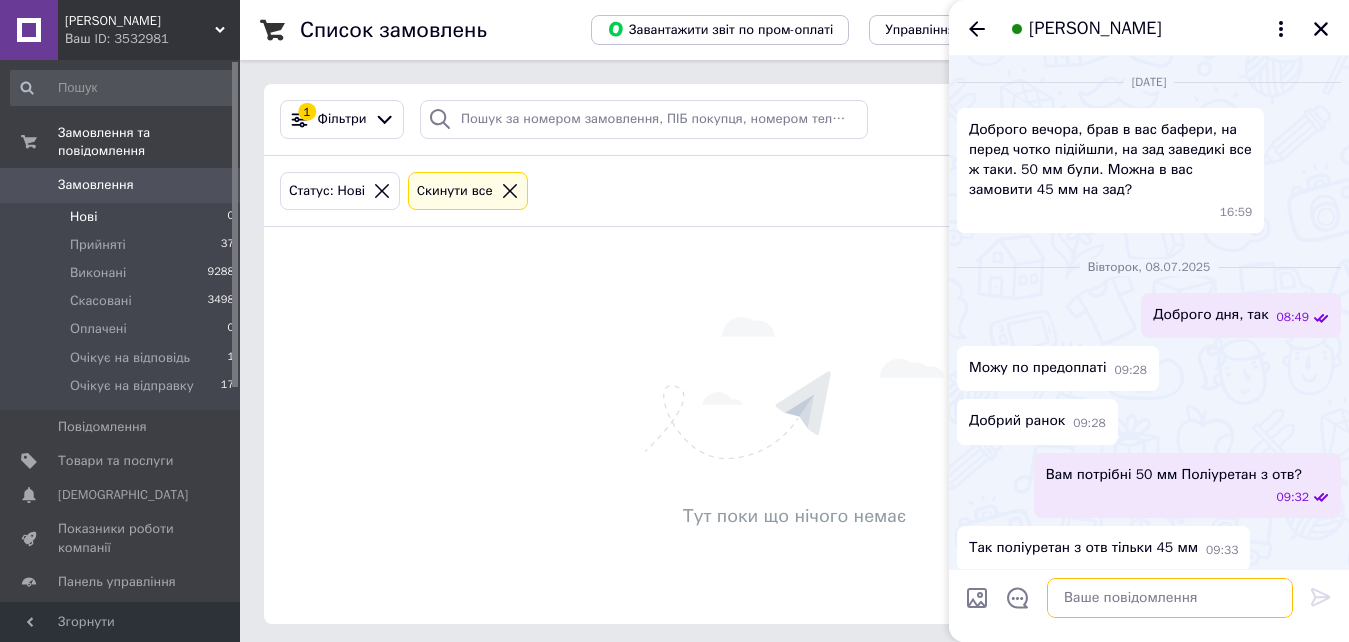 click at bounding box center [1170, 598] 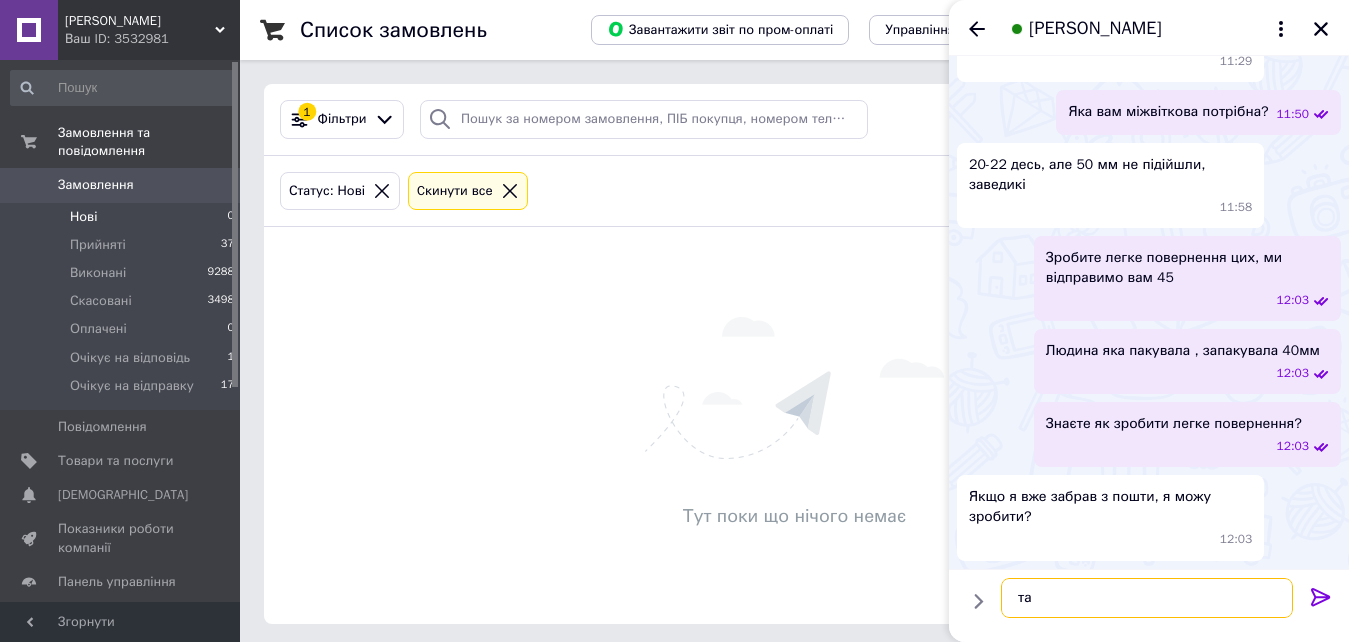 type on "так" 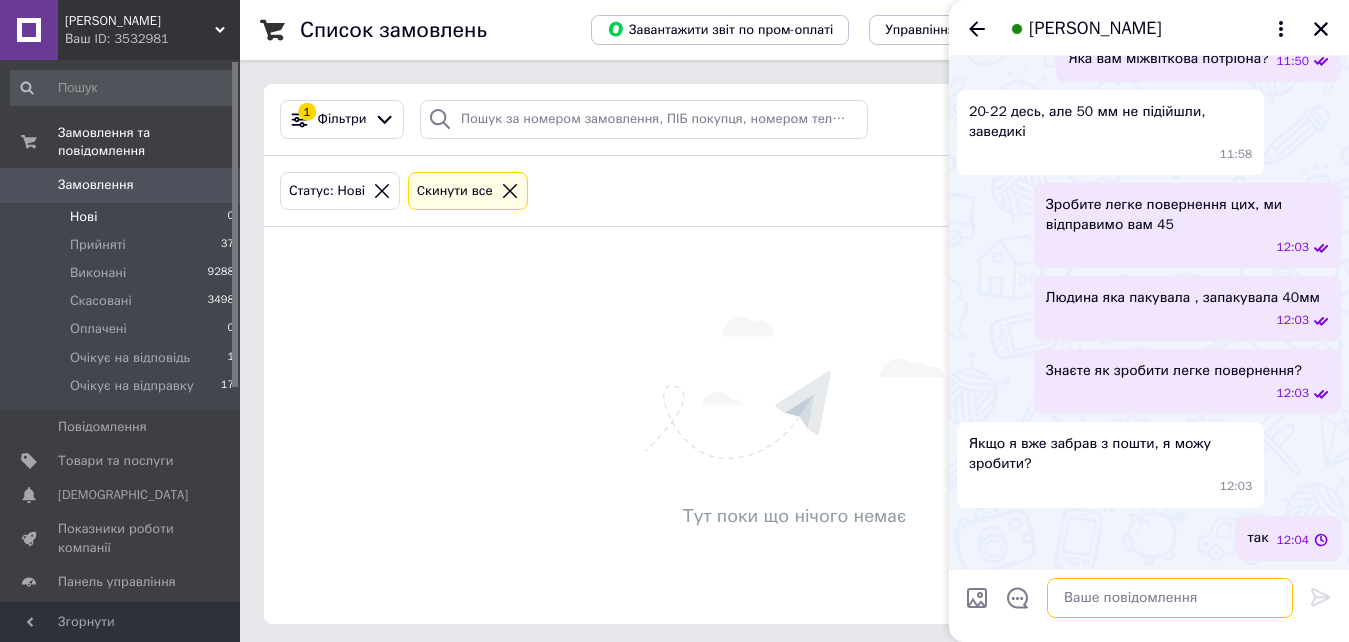 scroll, scrollTop: 2389, scrollLeft: 0, axis: vertical 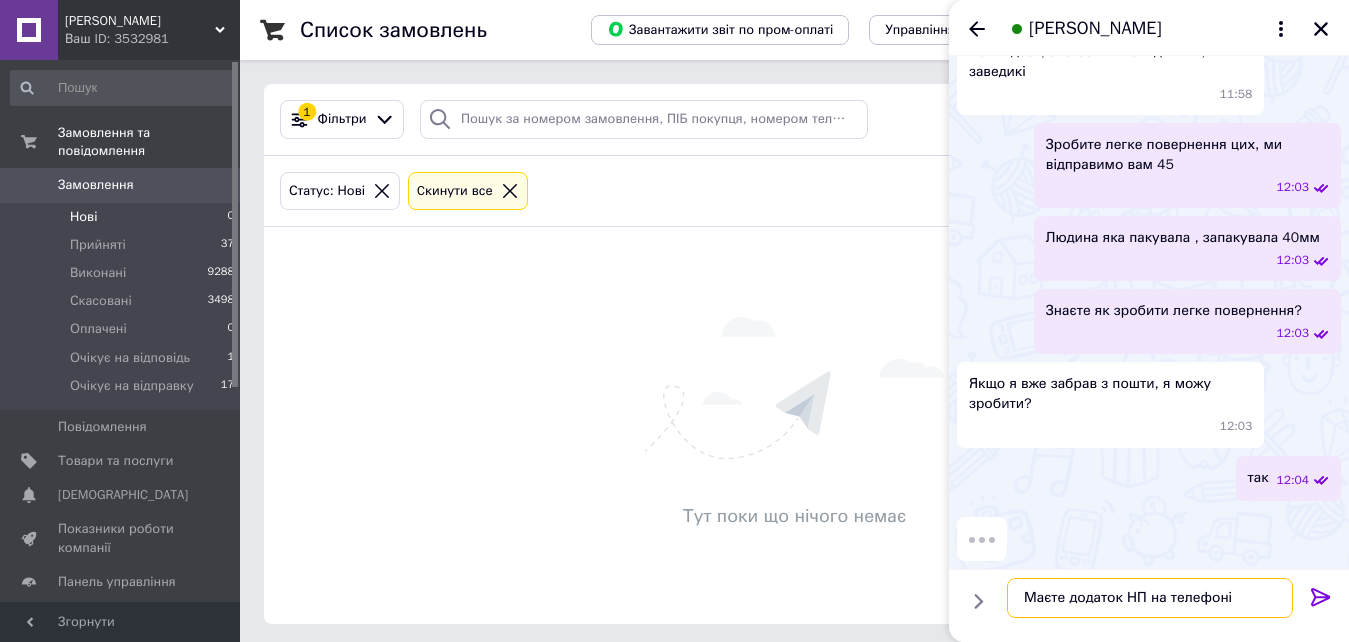 type on "Маєте додаток НП на телефоні?" 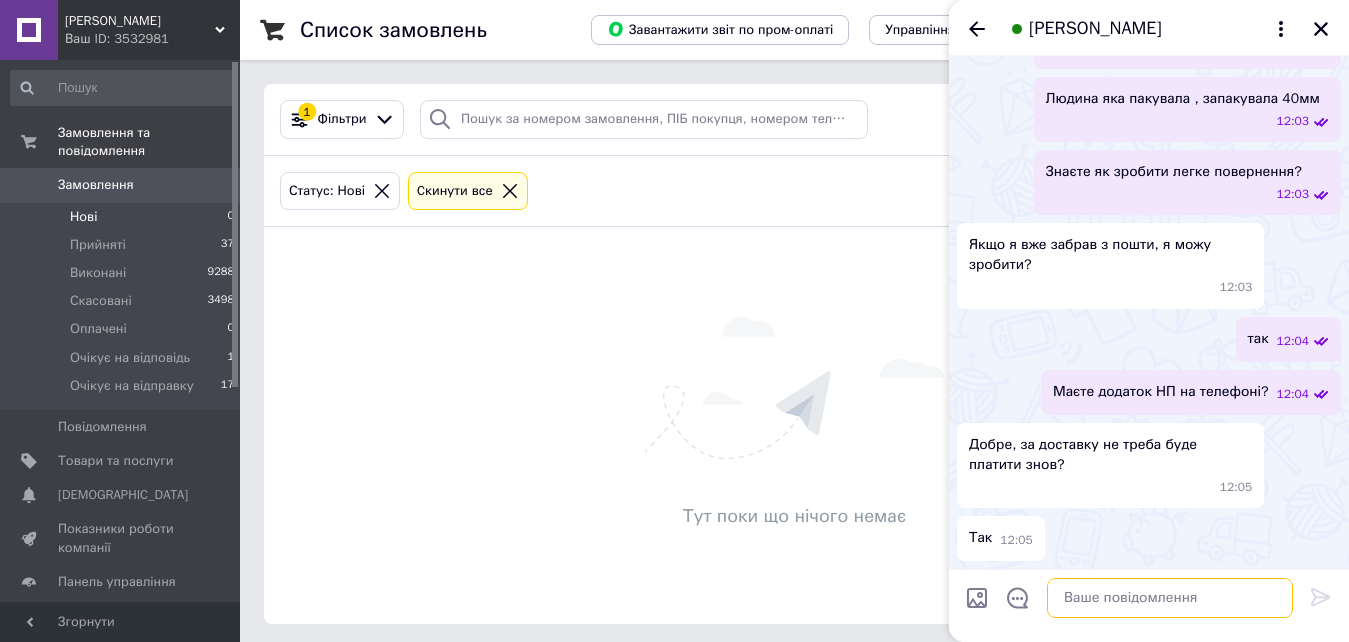 scroll, scrollTop: 2588, scrollLeft: 0, axis: vertical 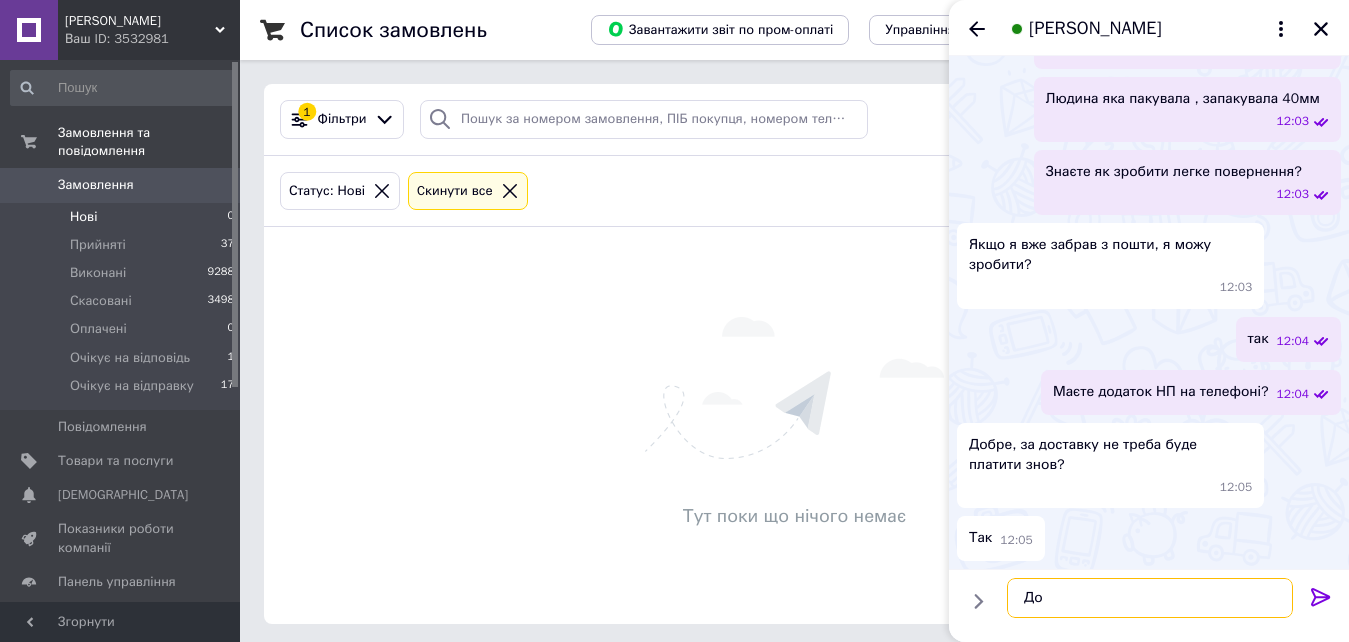 type on "Д" 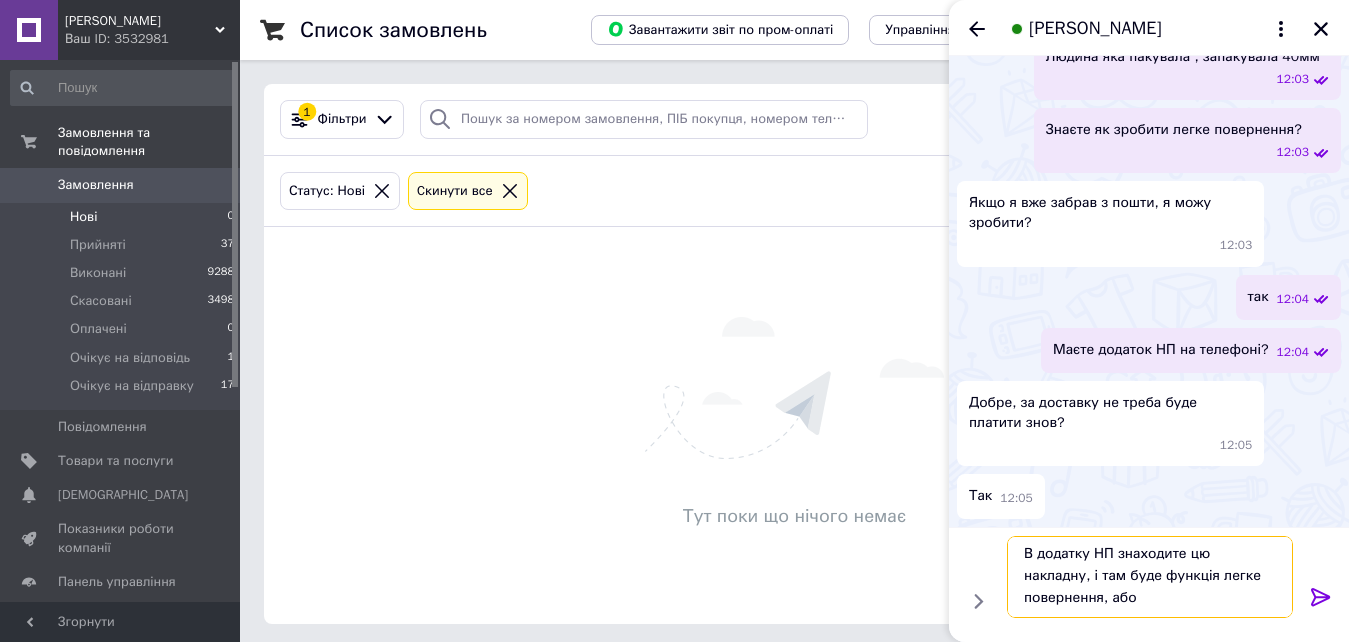 scroll, scrollTop: 2, scrollLeft: 0, axis: vertical 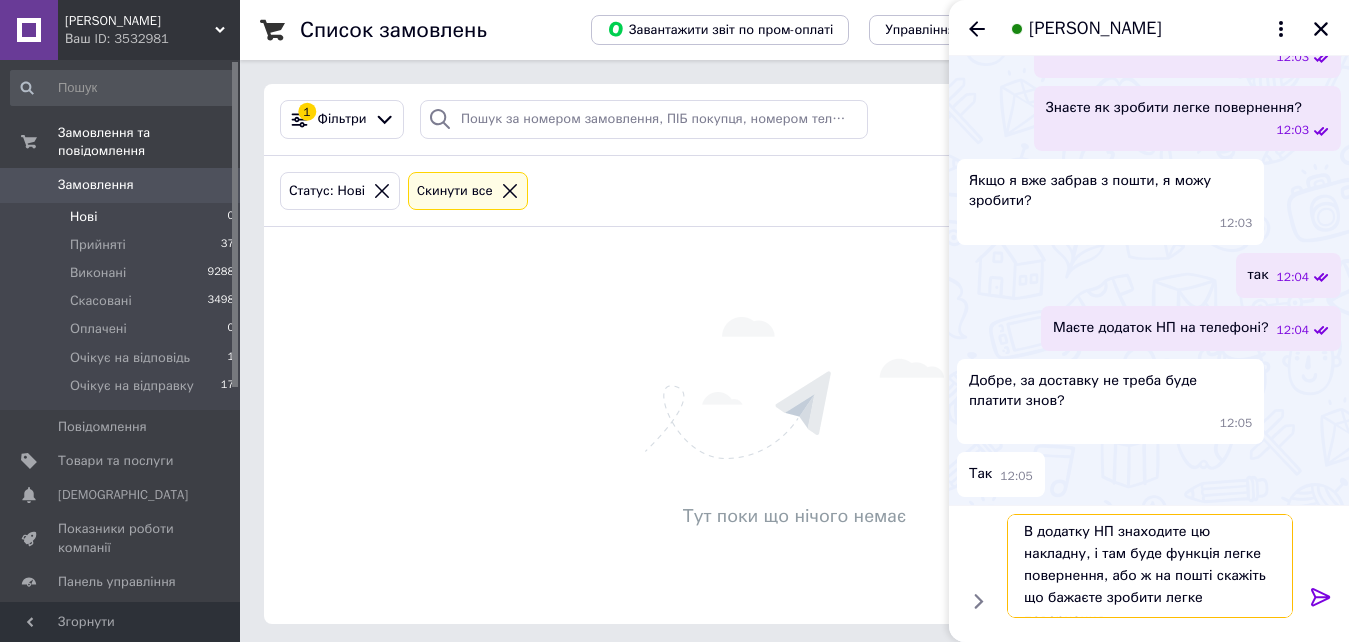 type on "В додатку НП знаходите цю накладну, і там буде функція легке повернення, або ж на пошті скажіть що бажаєте зробити легке повернення." 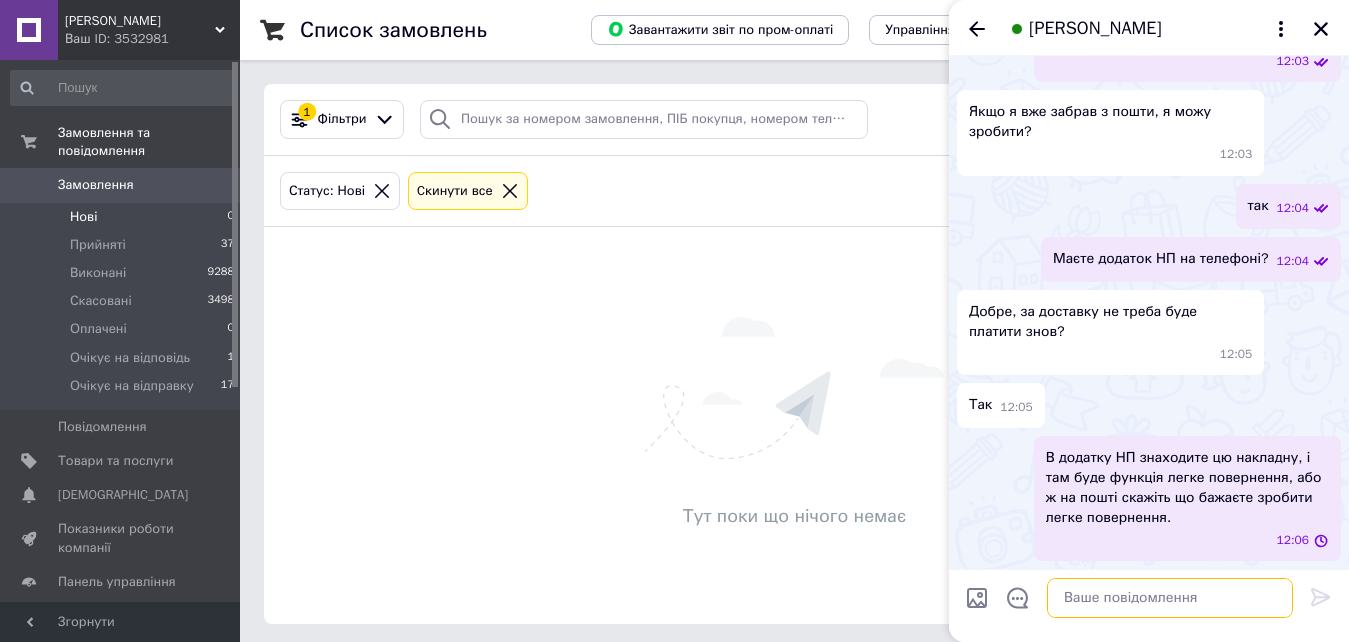scroll, scrollTop: 0, scrollLeft: 0, axis: both 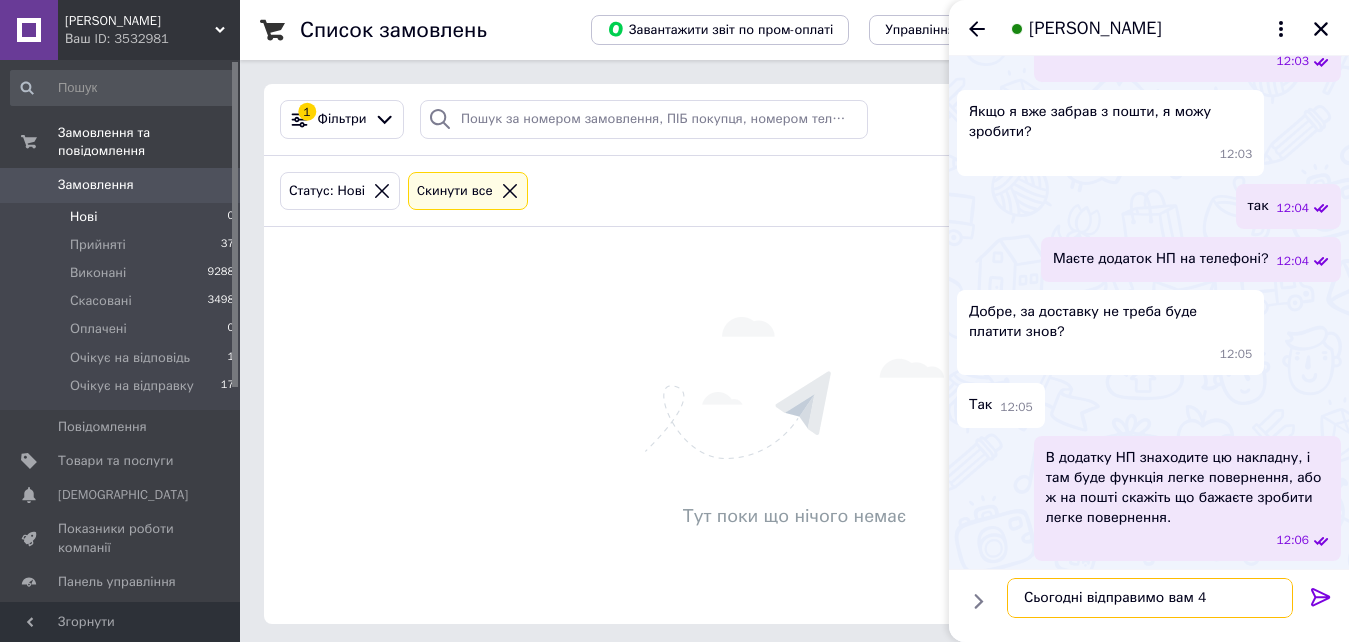 type on "Сьогодні відправимо вам 45" 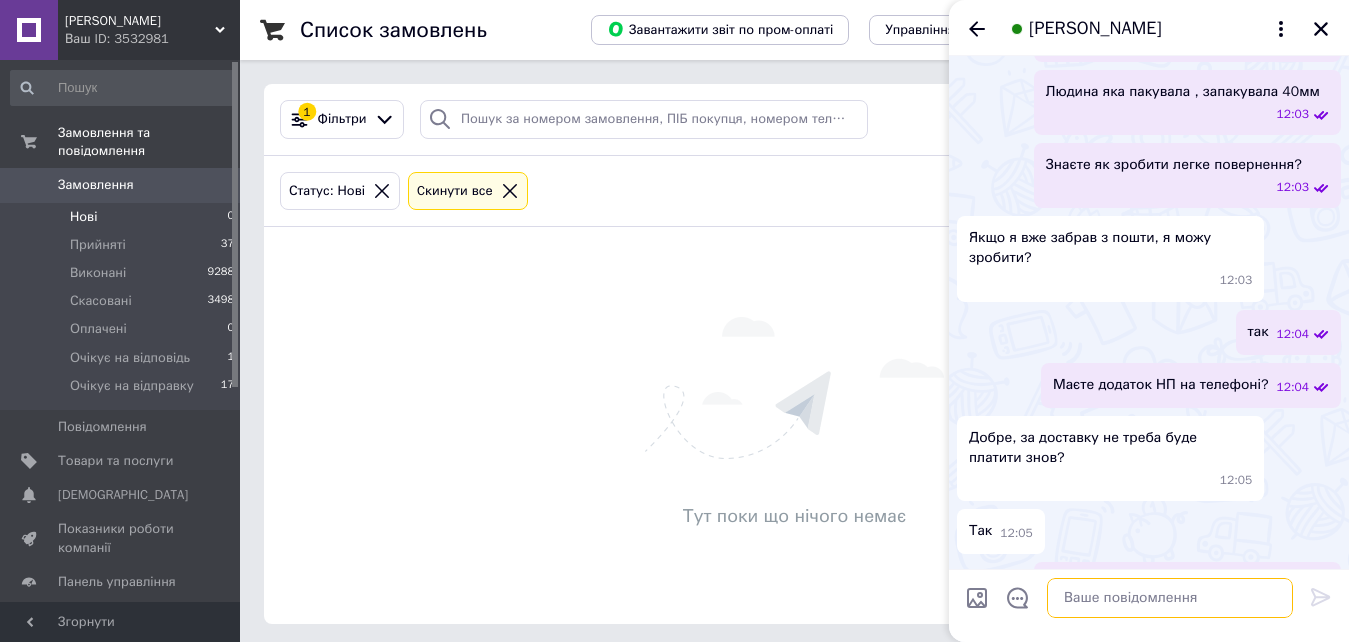 scroll, scrollTop: 1775, scrollLeft: 0, axis: vertical 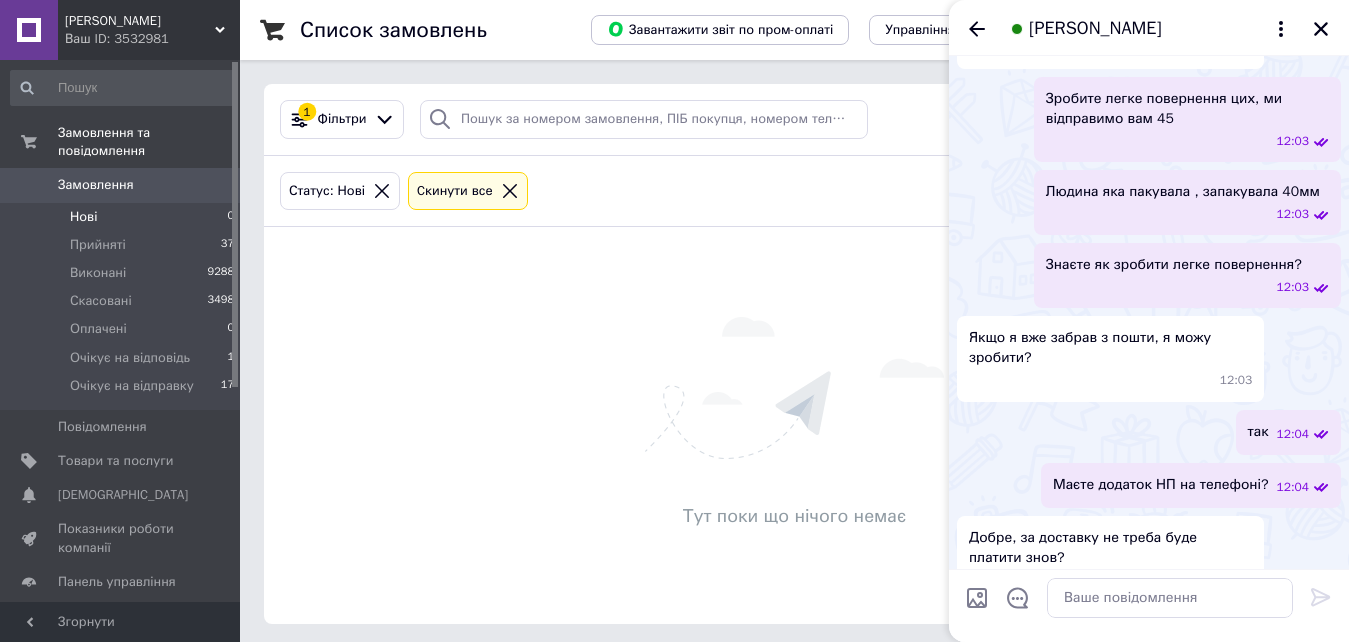 click at bounding box center (965, -261) 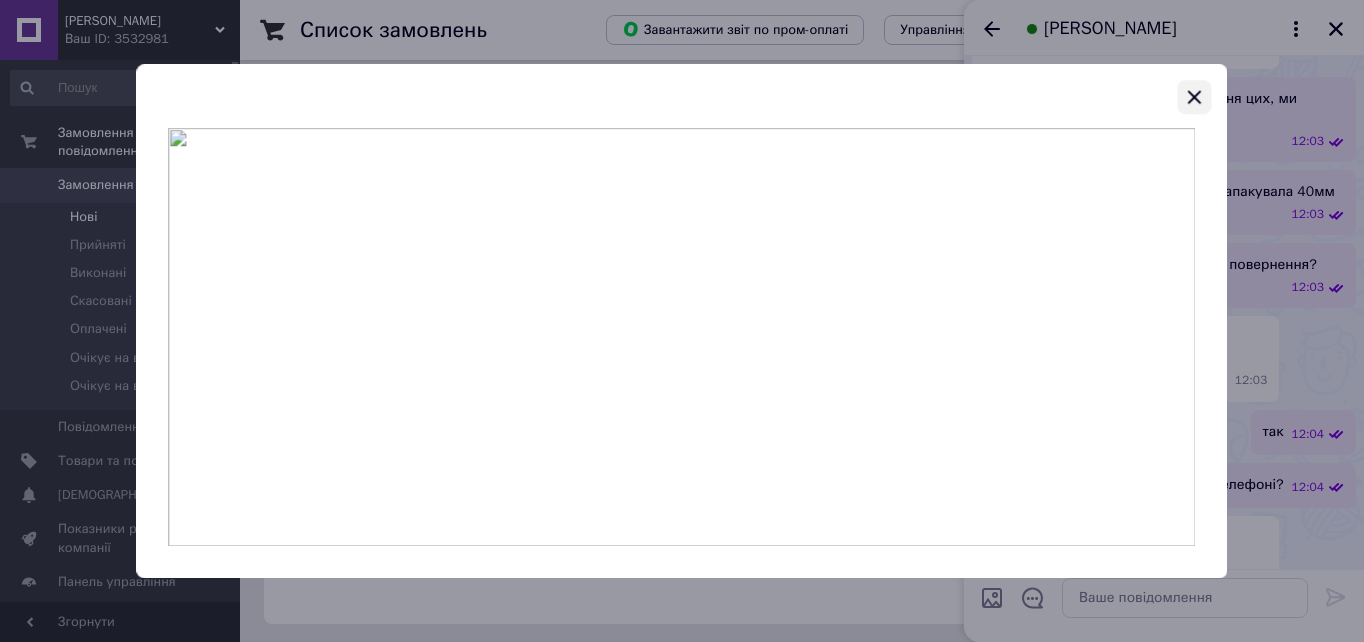 click 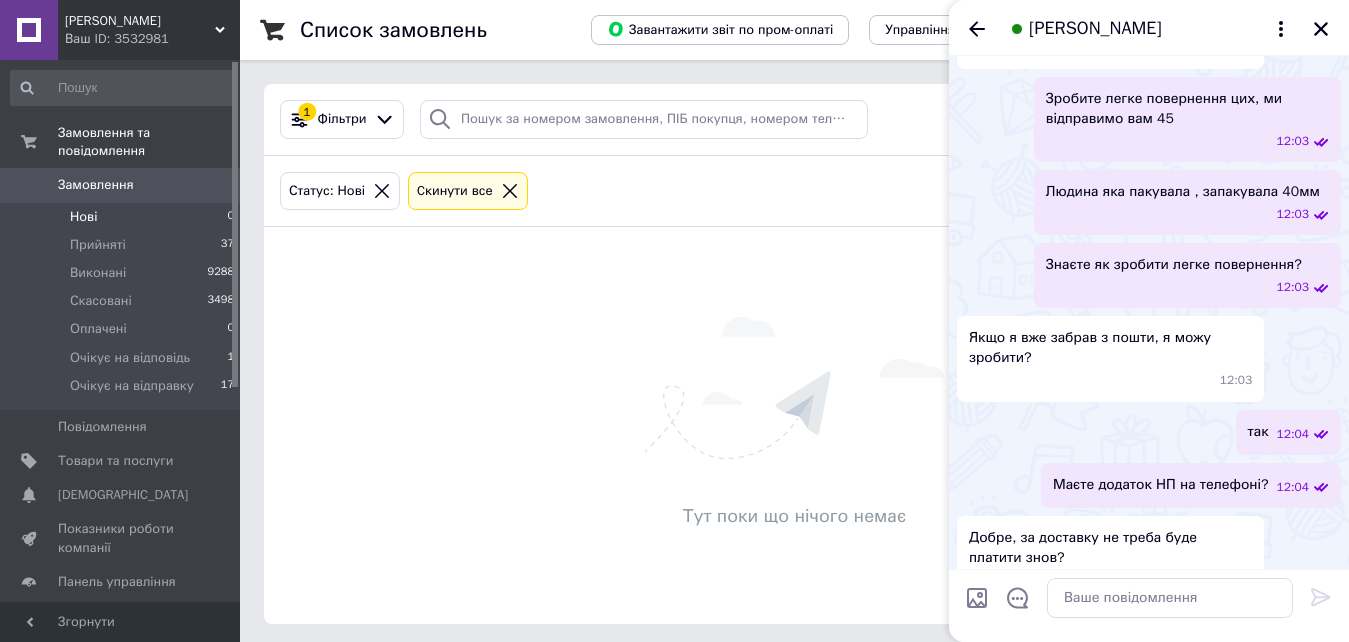 click at bounding box center (965, -233) 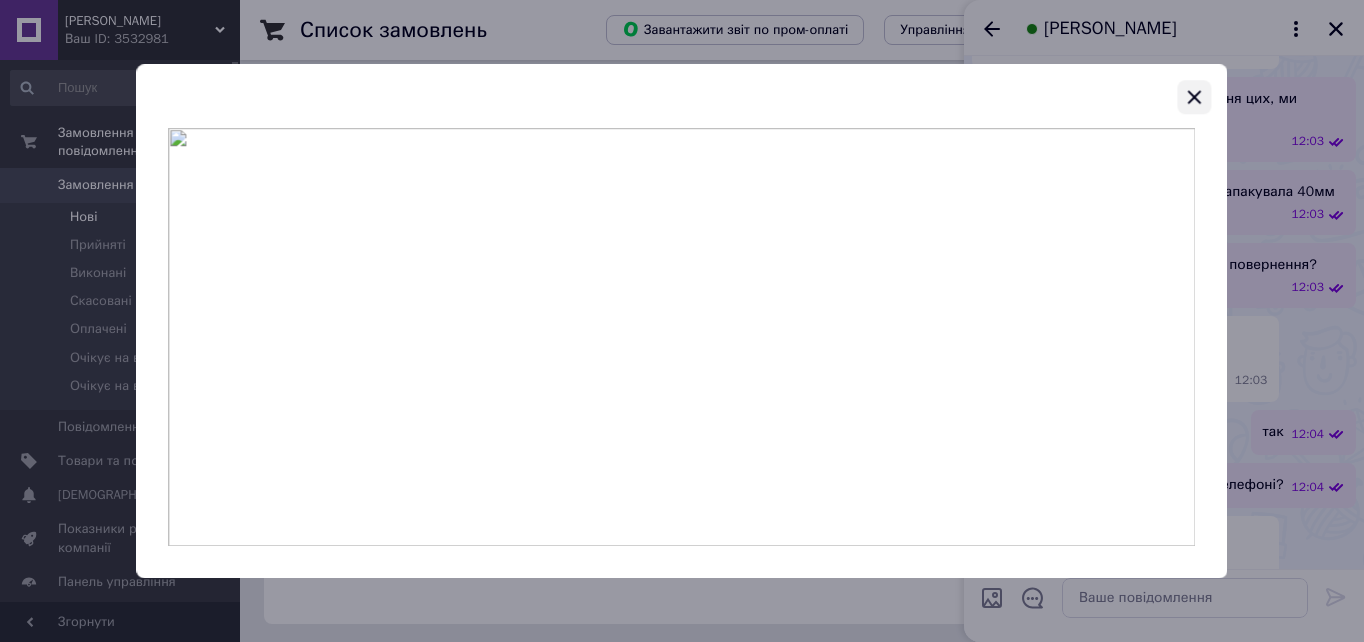 click 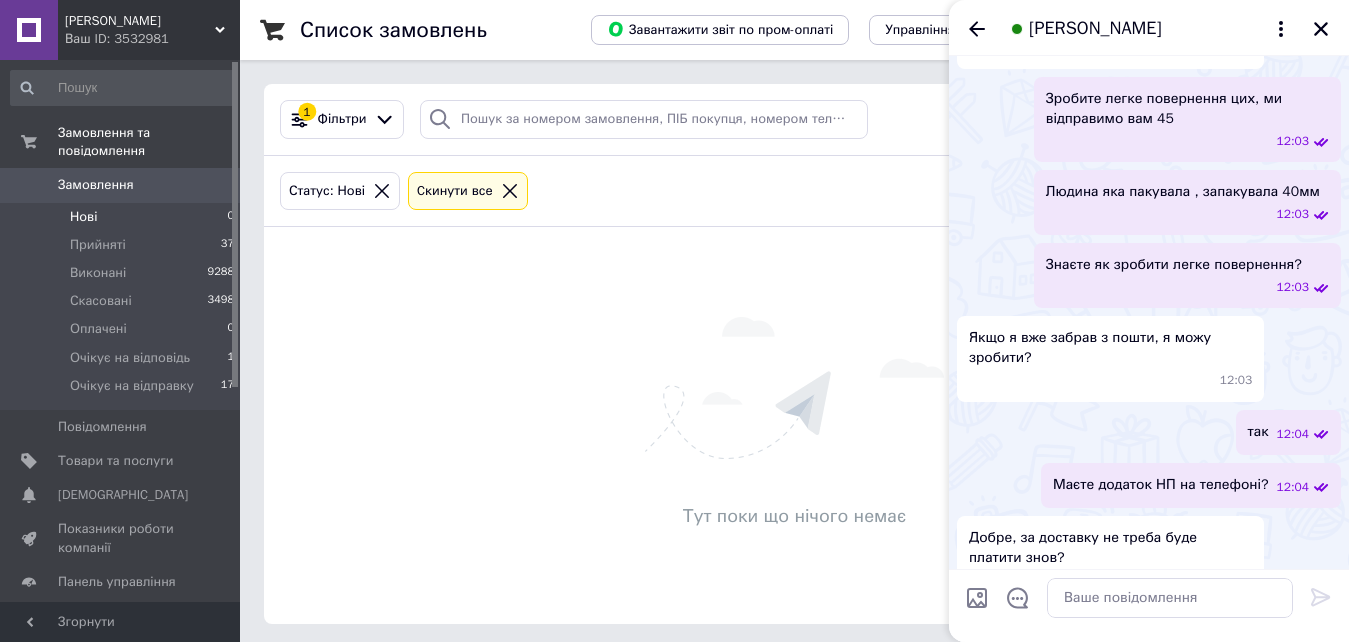 click at bounding box center [965, -261] 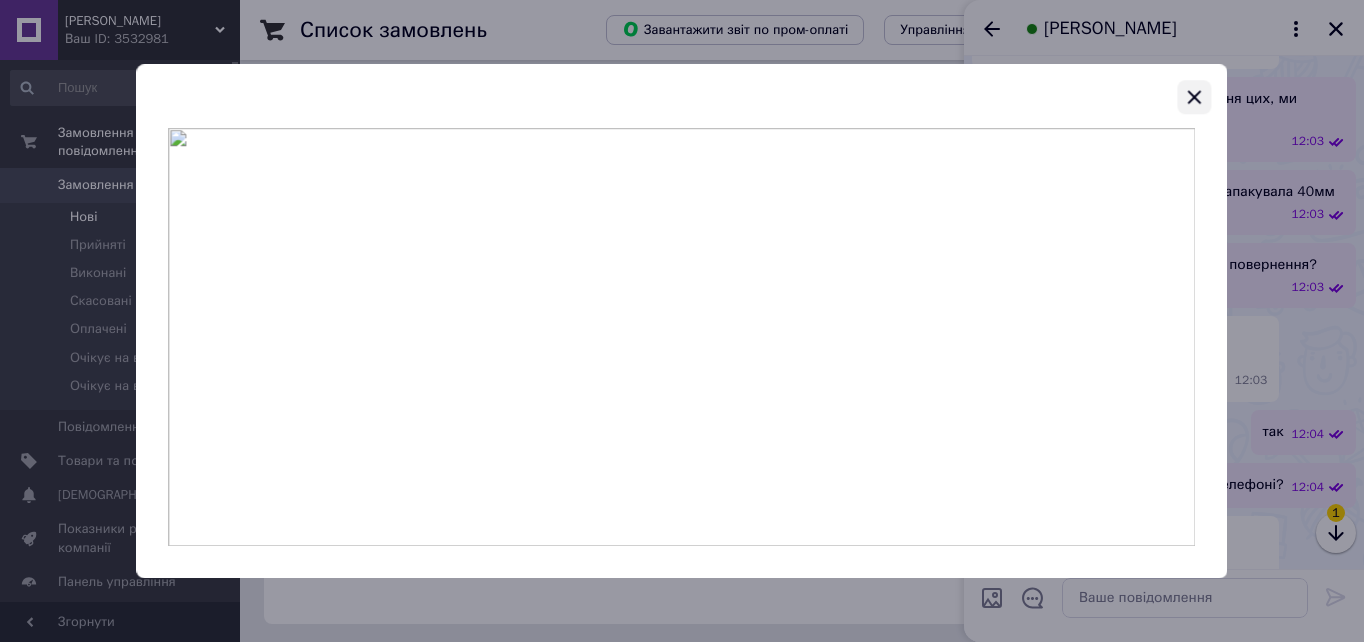 click 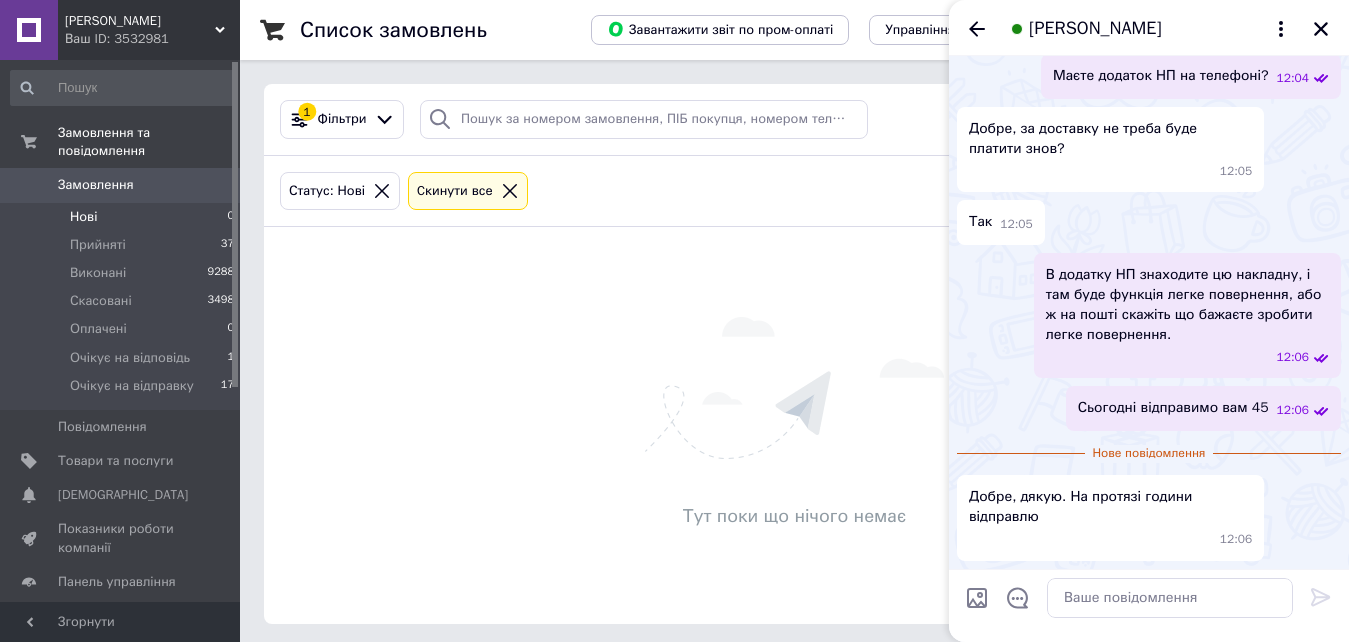 scroll, scrollTop: 2904, scrollLeft: 0, axis: vertical 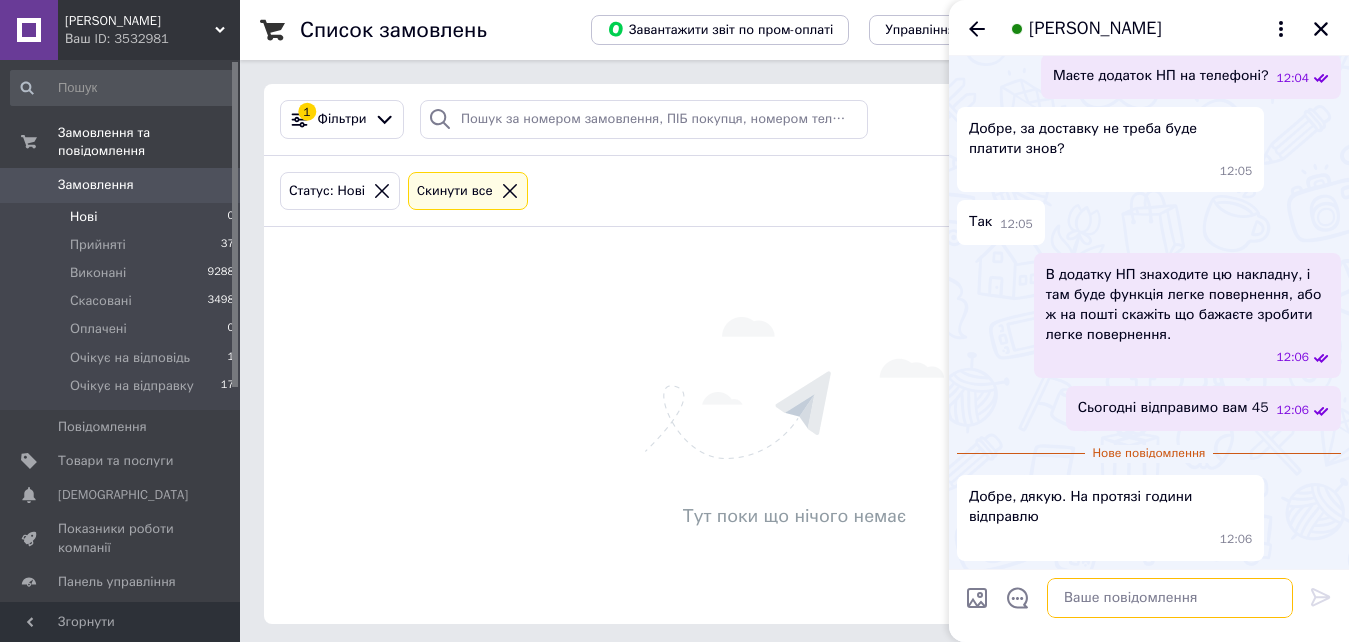 click at bounding box center [1170, 598] 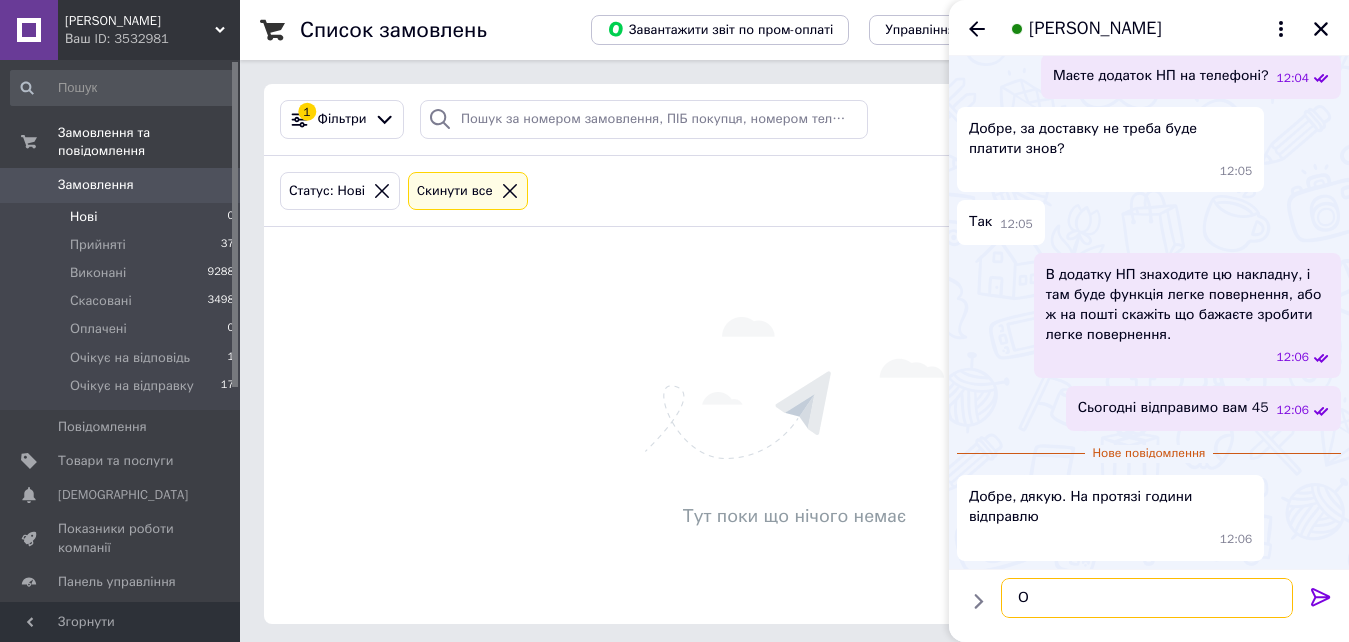 type on "Ок" 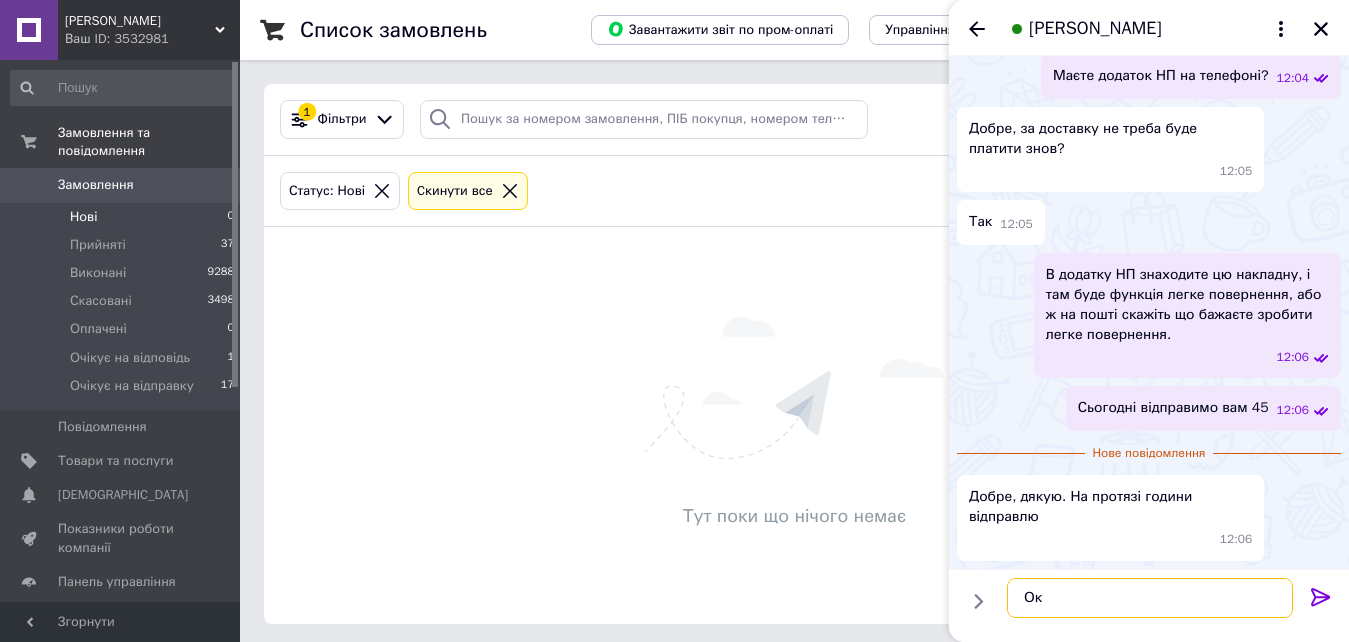 type 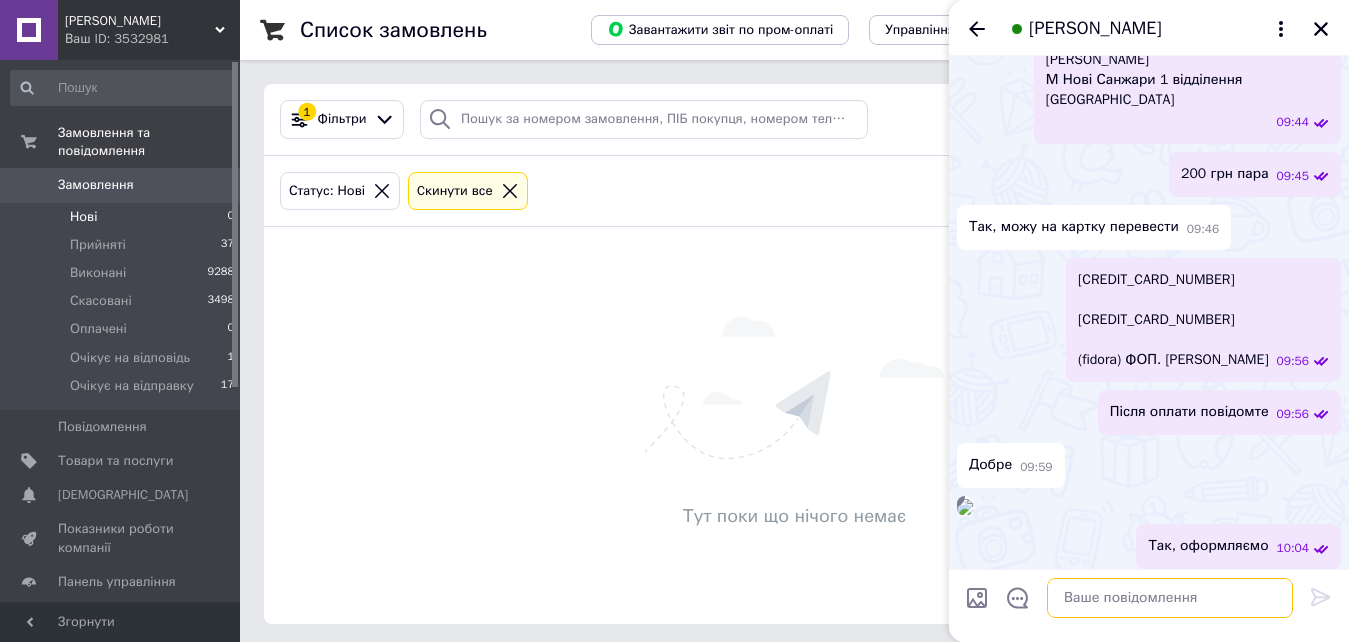 scroll, scrollTop: 621, scrollLeft: 0, axis: vertical 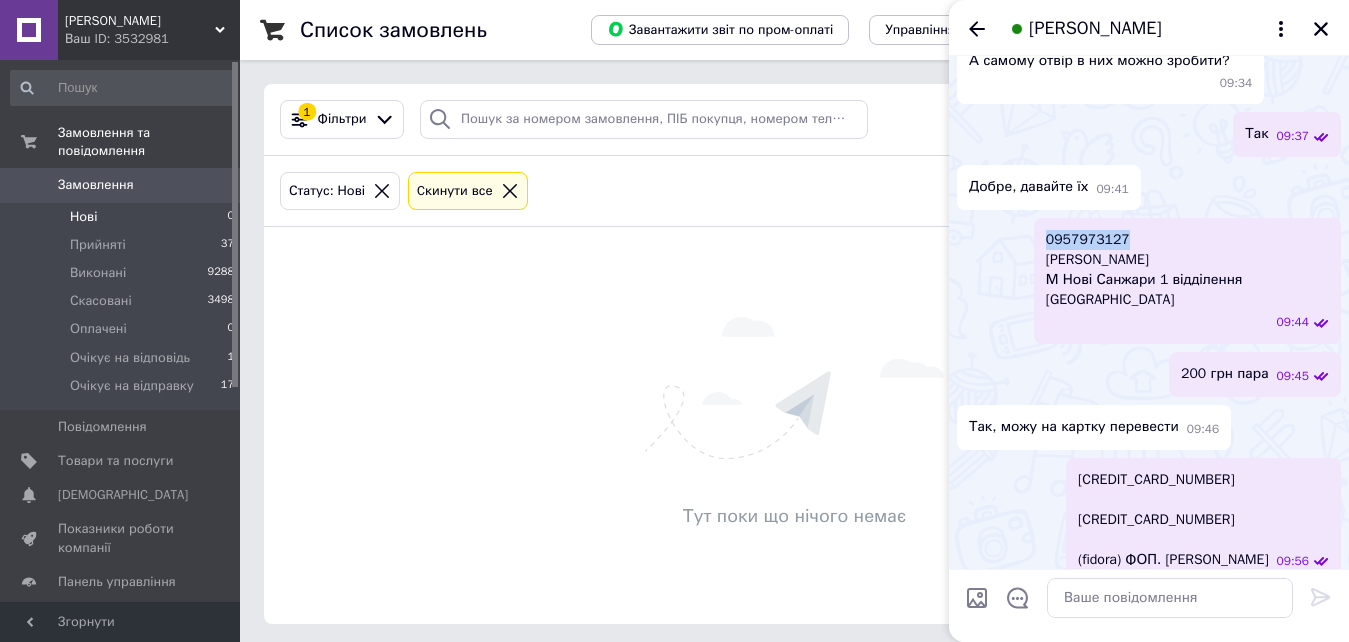 drag, startPoint x: 1123, startPoint y: 389, endPoint x: 1046, endPoint y: 393, distance: 77.10383 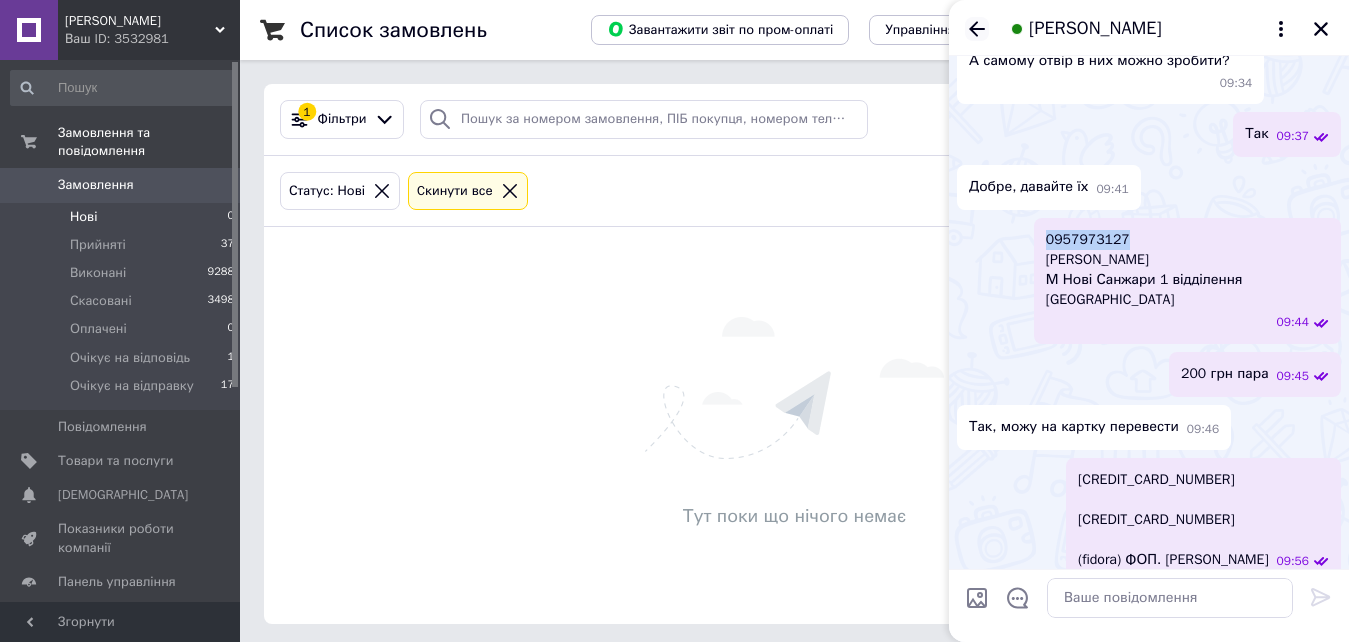 click 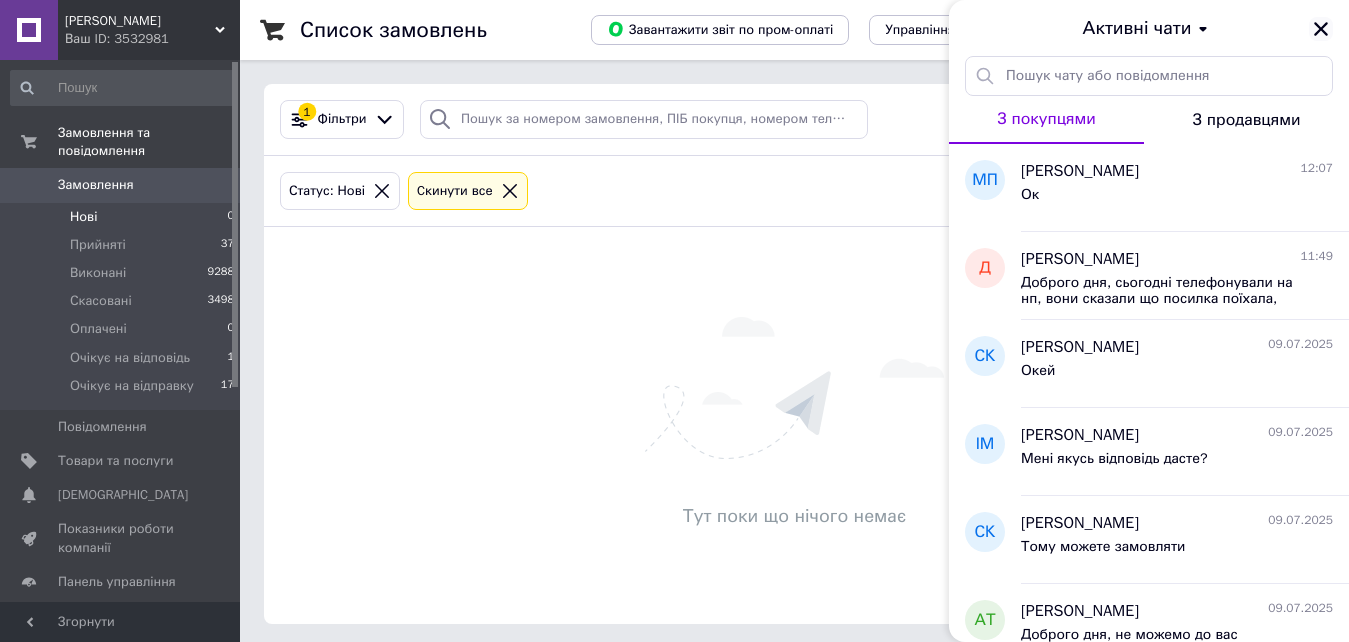 click 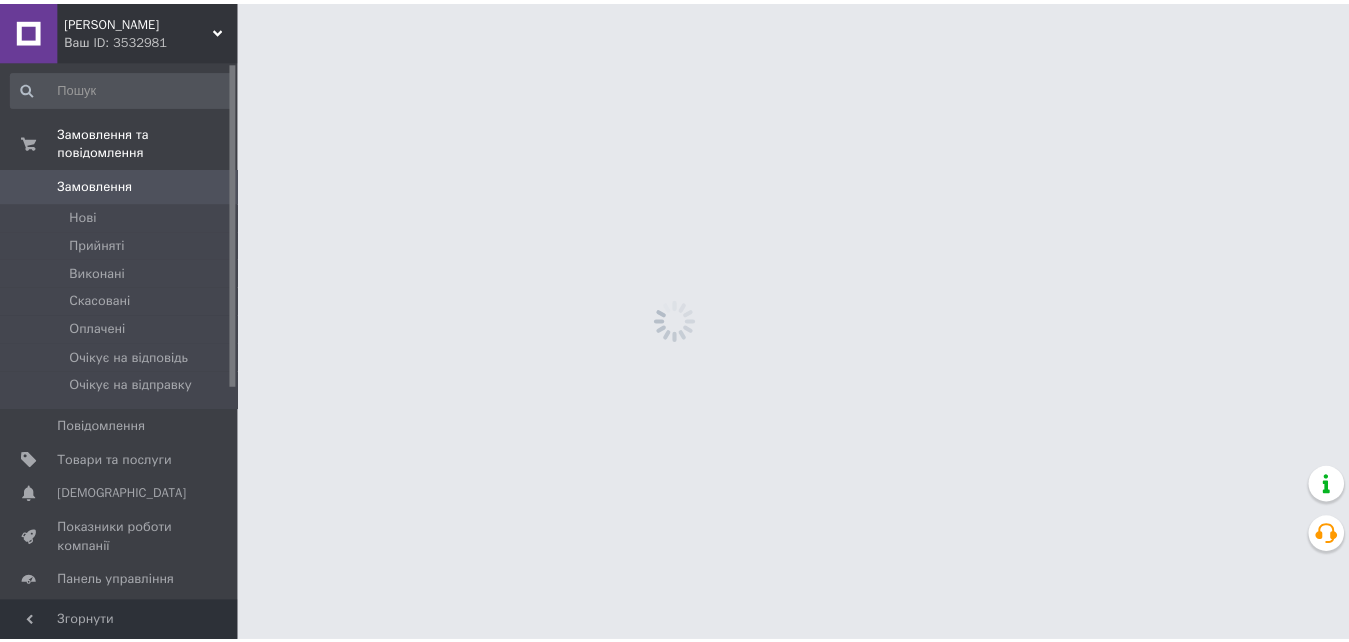 scroll, scrollTop: 0, scrollLeft: 0, axis: both 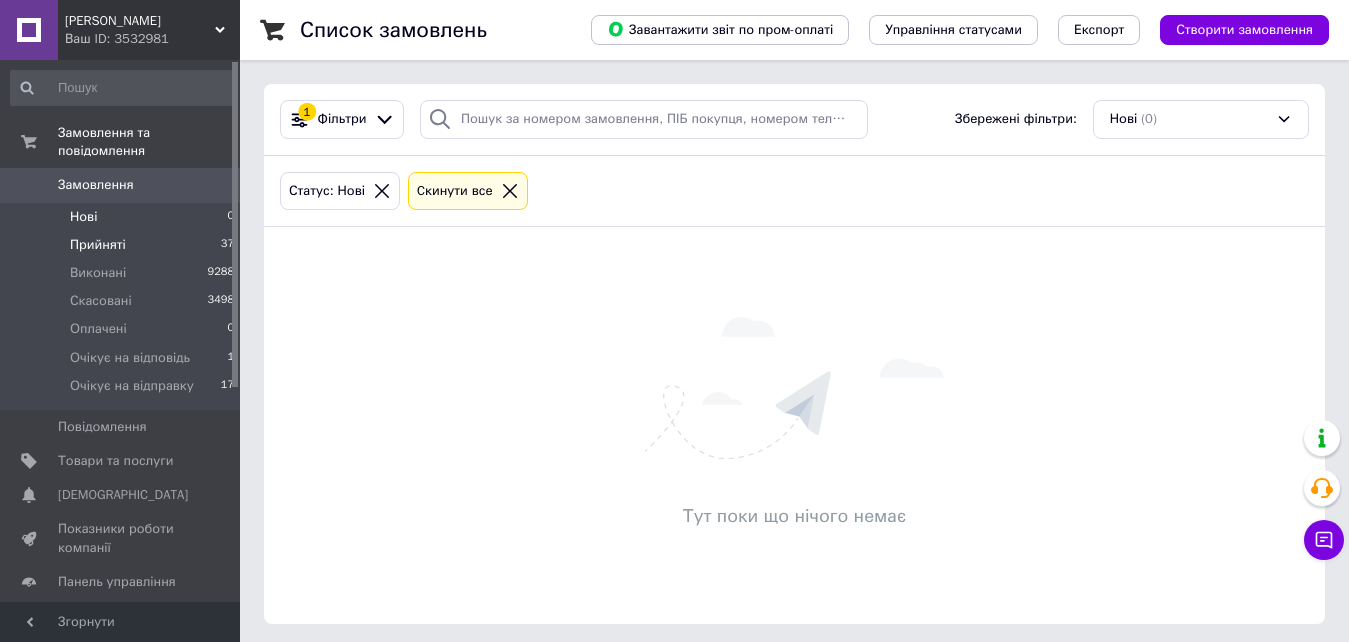 click on "Прийняті" at bounding box center (98, 245) 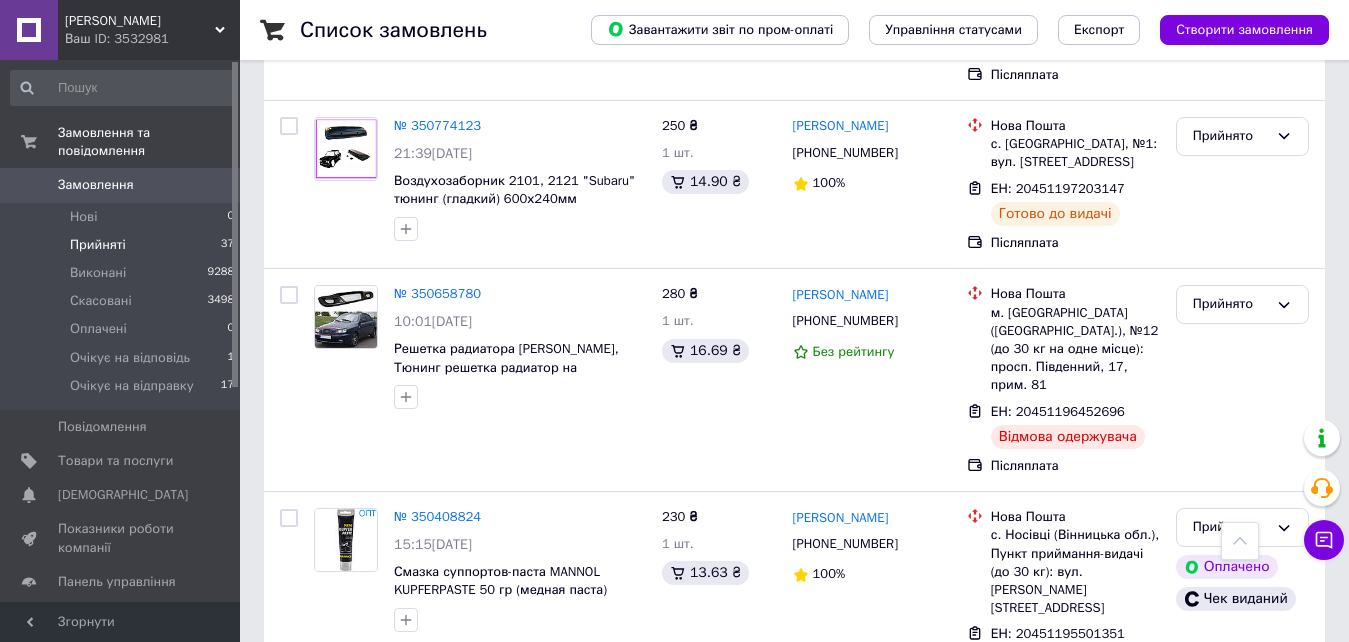 scroll, scrollTop: 6773, scrollLeft: 0, axis: vertical 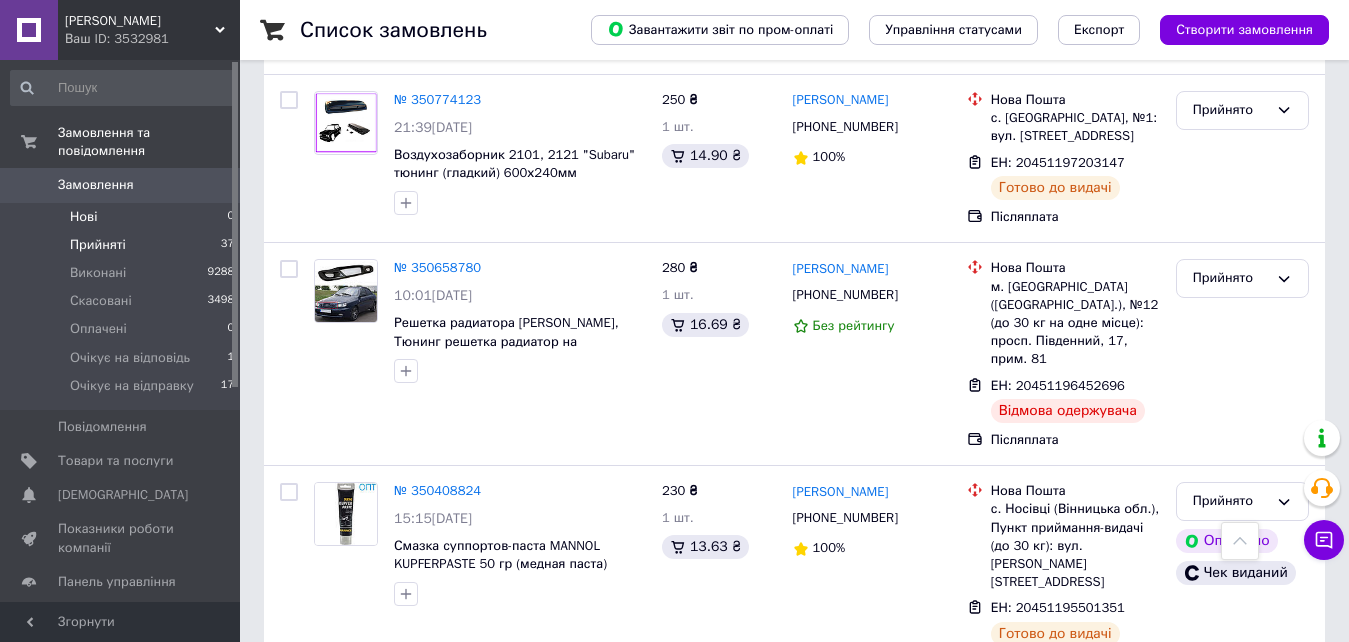 click on "Нові" at bounding box center [83, 217] 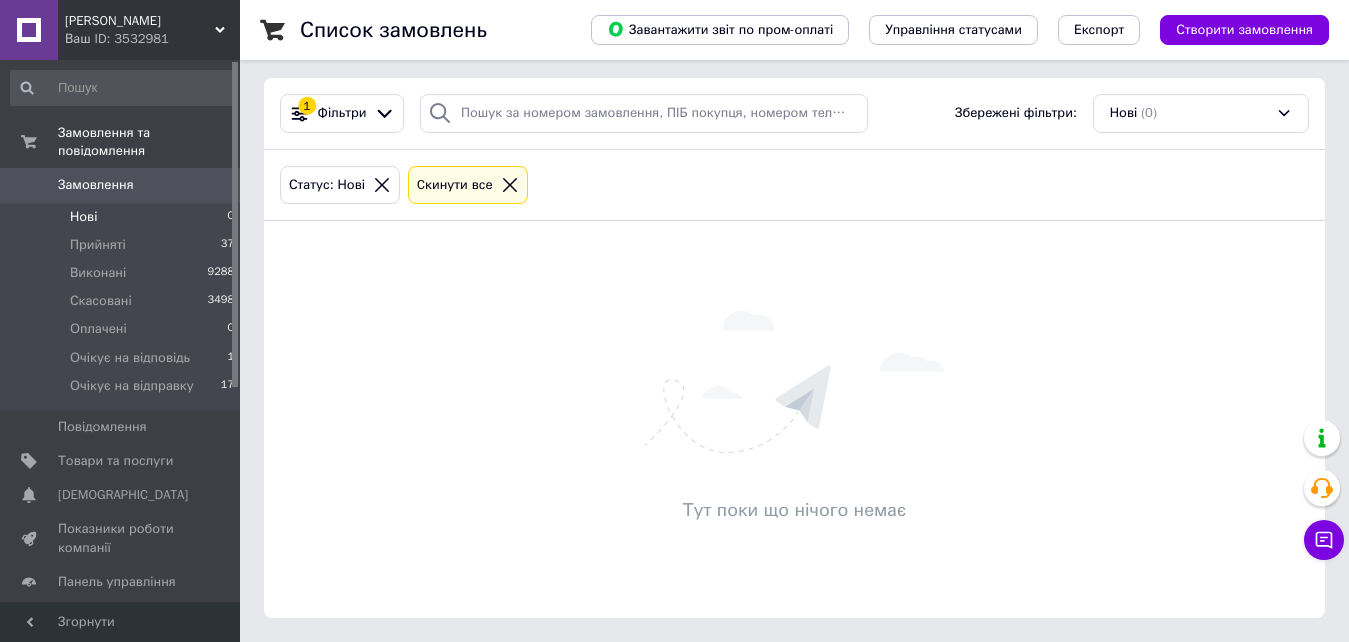 scroll, scrollTop: 0, scrollLeft: 0, axis: both 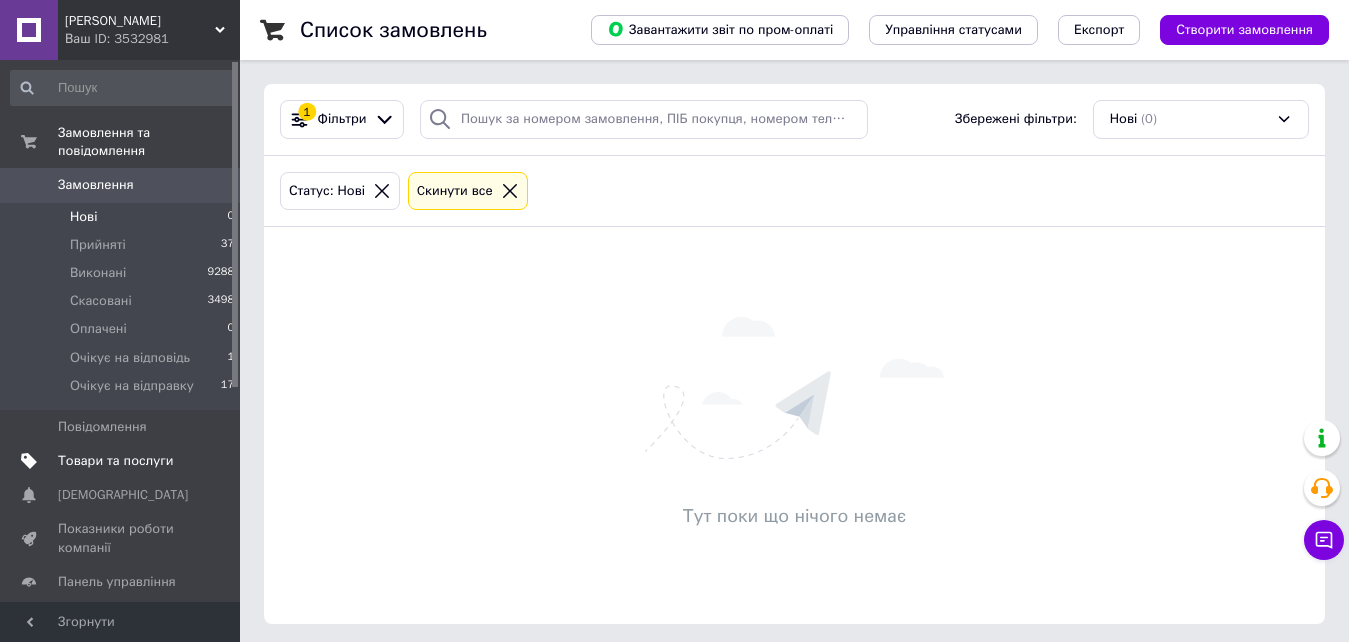 click on "Товари та послуги" at bounding box center (115, 461) 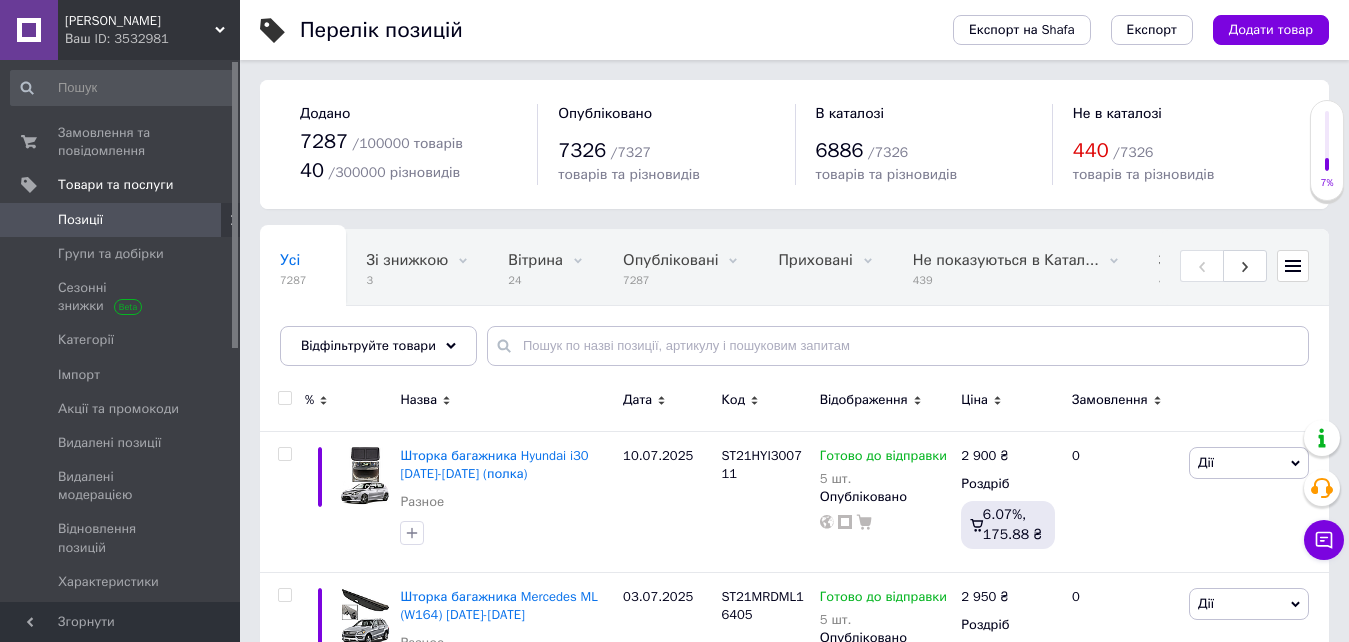 scroll, scrollTop: 86, scrollLeft: 0, axis: vertical 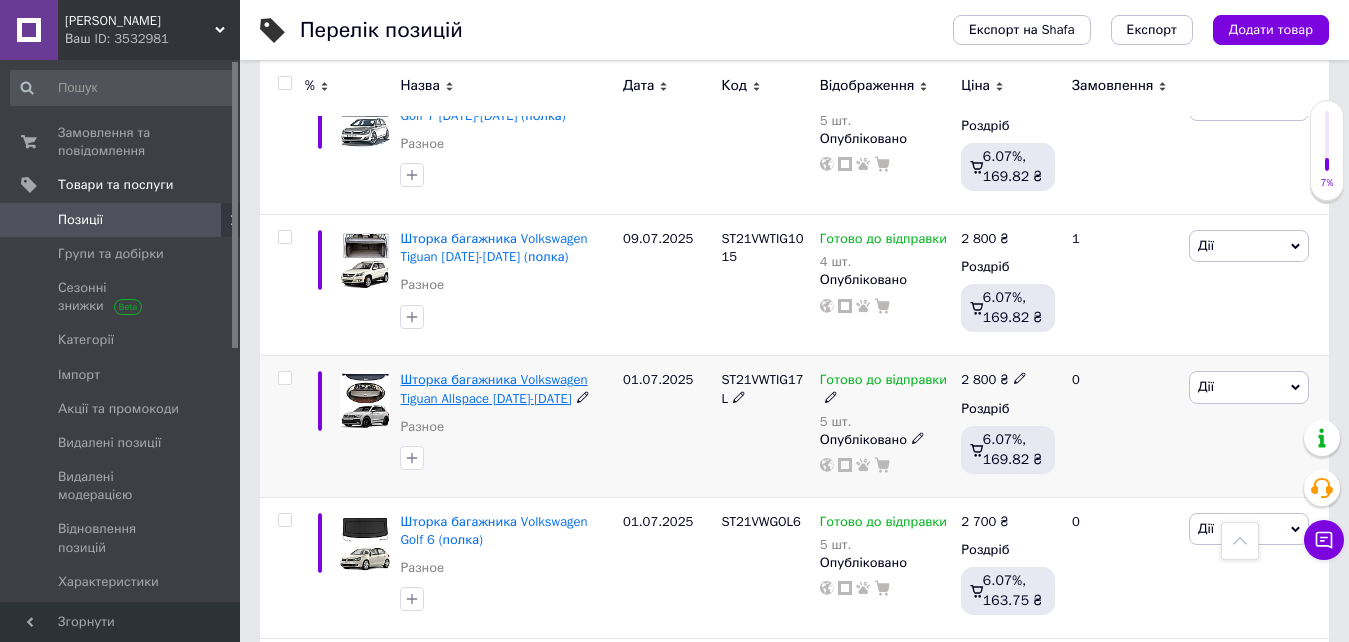 click on "Шторка багажника Volkswagen Tiguan Allspace 2017-2024" at bounding box center (493, 388) 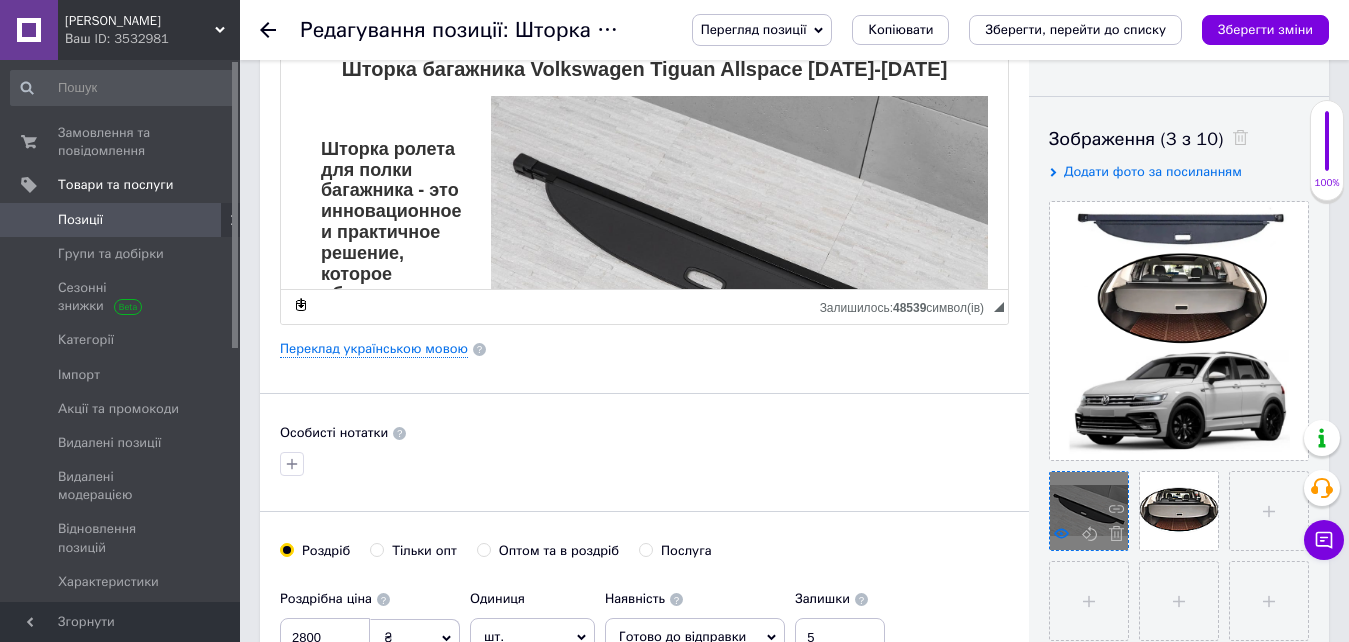 scroll, scrollTop: 200, scrollLeft: 0, axis: vertical 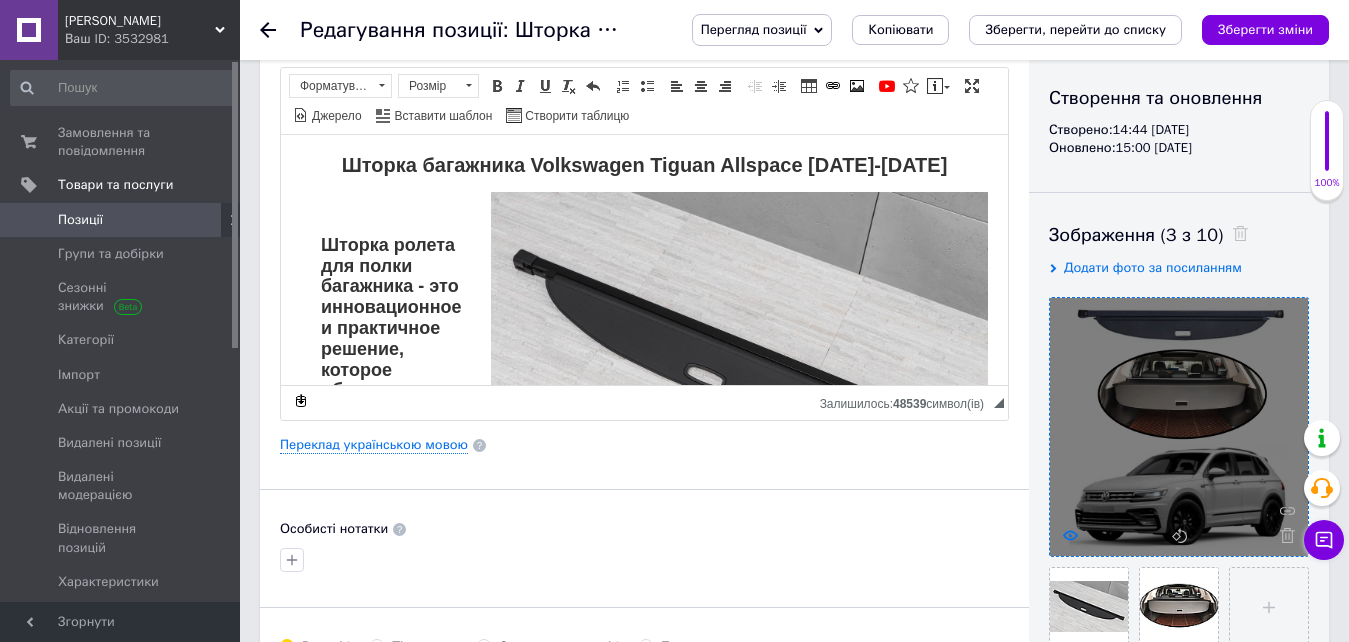 click 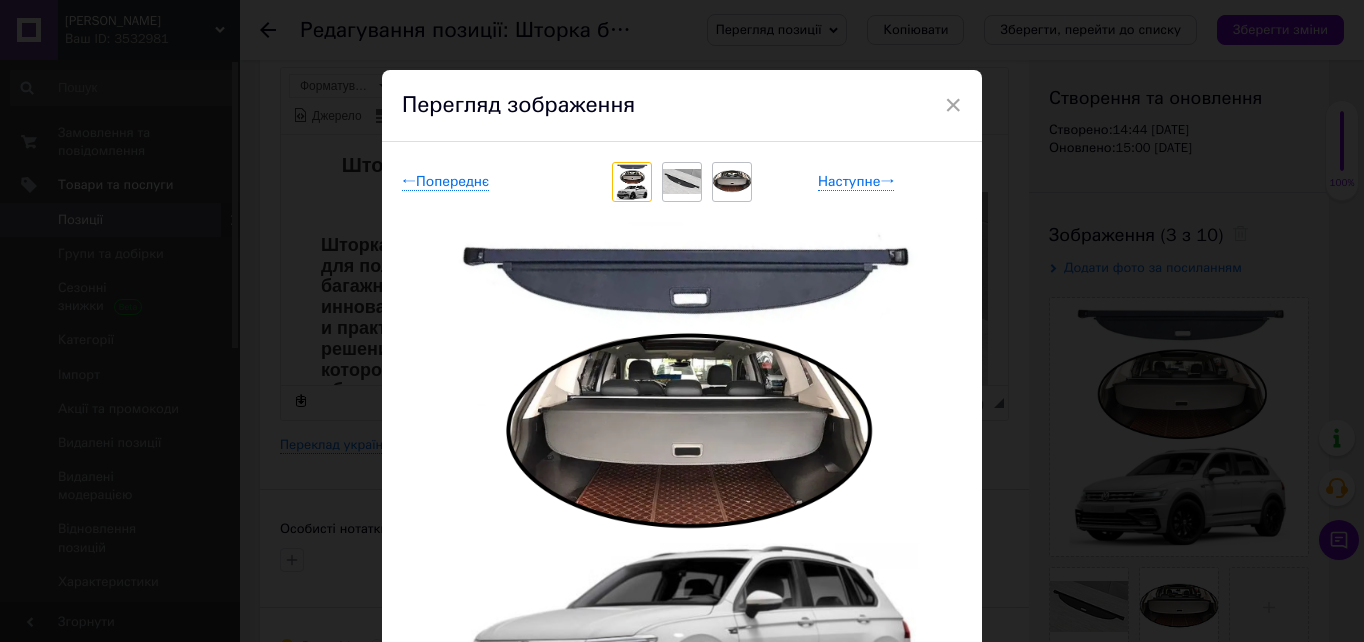 drag, startPoint x: 951, startPoint y: 105, endPoint x: 421, endPoint y: 83, distance: 530.4564 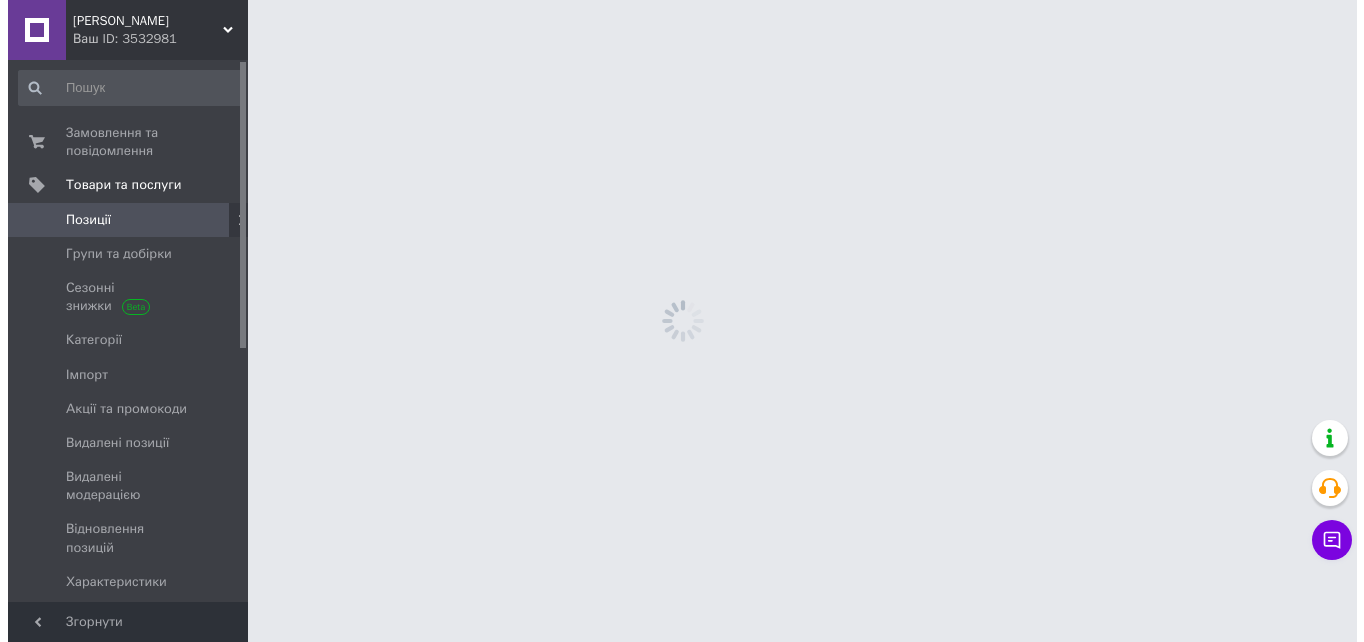 scroll, scrollTop: 0, scrollLeft: 0, axis: both 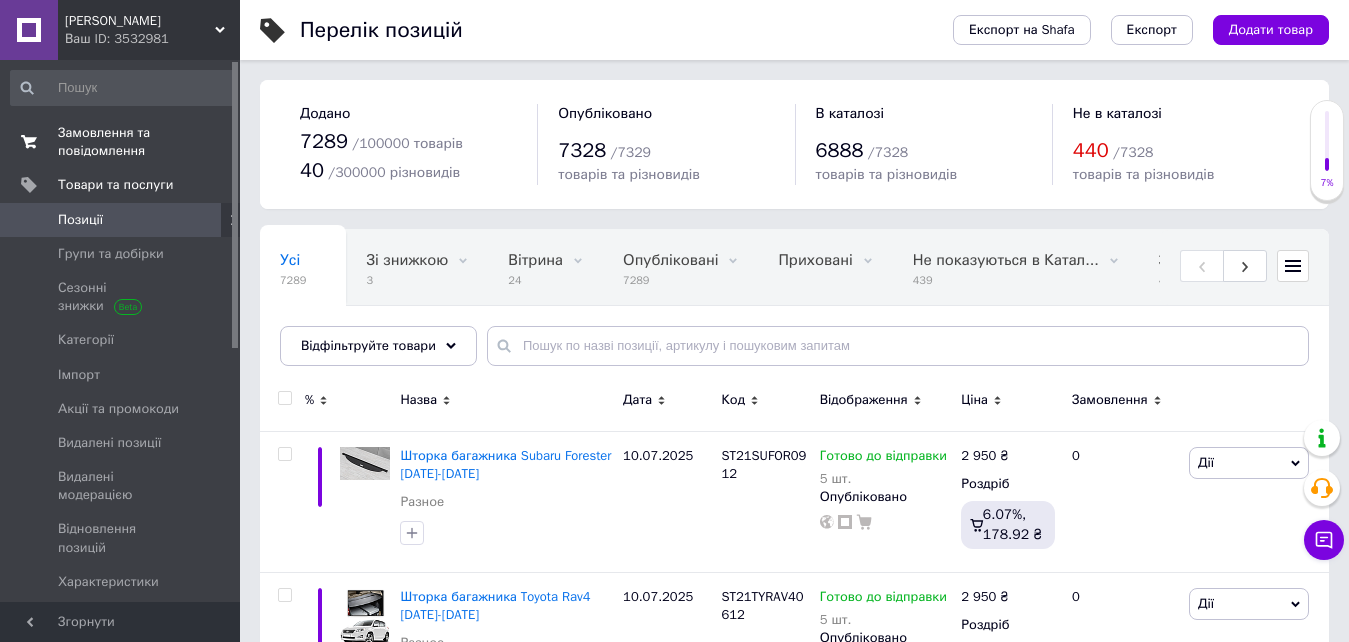 click on "Замовлення та повідомлення" at bounding box center [121, 142] 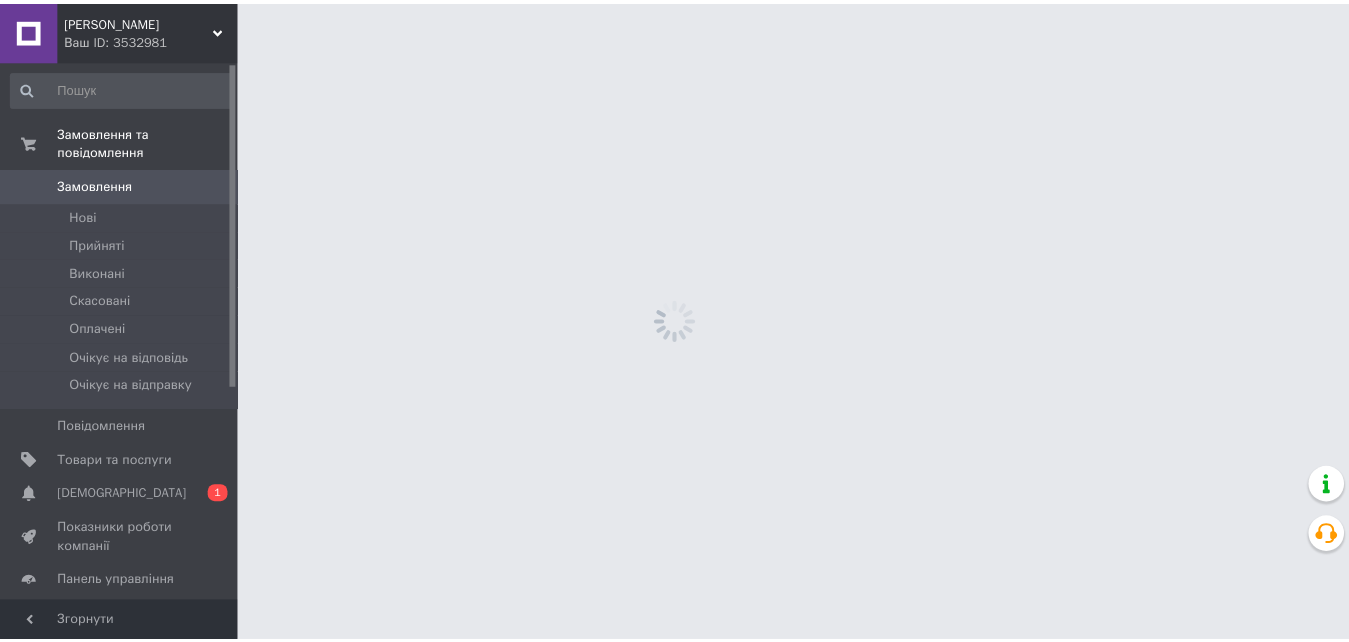 scroll, scrollTop: 0, scrollLeft: 0, axis: both 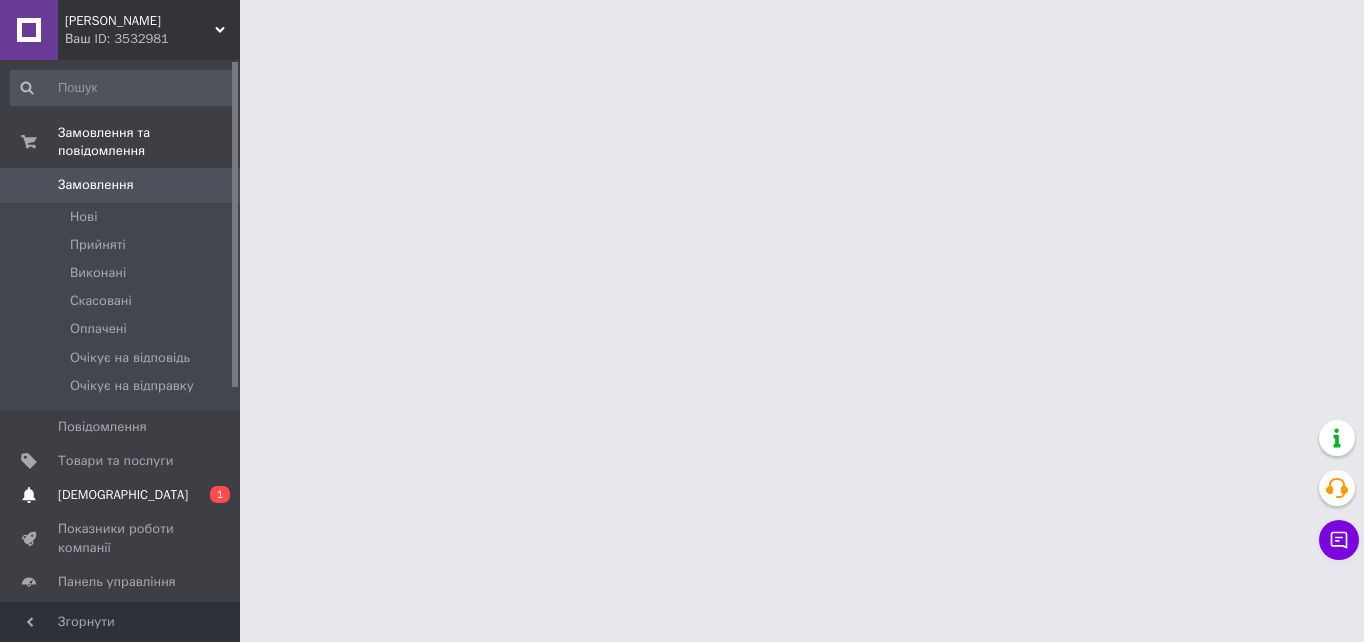 click on "[DEMOGRAPHIC_DATA]" at bounding box center [123, 495] 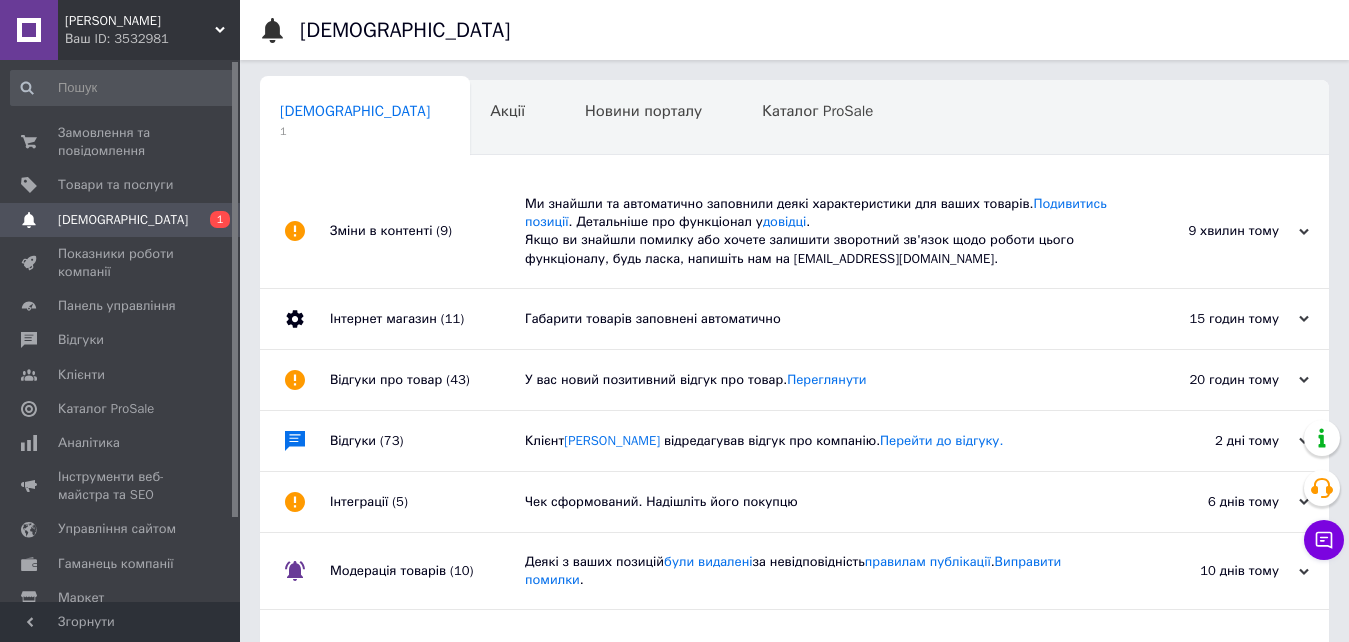 click on "Зміни в контенті   (9)" at bounding box center [427, 231] 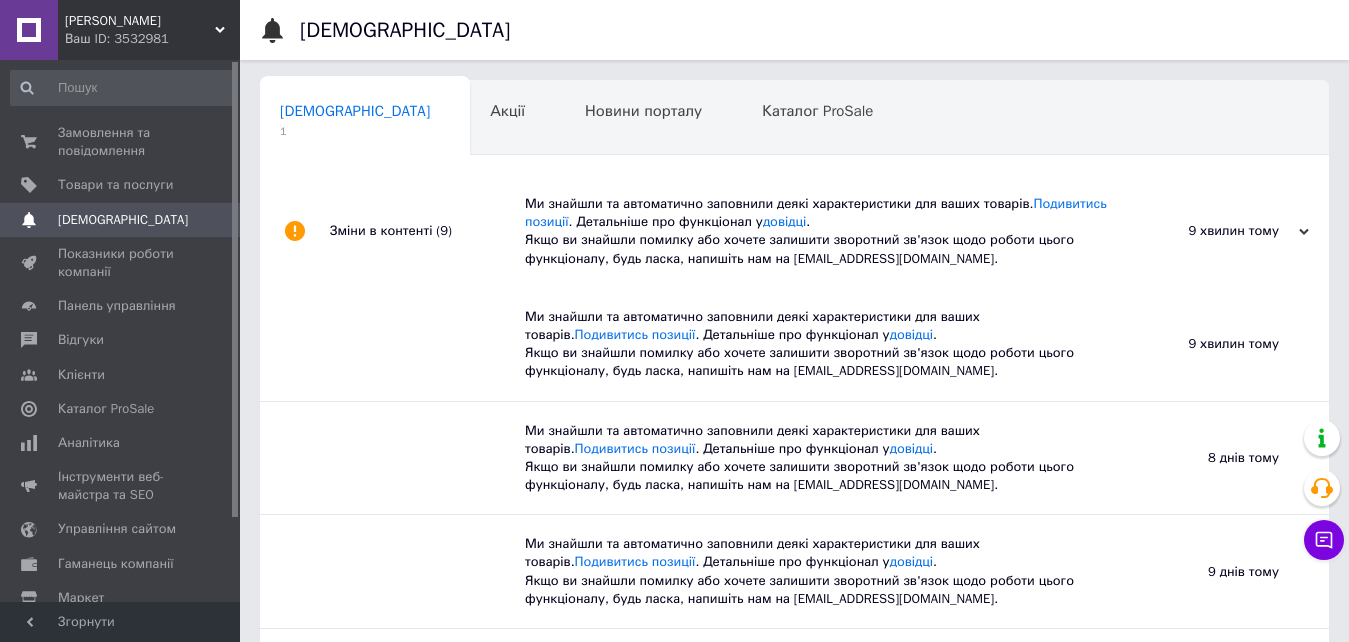 click on "Зміни в контенті   (9)" at bounding box center (427, 231) 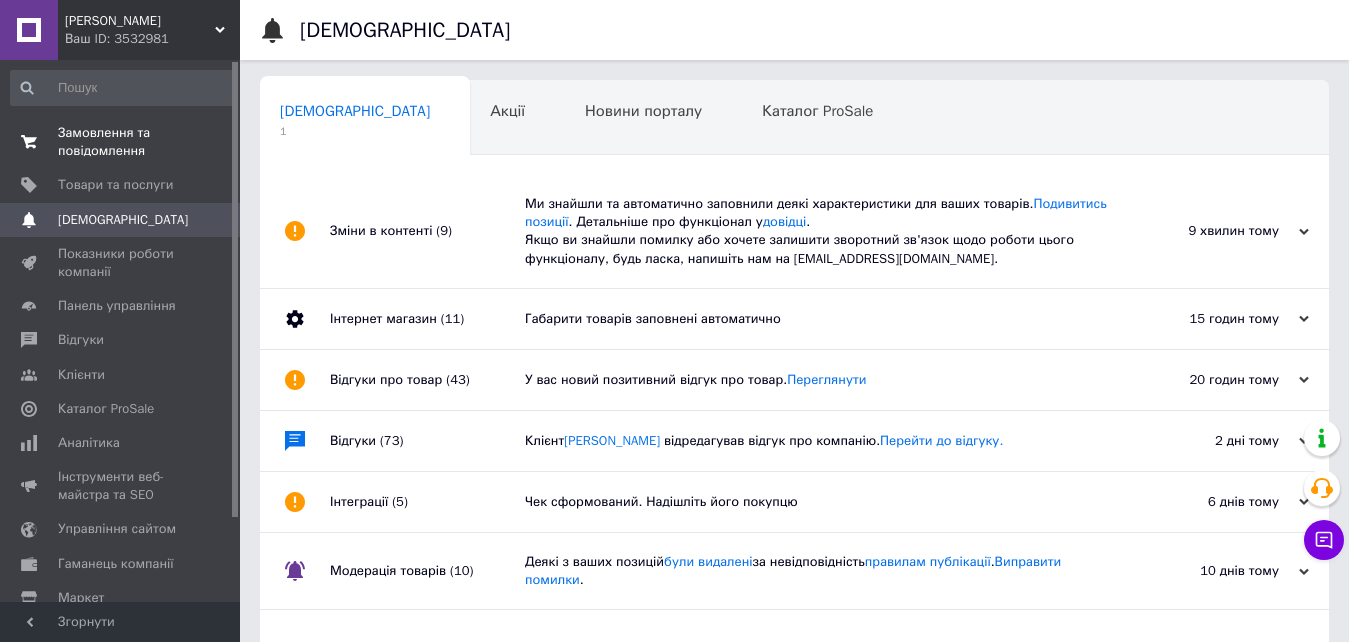 click on "Замовлення та повідомлення" at bounding box center [121, 142] 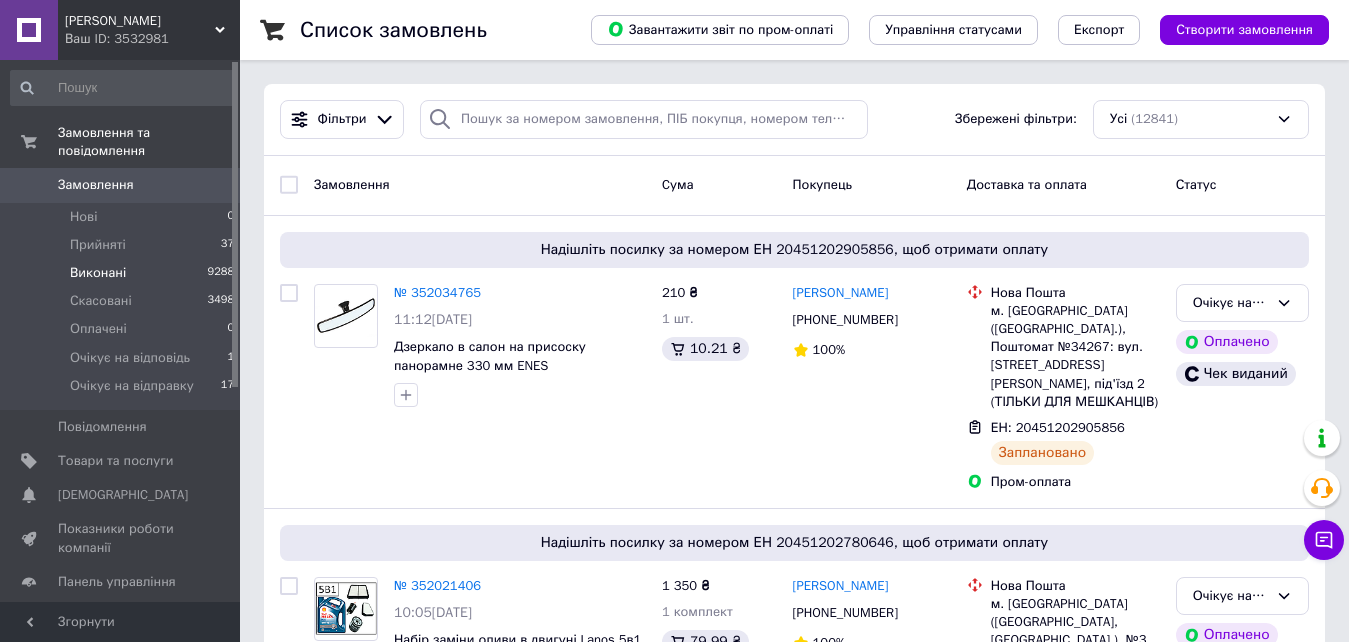click on "Прийняті" at bounding box center [98, 245] 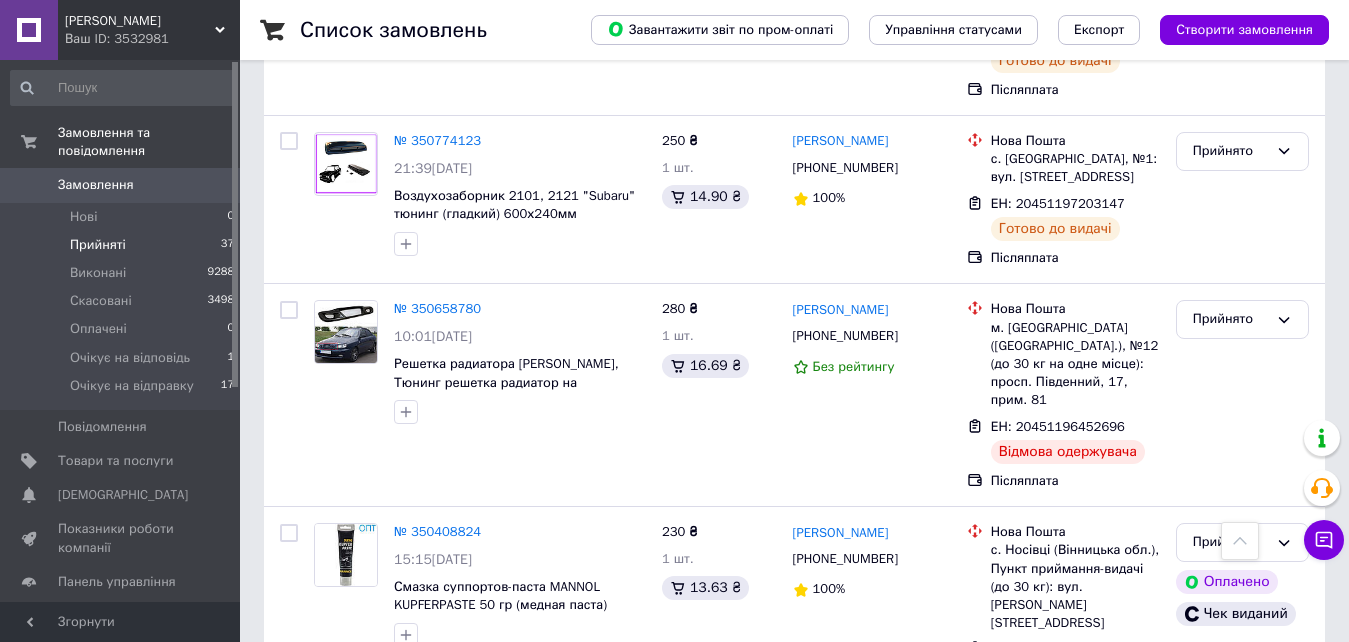 scroll, scrollTop: 6741, scrollLeft: 0, axis: vertical 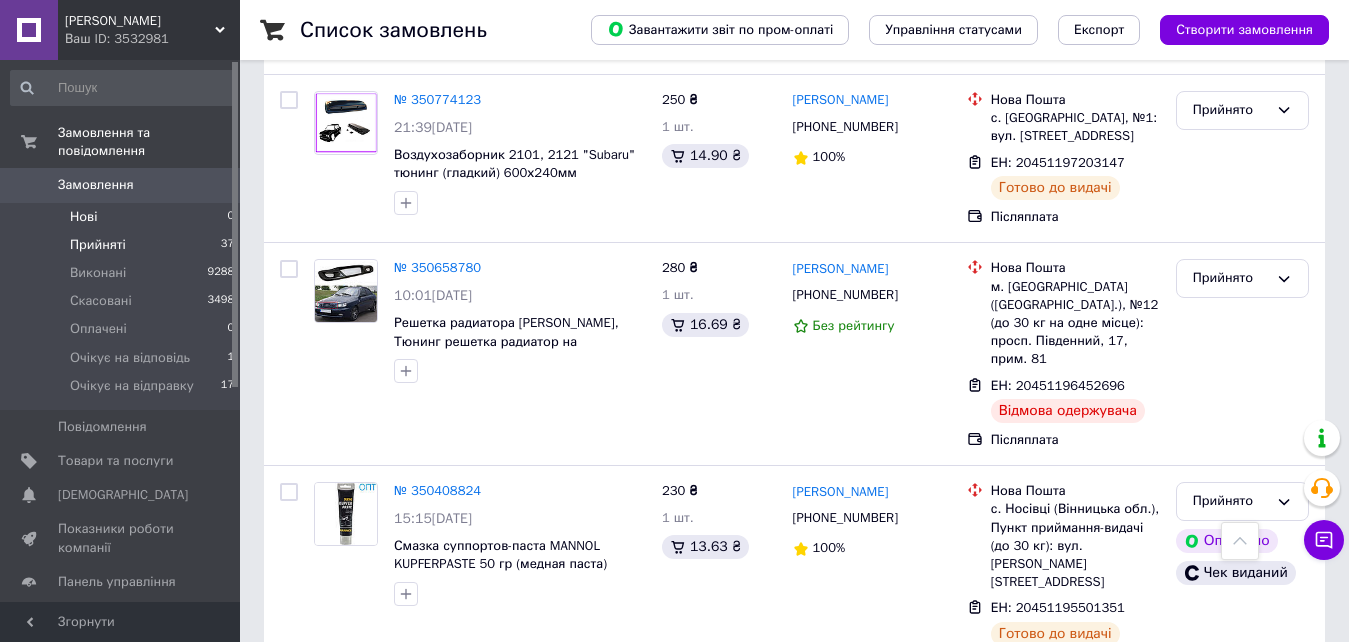 click on "Нові" at bounding box center (83, 217) 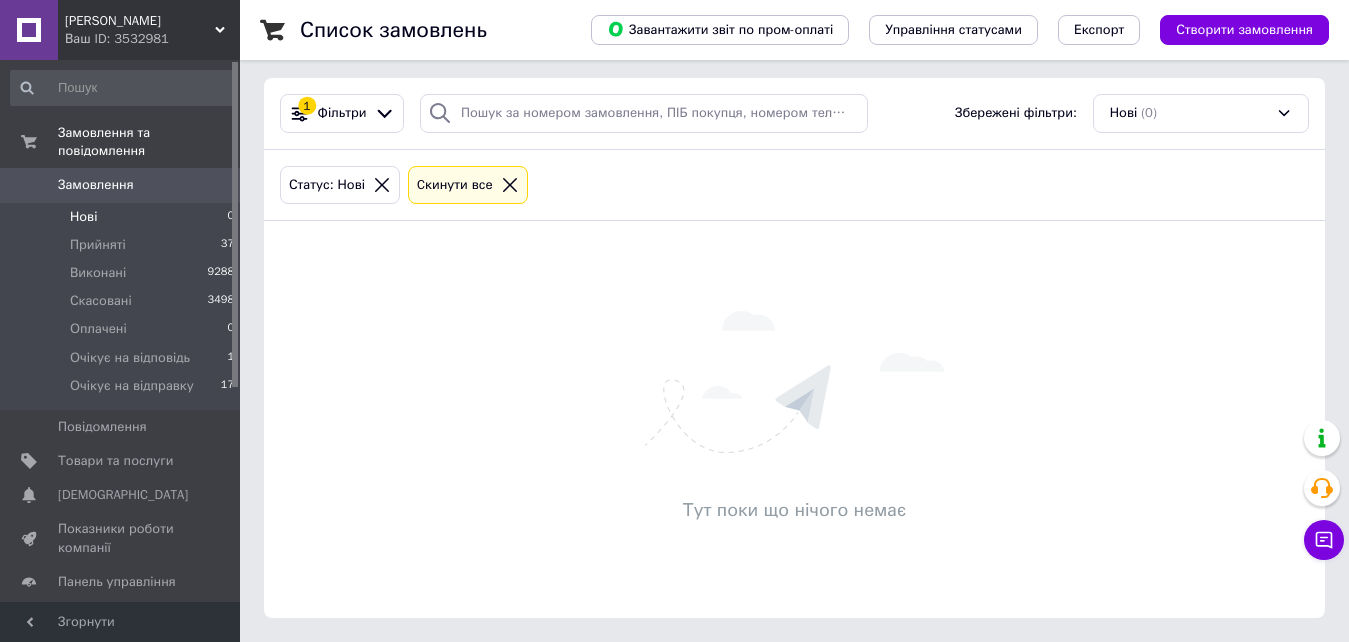 scroll, scrollTop: 0, scrollLeft: 0, axis: both 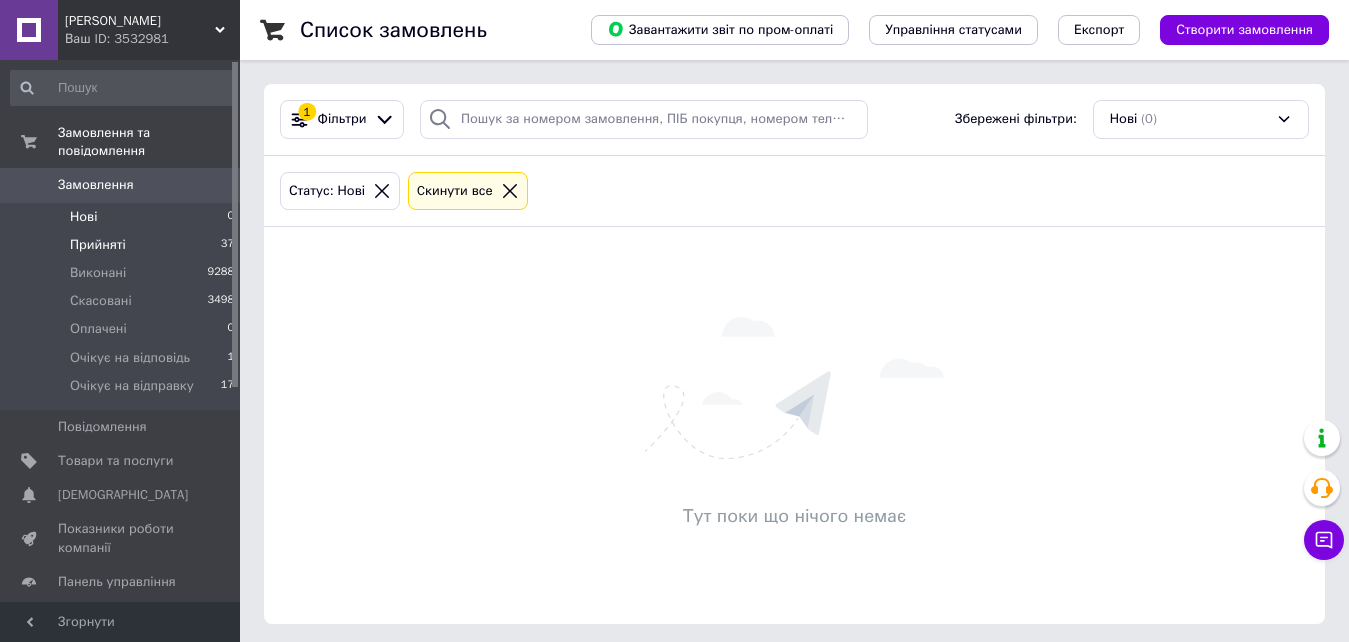 click on "Прийняті" at bounding box center [98, 245] 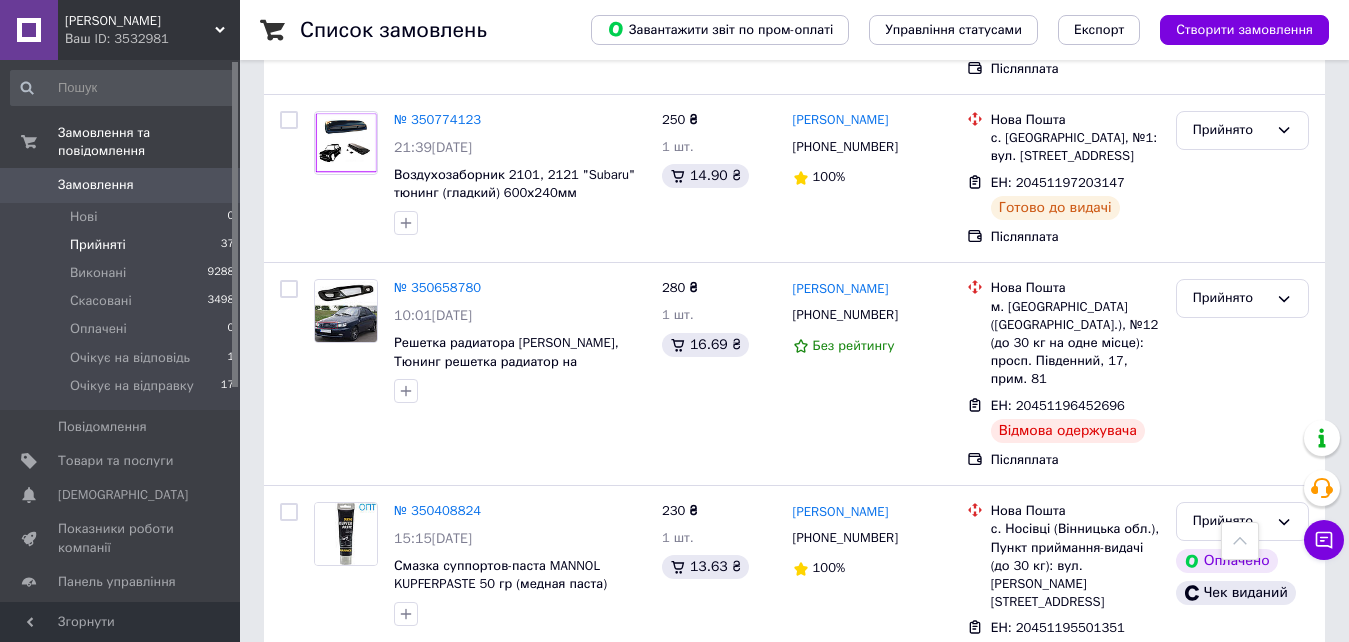 scroll, scrollTop: 6741, scrollLeft: 0, axis: vertical 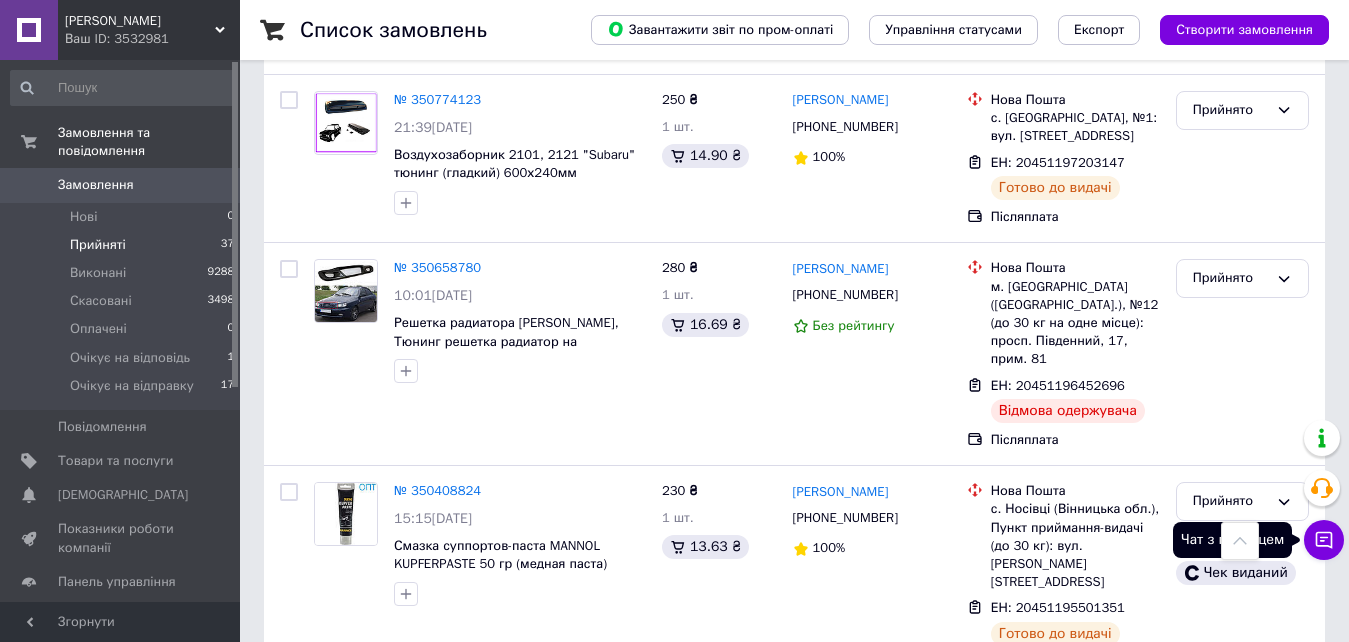 click on "Чат з покупцем" at bounding box center [1324, 540] 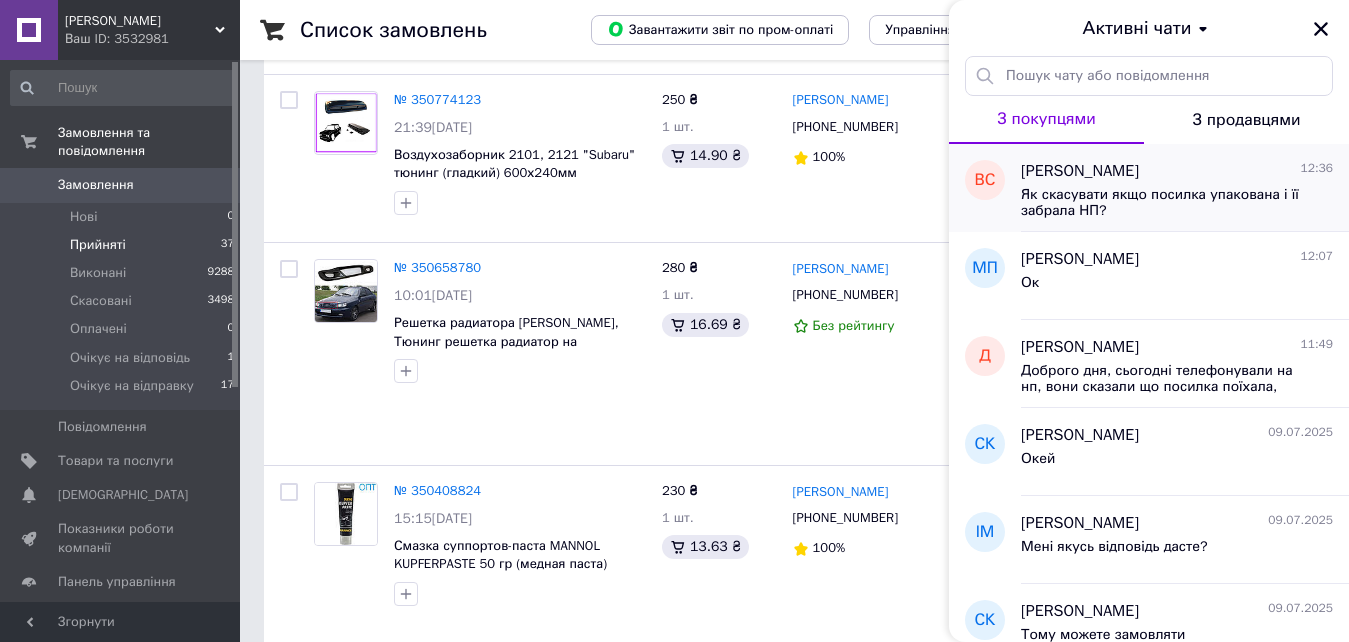 click on "Як скасувати якщо посилка упакована і її забрала НП?" at bounding box center [1163, 203] 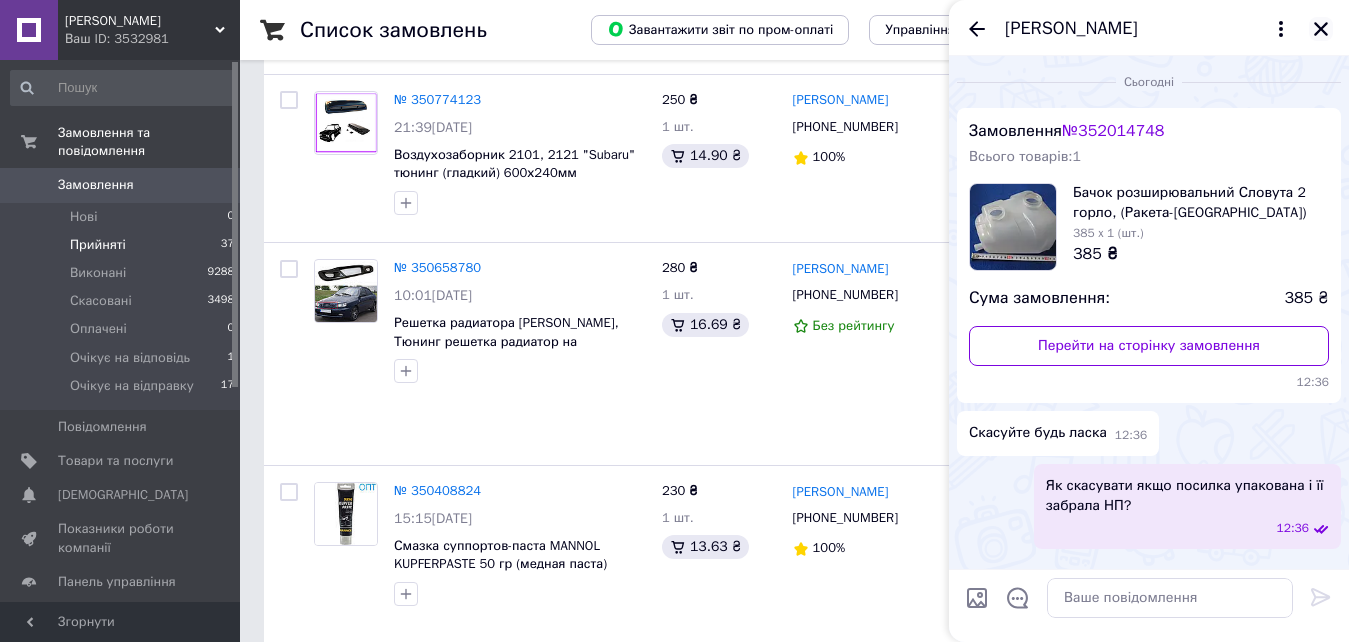 click 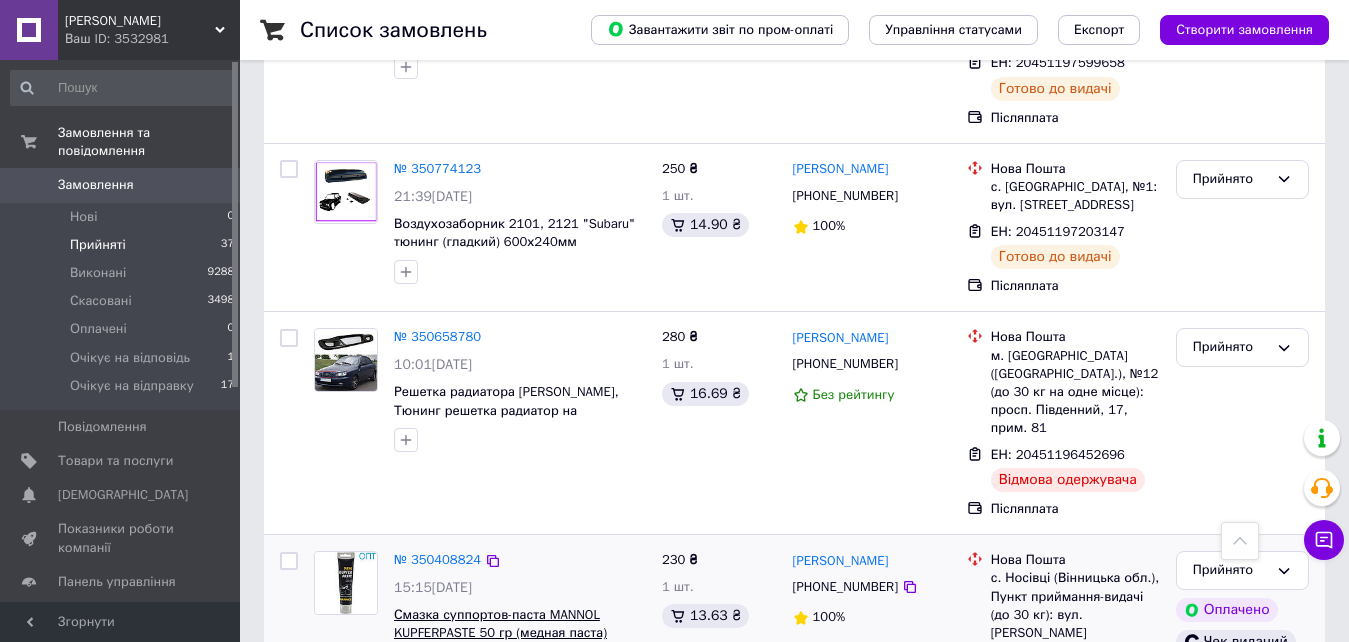 scroll, scrollTop: 6641, scrollLeft: 0, axis: vertical 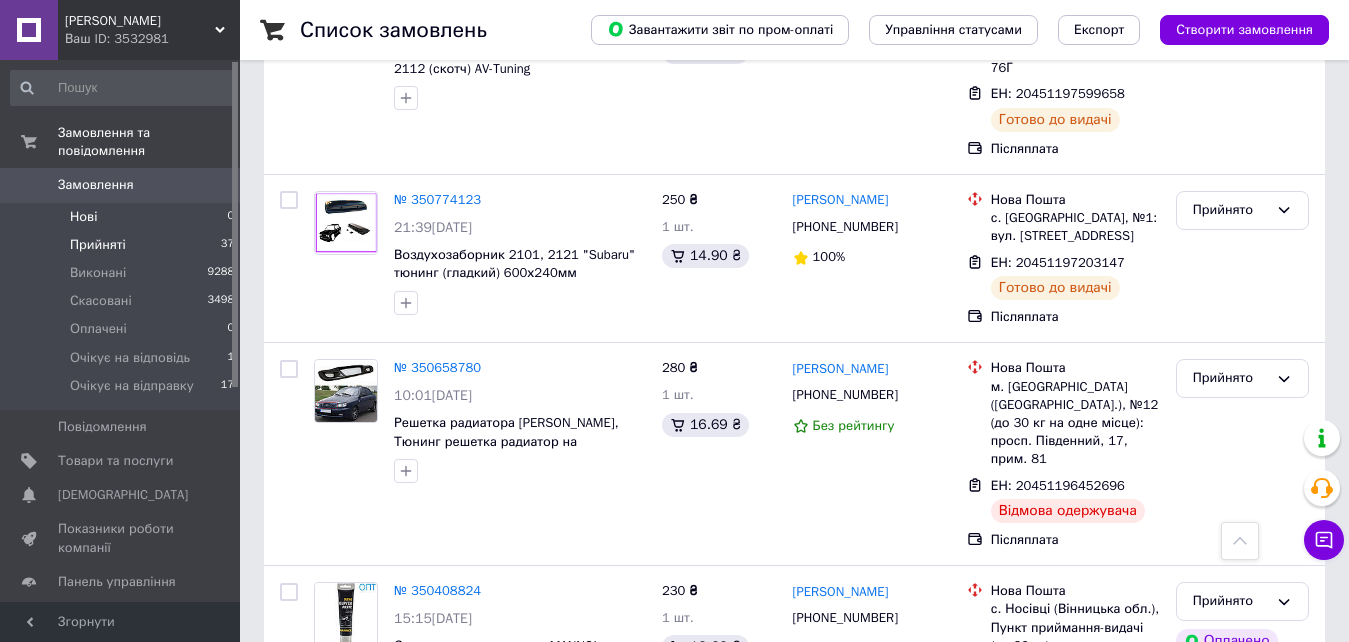 click on "Нові" at bounding box center (83, 217) 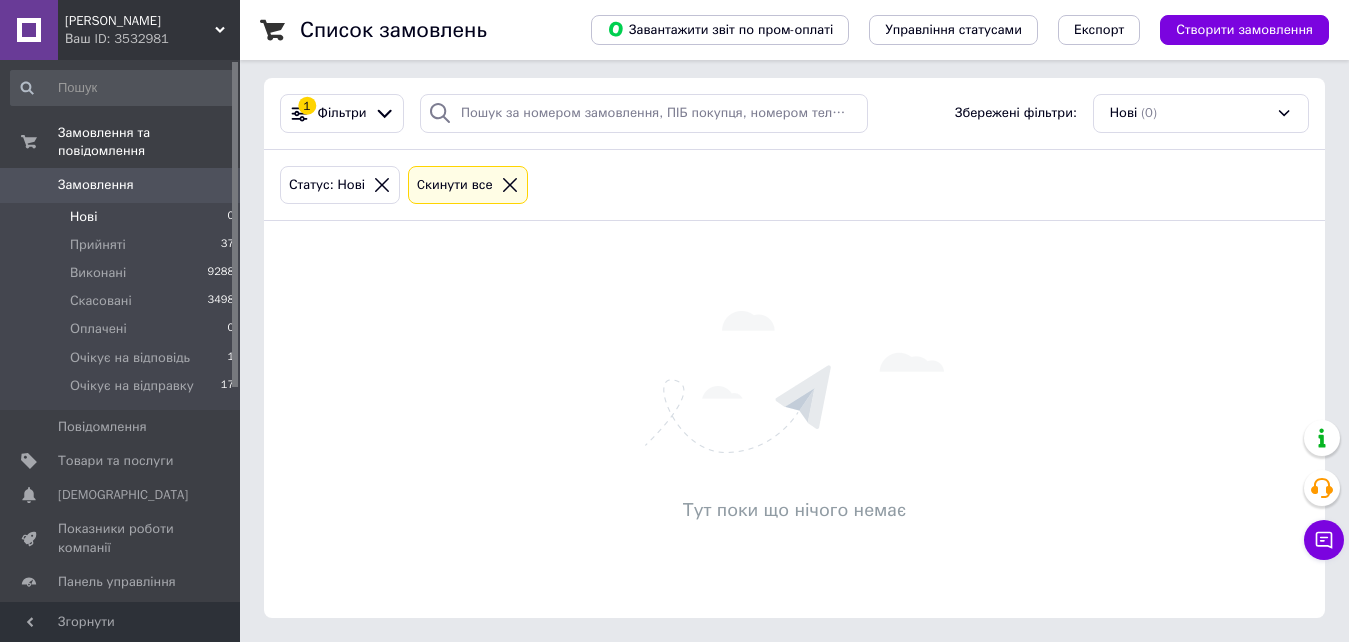 scroll, scrollTop: 0, scrollLeft: 0, axis: both 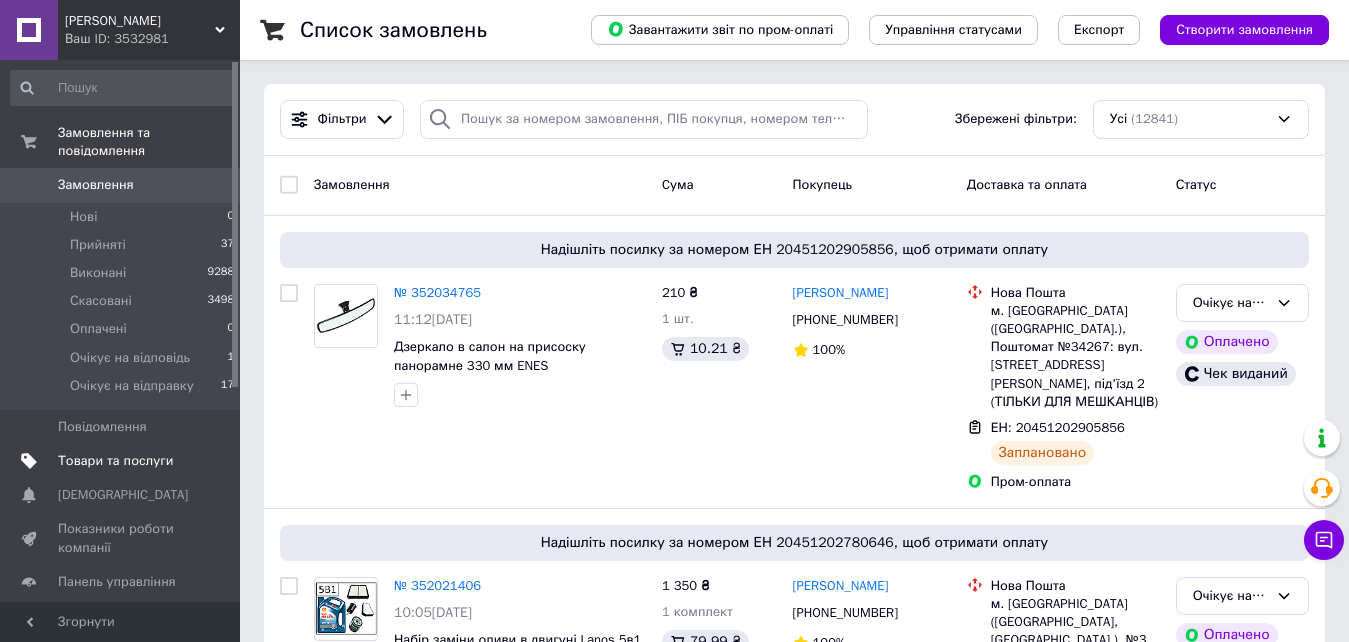 click on "Товари та послуги" at bounding box center (115, 461) 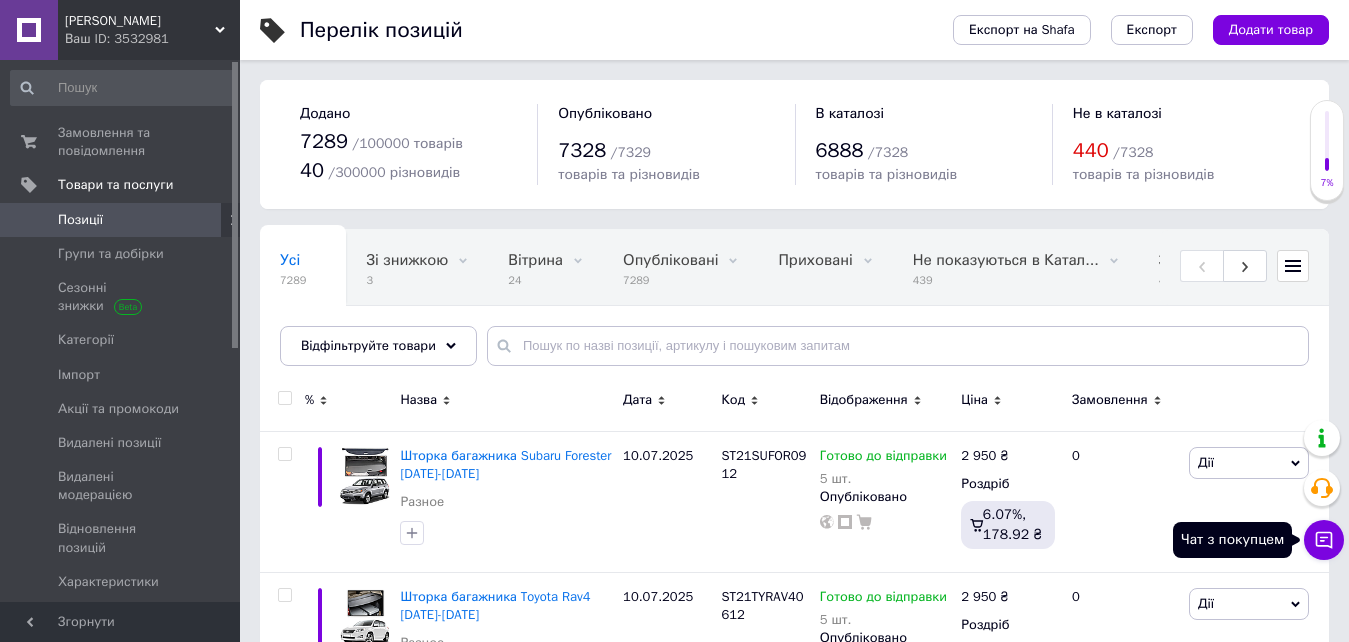 click 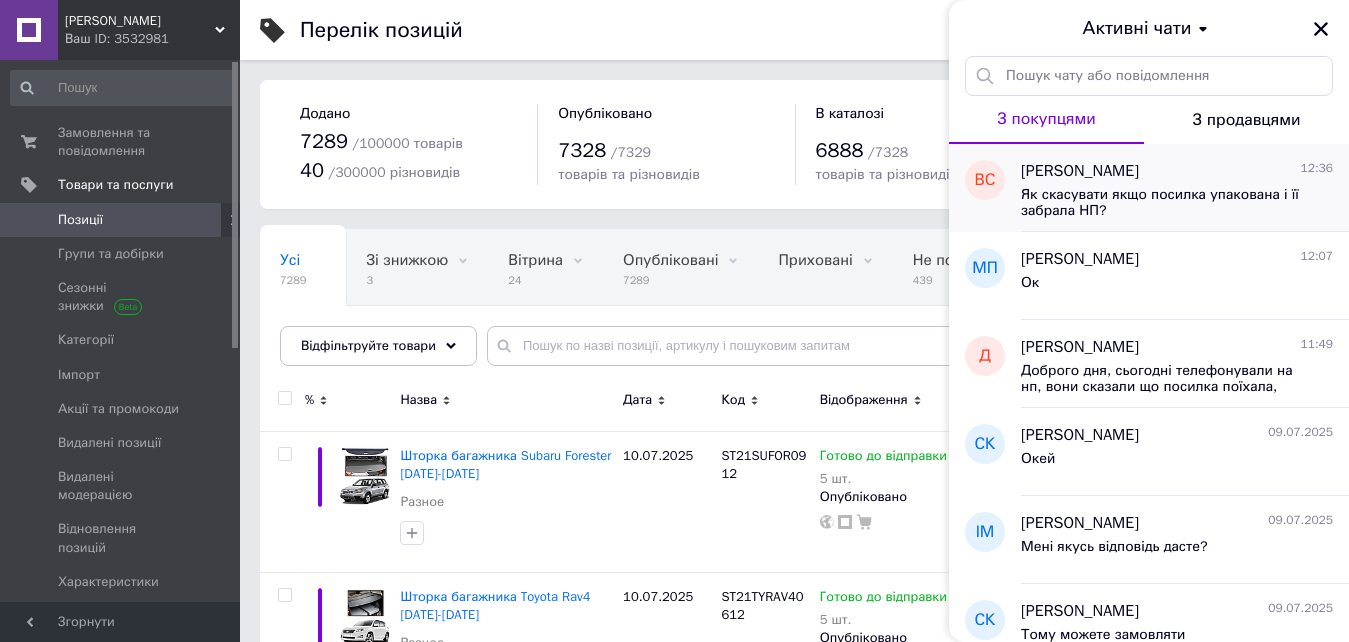 click on "Як скасувати якщо посилка упакована і її забрала НП?" at bounding box center [1163, 203] 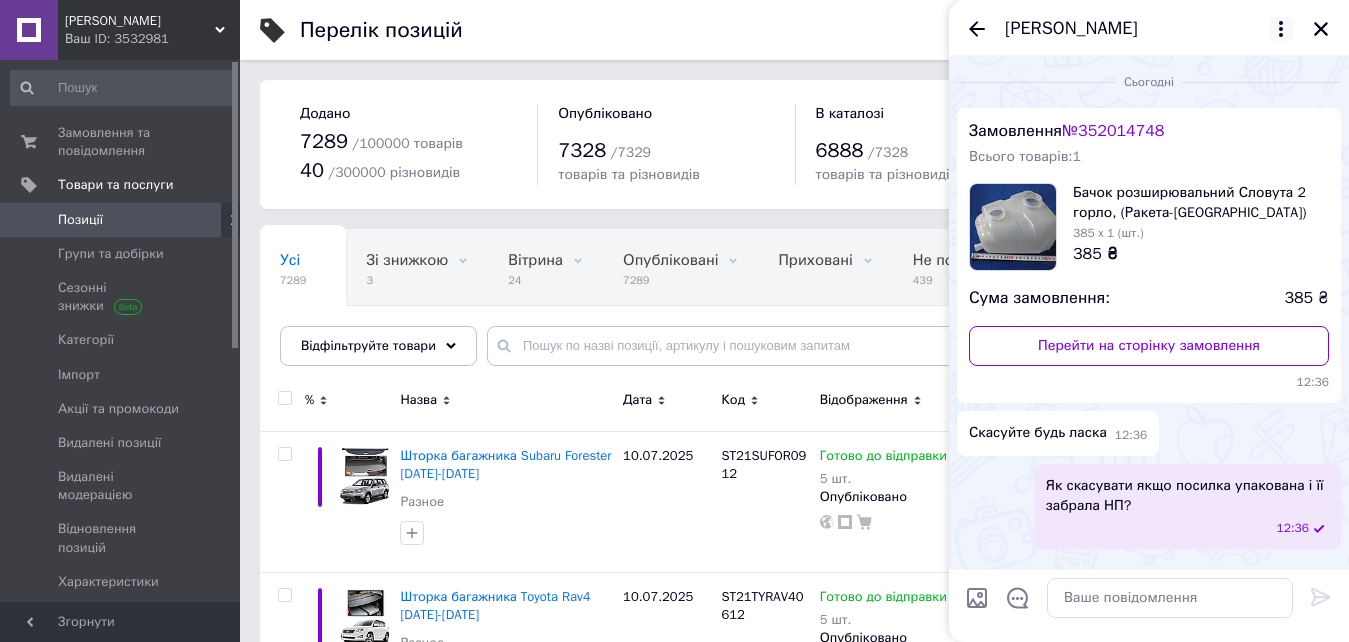 click 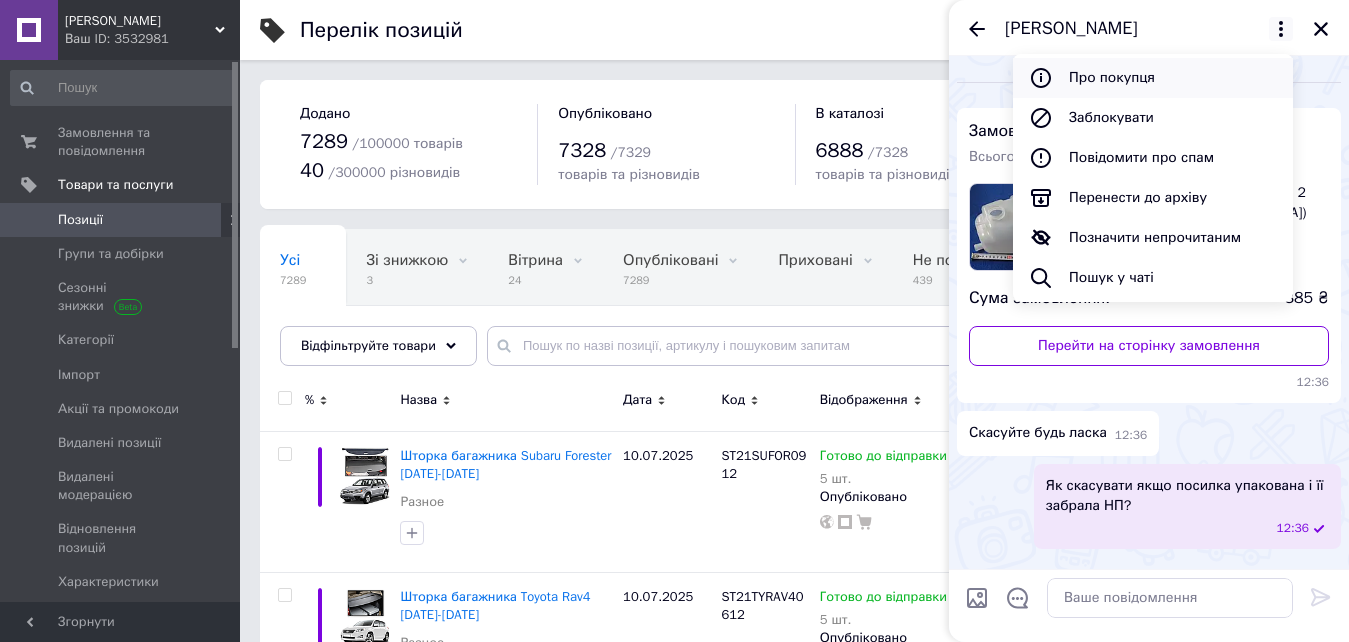 click on "Про покупця" at bounding box center (1153, 78) 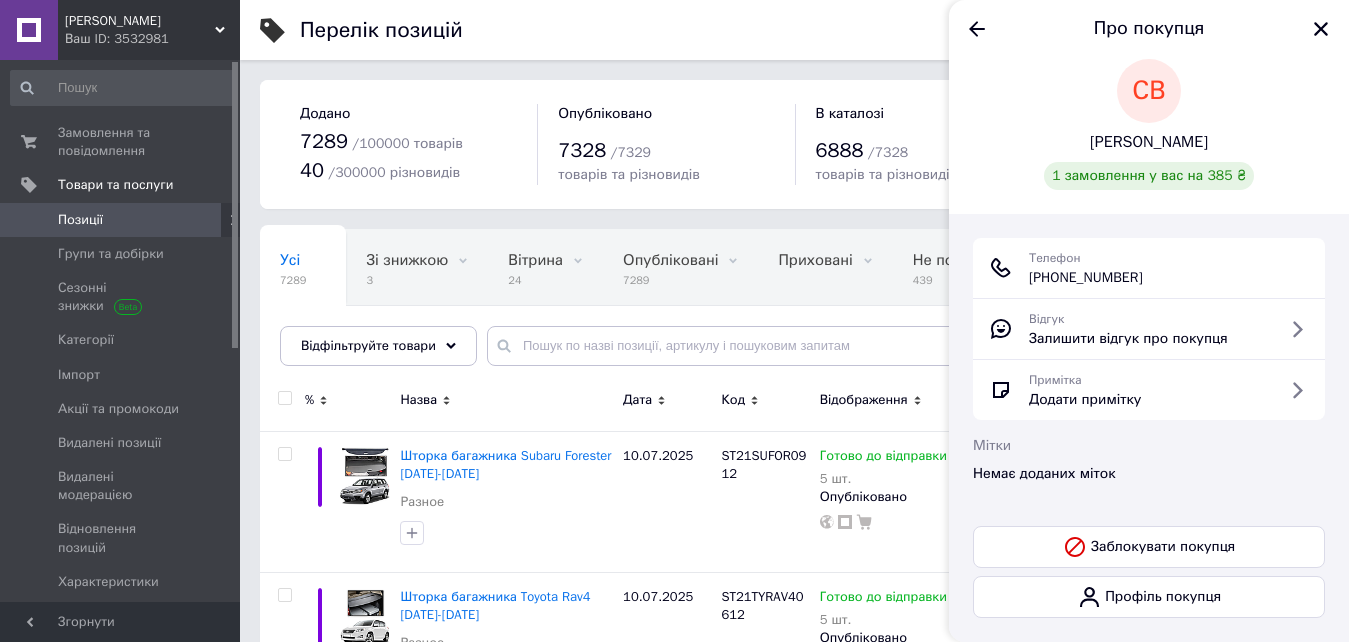 scroll, scrollTop: 27, scrollLeft: 0, axis: vertical 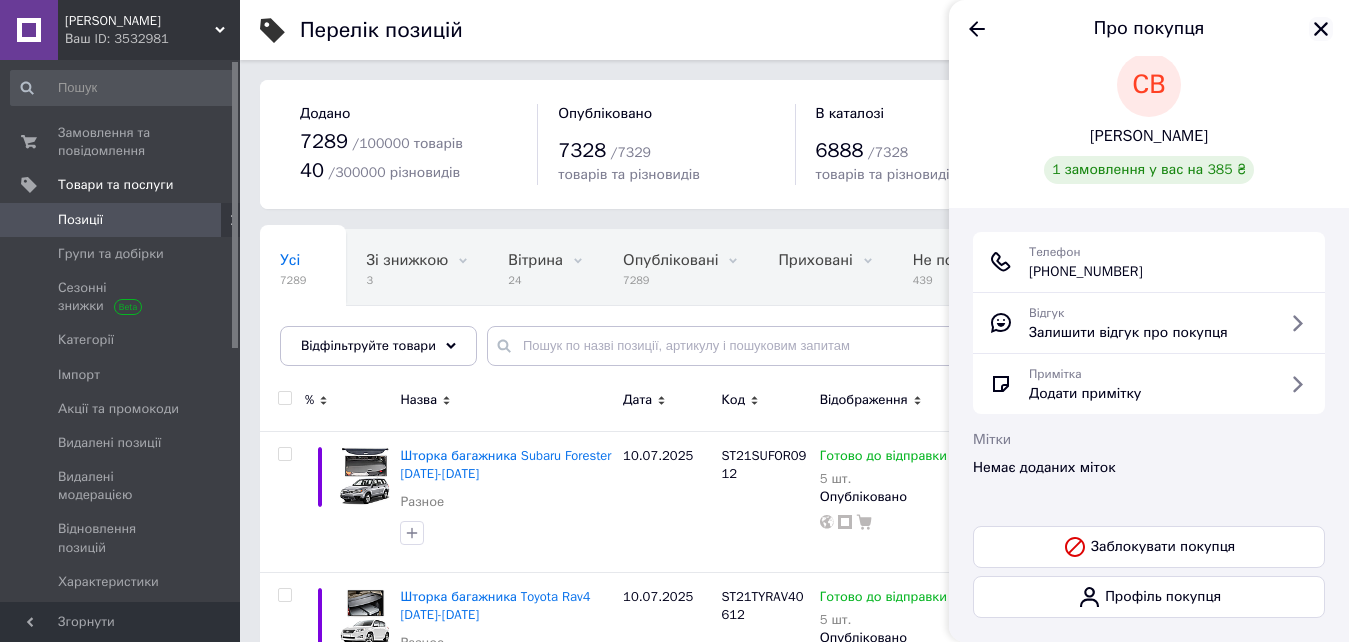 click 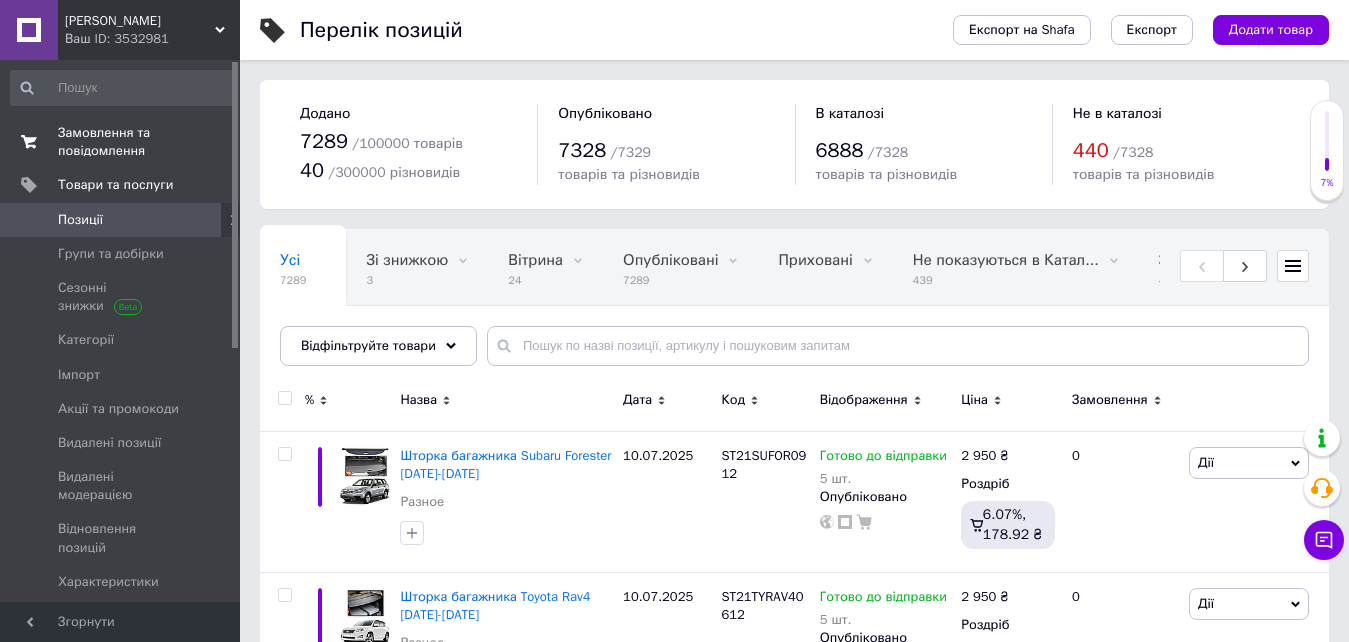 click on "Замовлення та повідомлення" at bounding box center [121, 142] 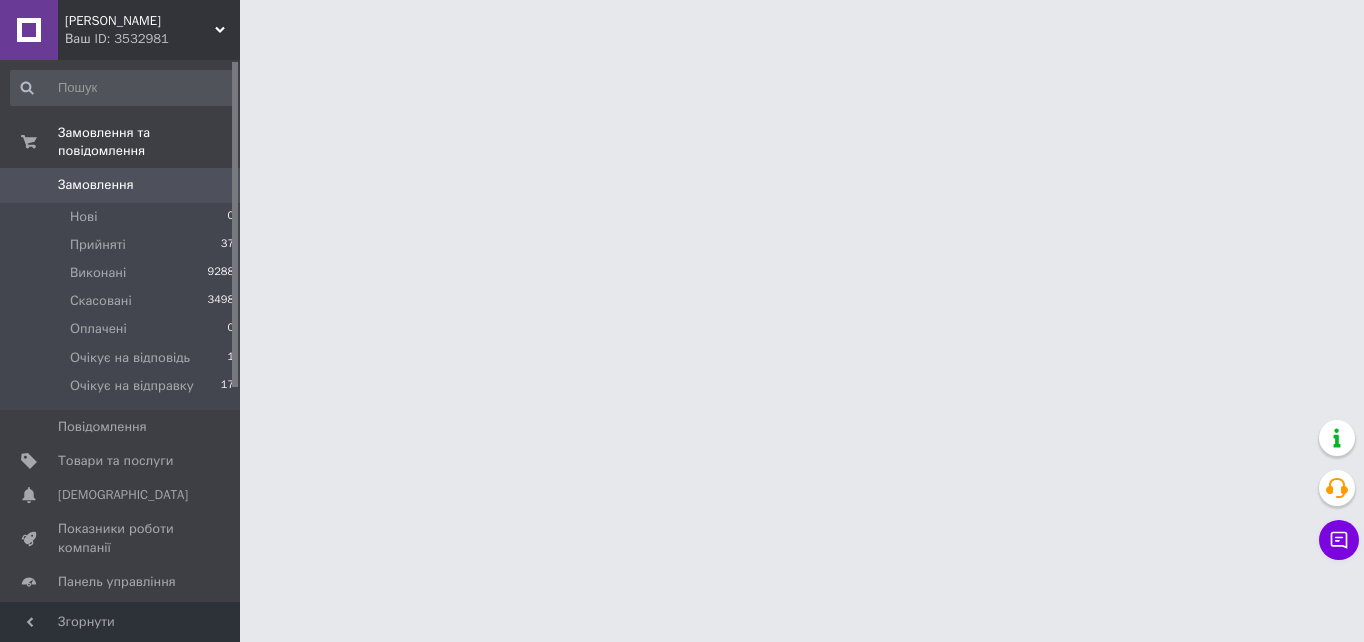 click on "Замовлення" at bounding box center (96, 185) 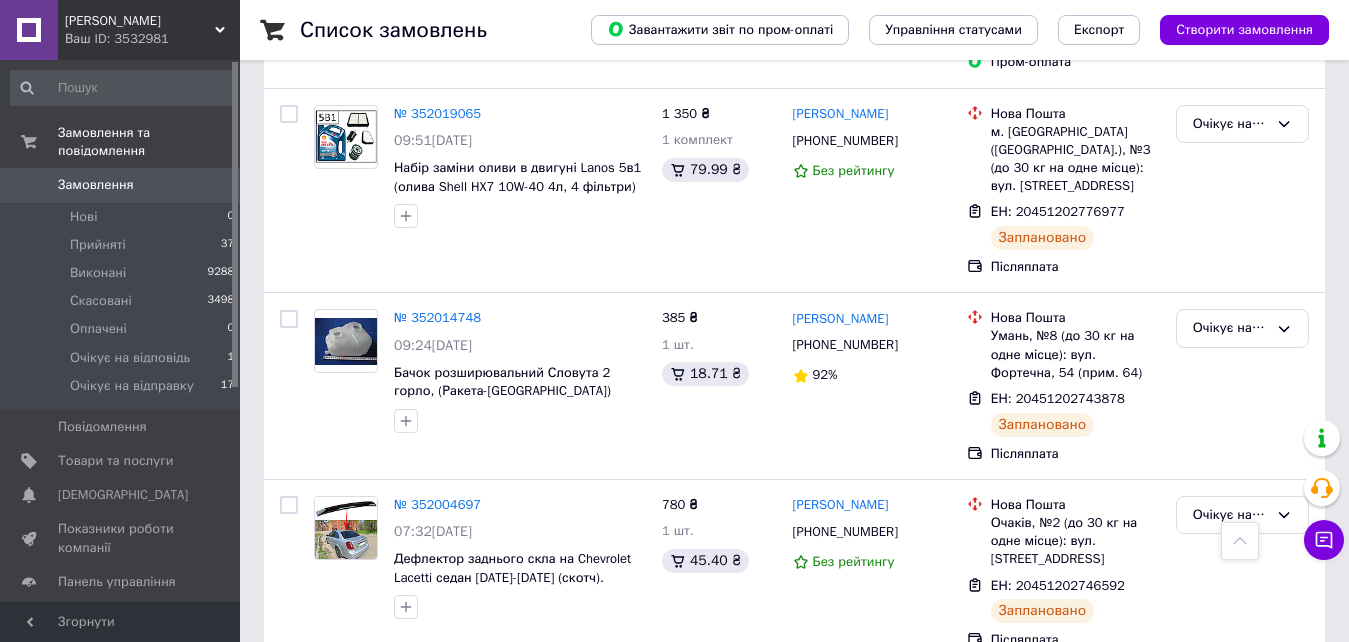 scroll, scrollTop: 800, scrollLeft: 0, axis: vertical 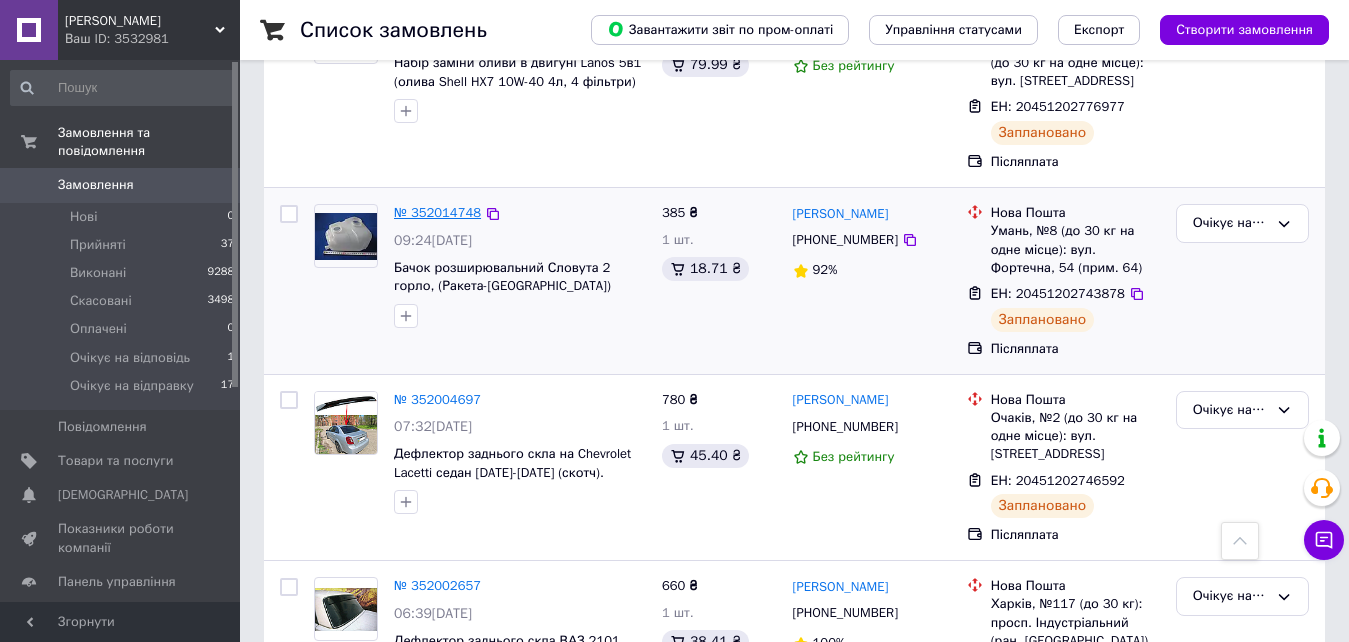 click on "№ 352014748" at bounding box center [437, 212] 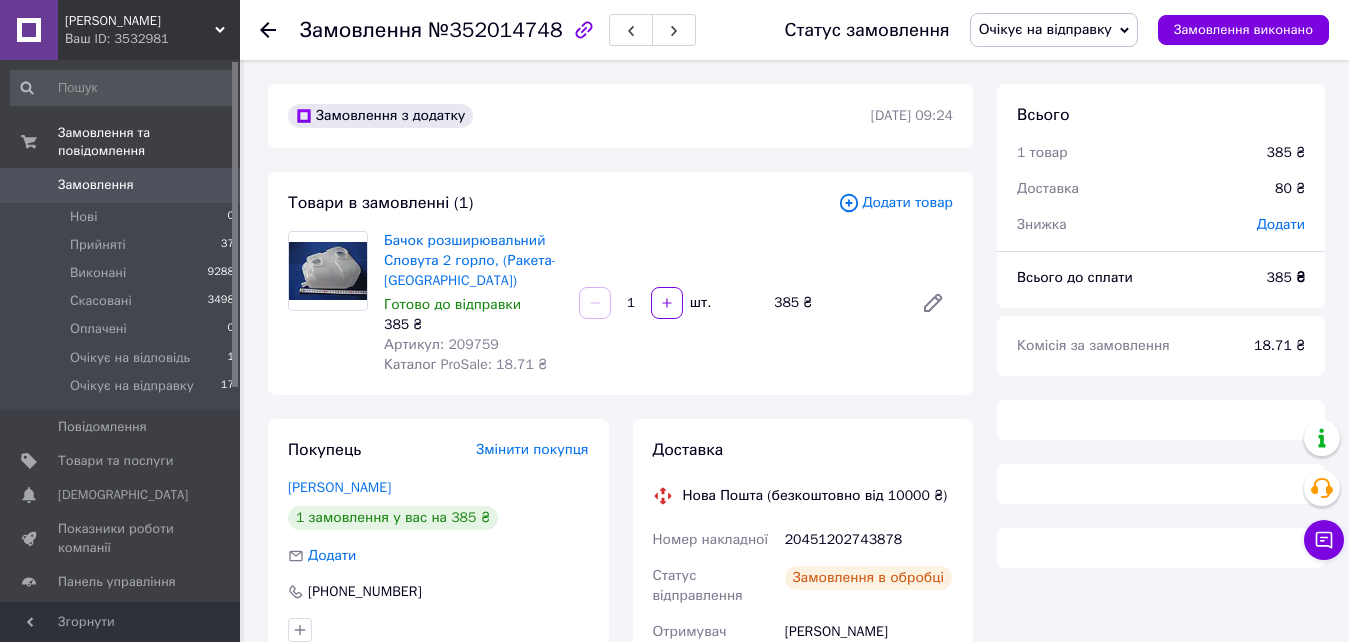 scroll, scrollTop: 200, scrollLeft: 0, axis: vertical 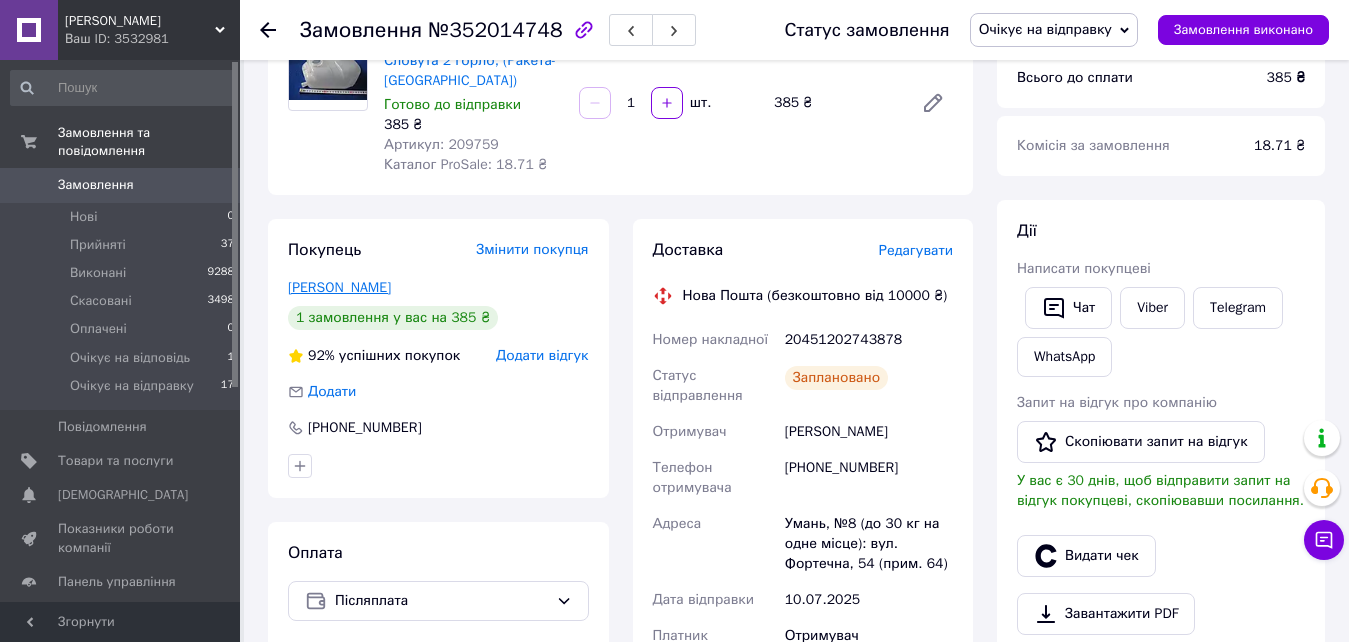 click on "Сікерко Володимир" at bounding box center (339, 287) 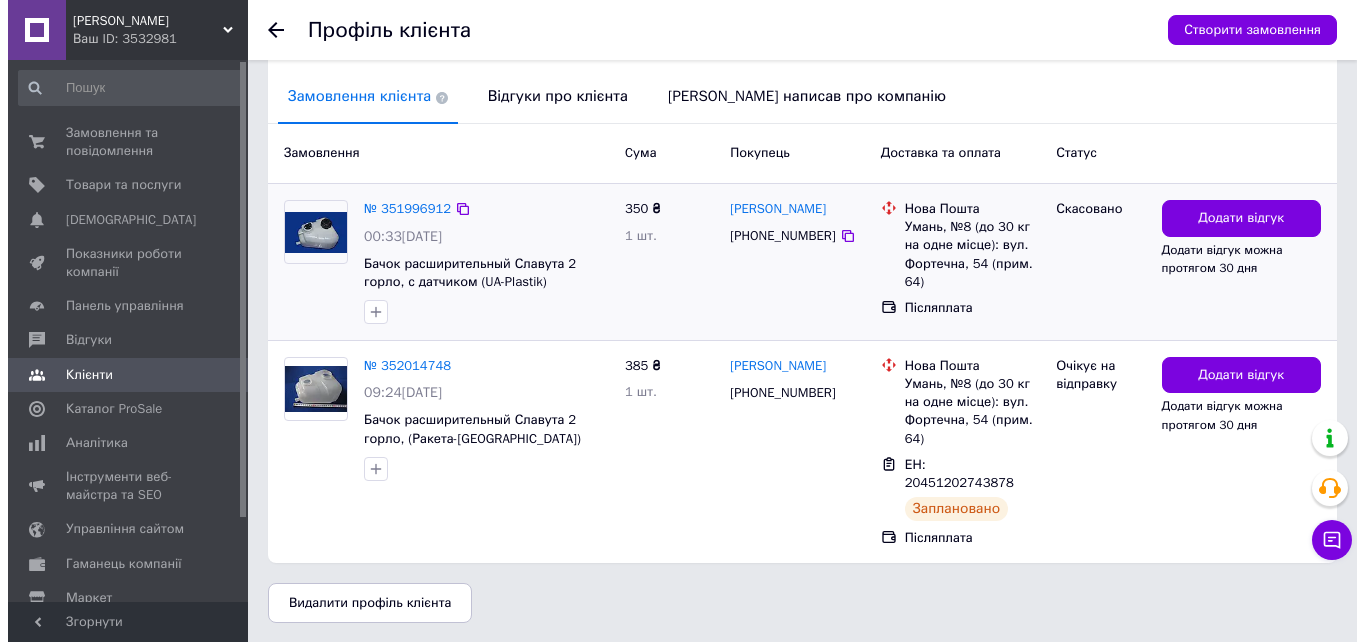 scroll, scrollTop: 494, scrollLeft: 0, axis: vertical 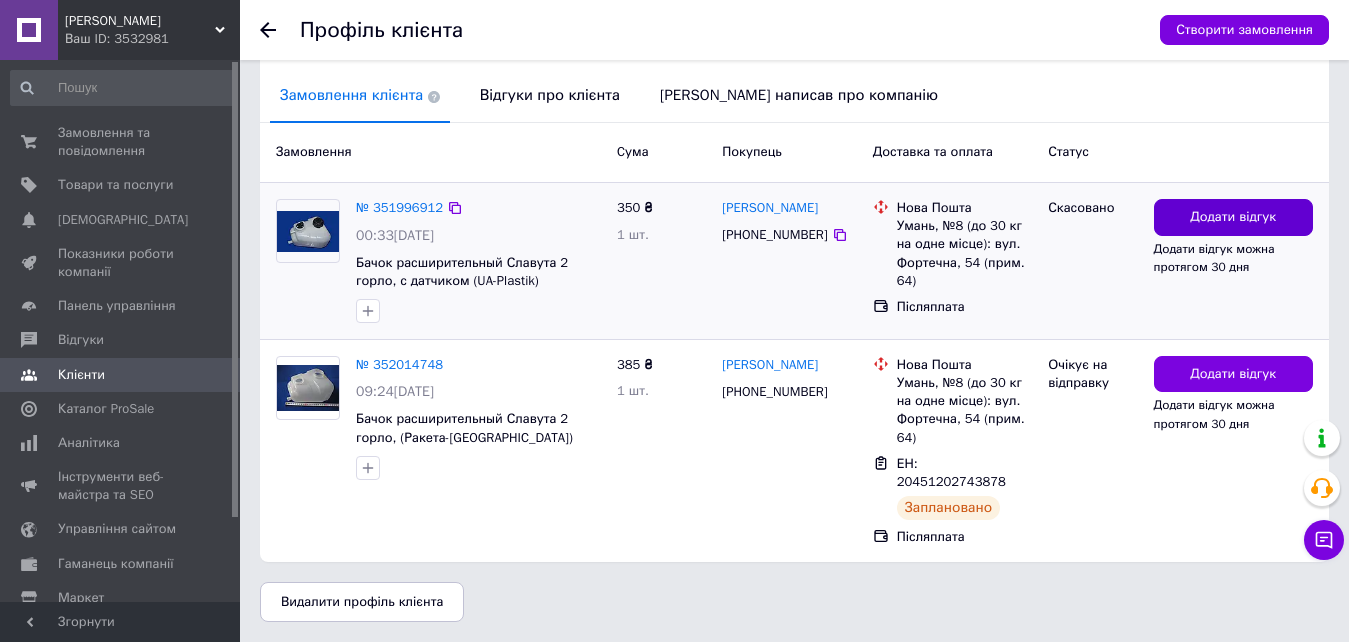 click on "Додати відгук" at bounding box center [1233, 217] 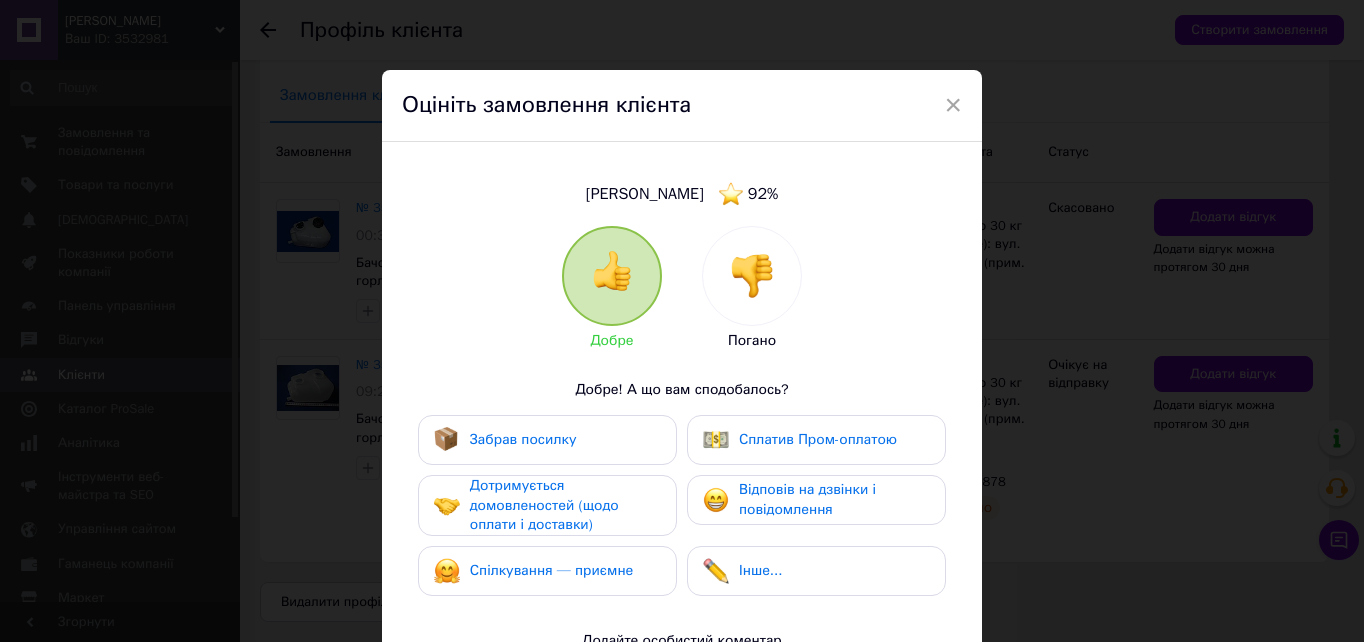 click at bounding box center (752, 276) 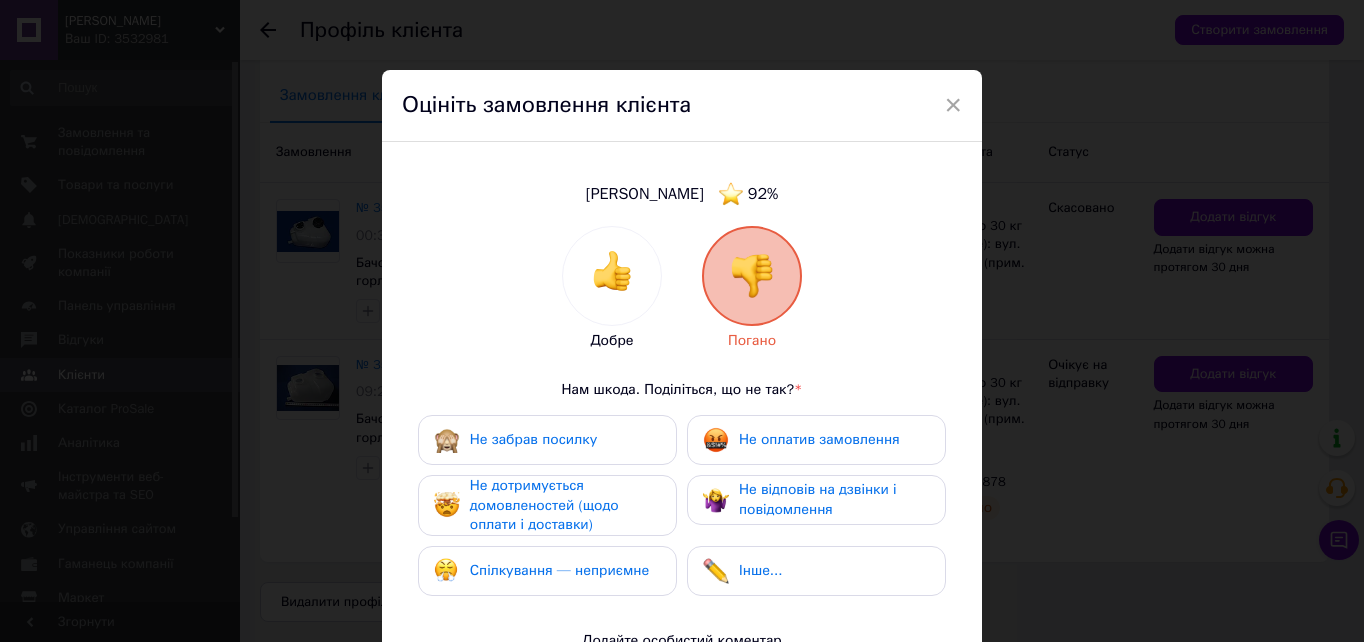 click on "Спілкування — неприємне" at bounding box center [559, 570] 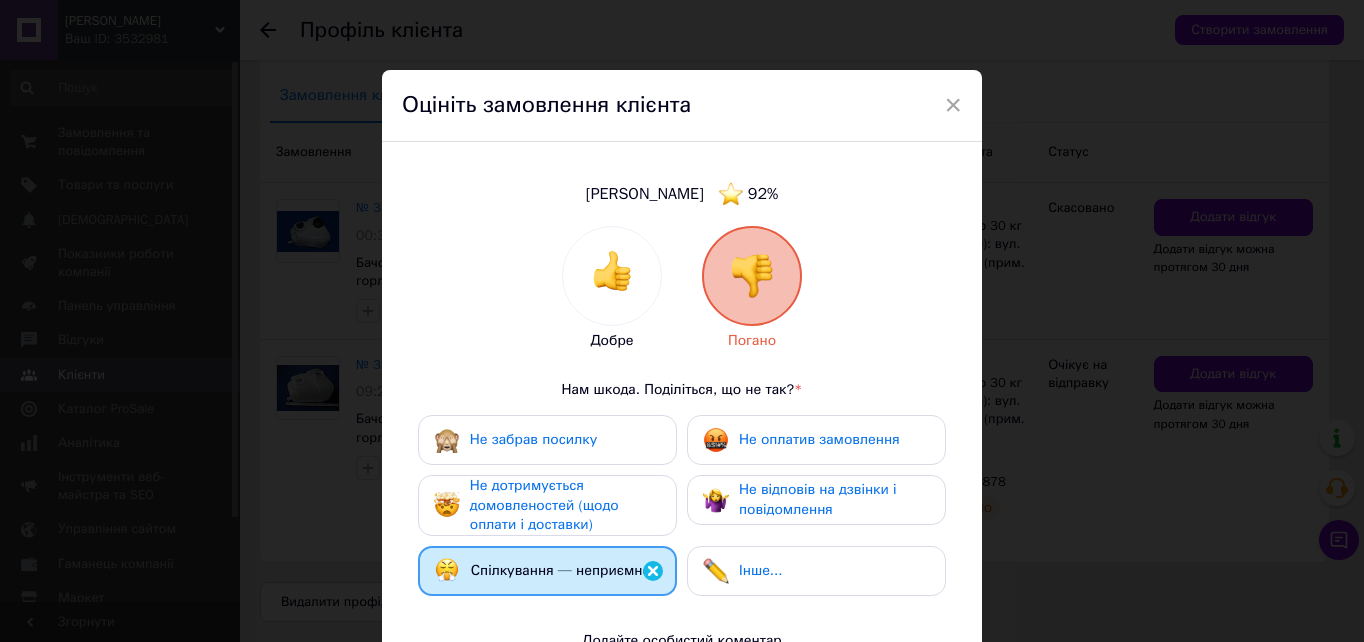 drag, startPoint x: 607, startPoint y: 484, endPoint x: 656, endPoint y: 494, distance: 50.01 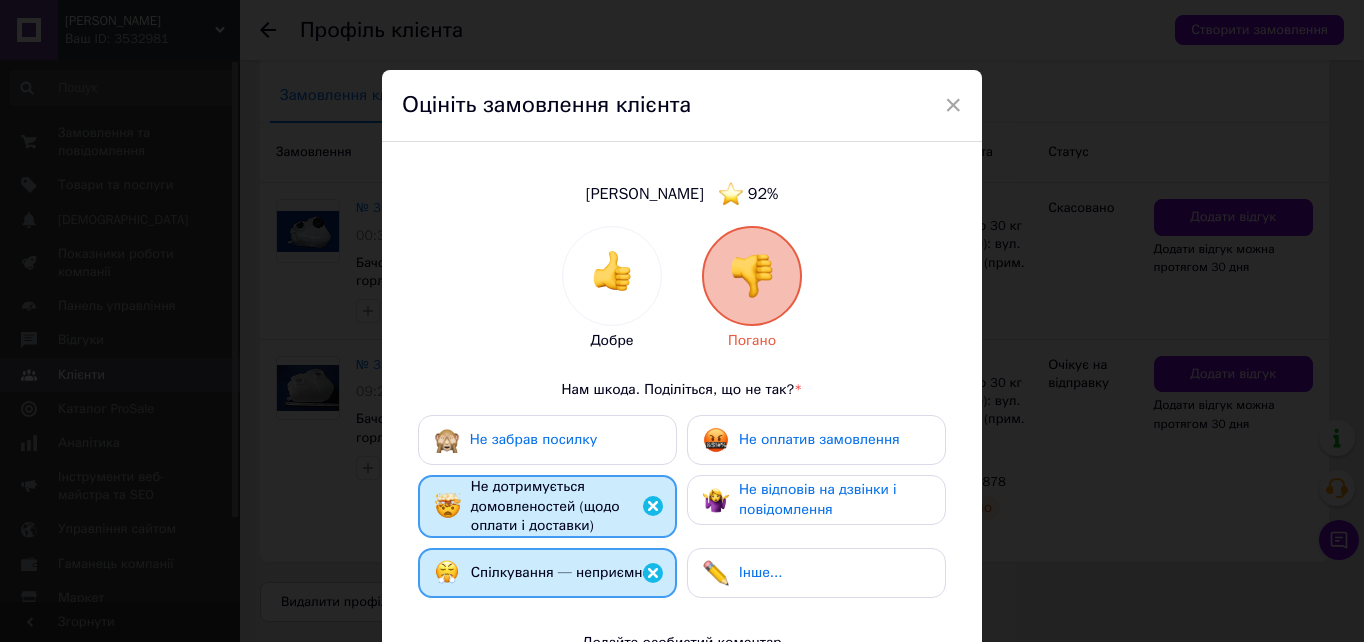 drag, startPoint x: 711, startPoint y: 482, endPoint x: 720, endPoint y: 476, distance: 10.816654 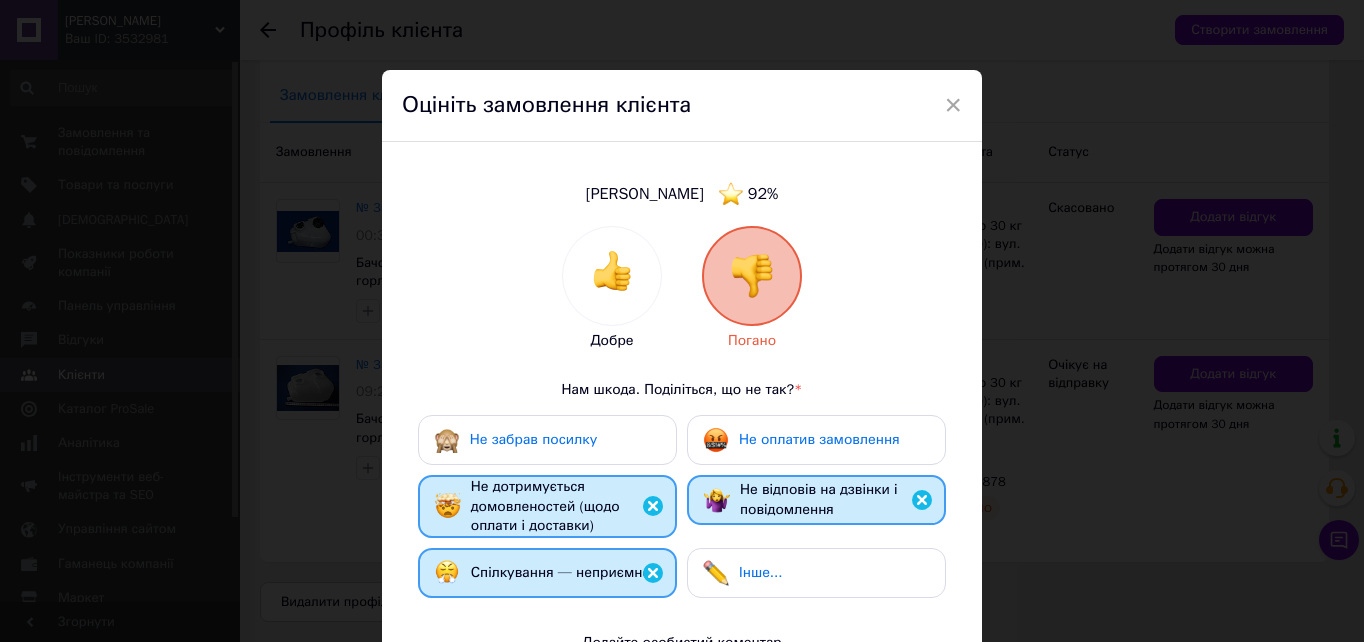 click on "Не оплатив замовлення" at bounding box center [801, 440] 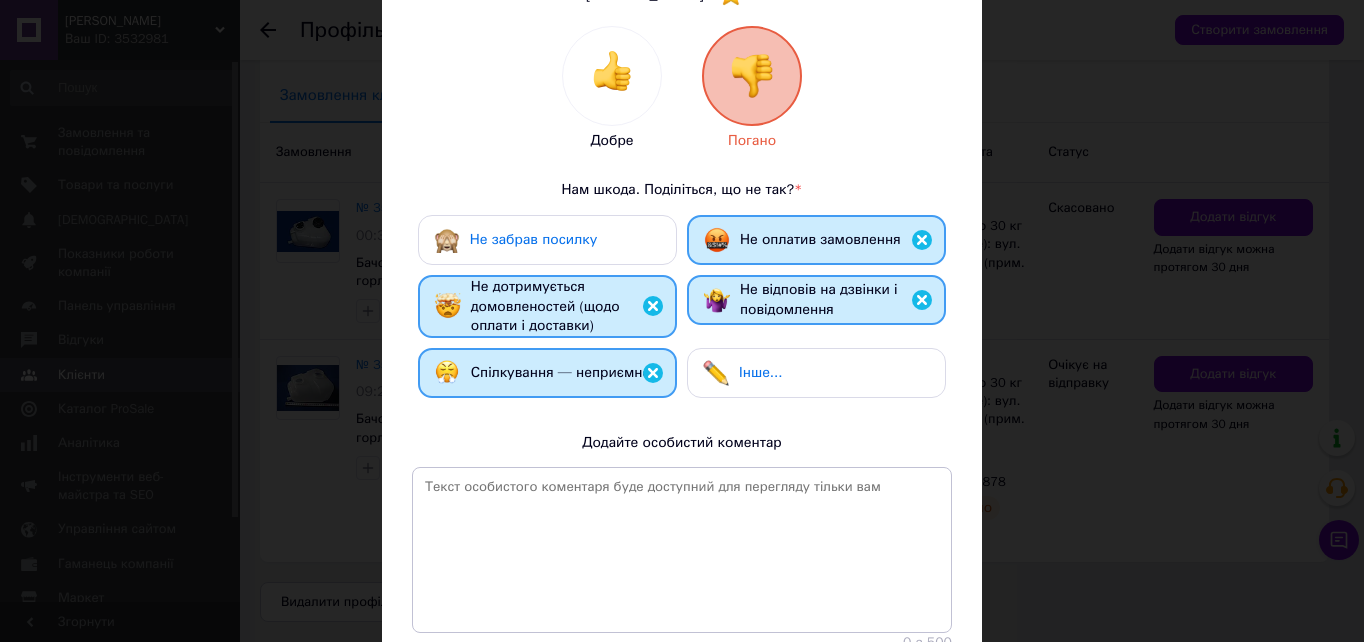 scroll, scrollTop: 353, scrollLeft: 0, axis: vertical 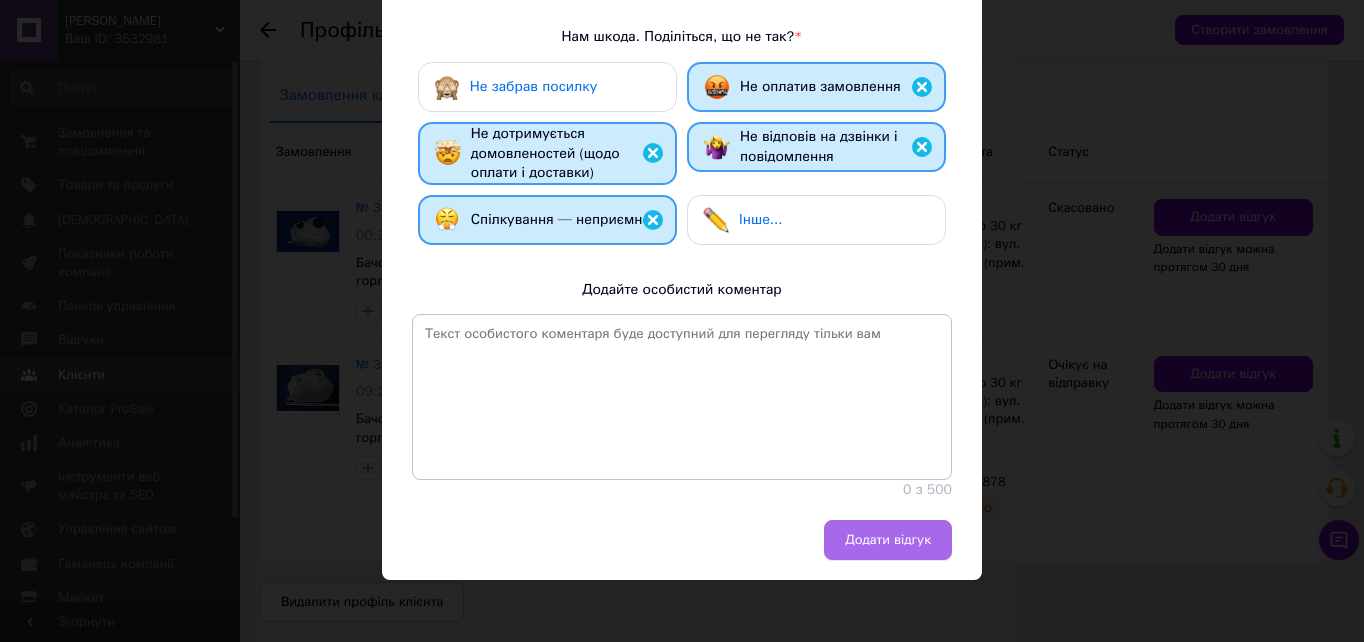 click on "Додати відгук" at bounding box center [888, 540] 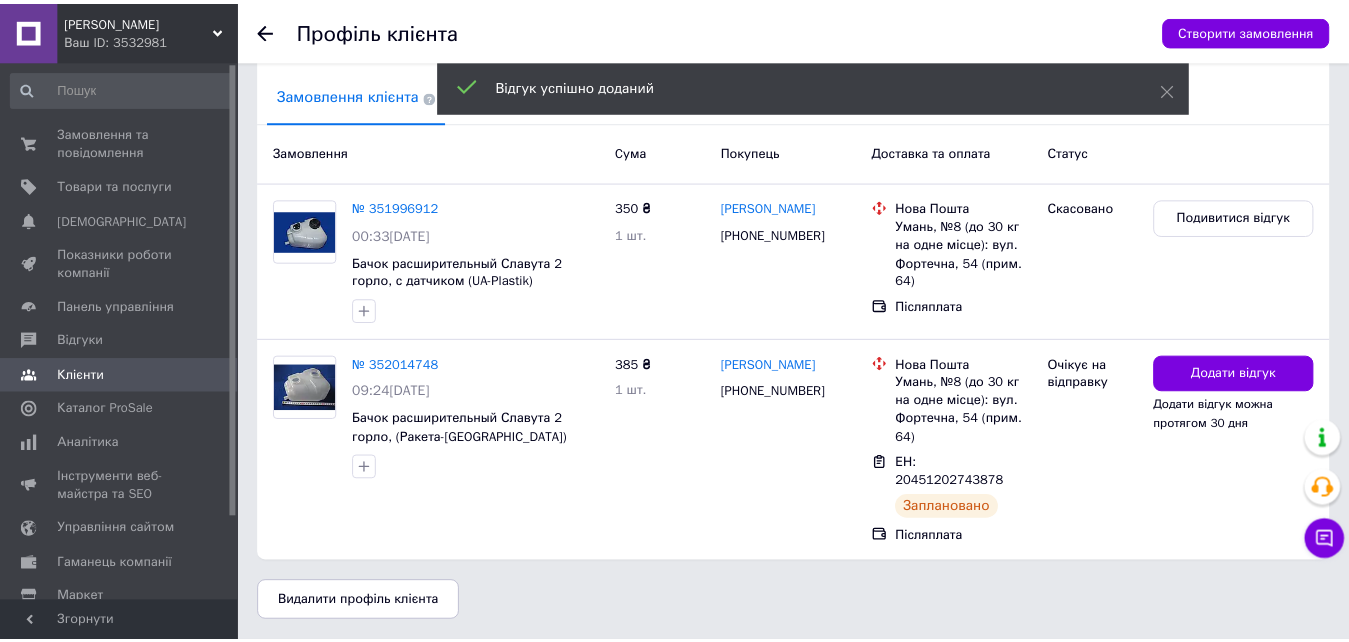 scroll, scrollTop: 476, scrollLeft: 0, axis: vertical 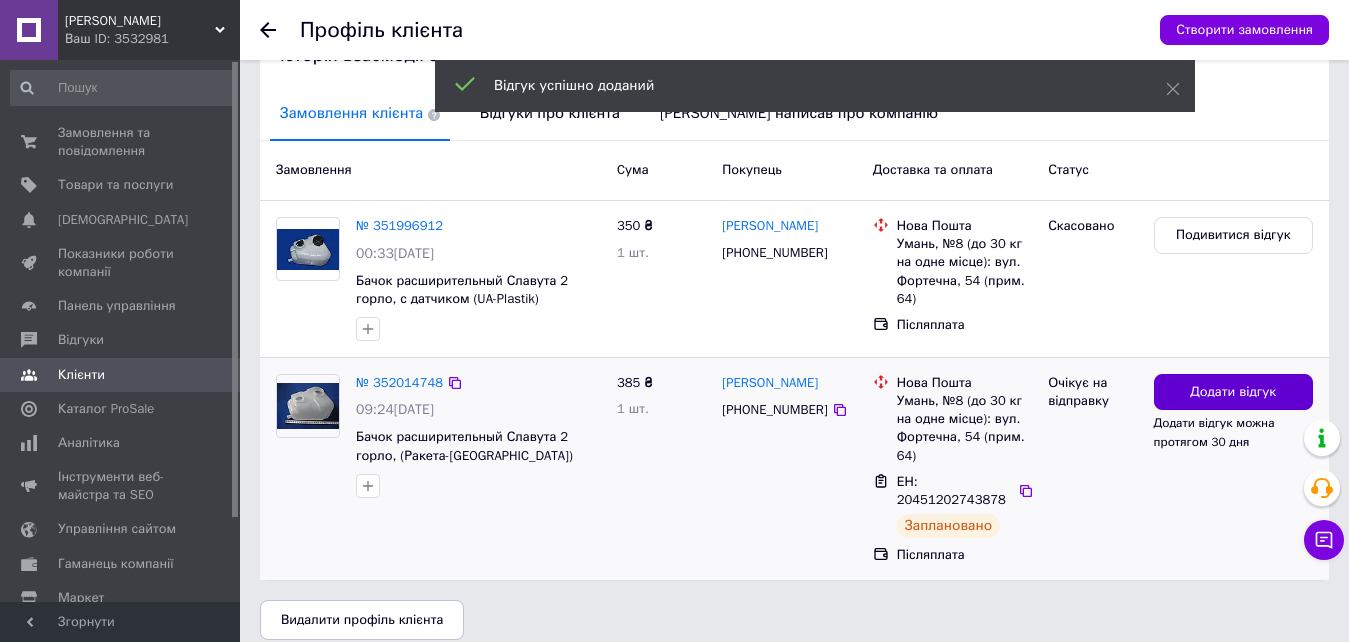 click on "Додати відгук" at bounding box center [1233, 392] 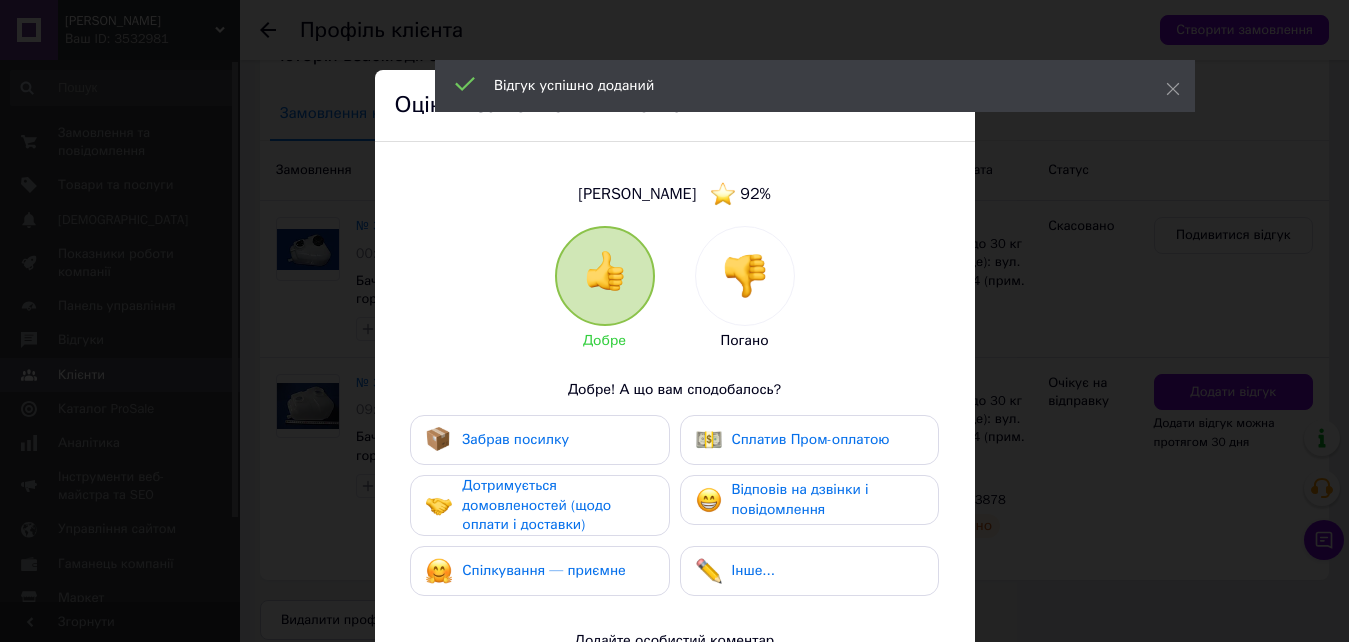 click at bounding box center [745, 276] 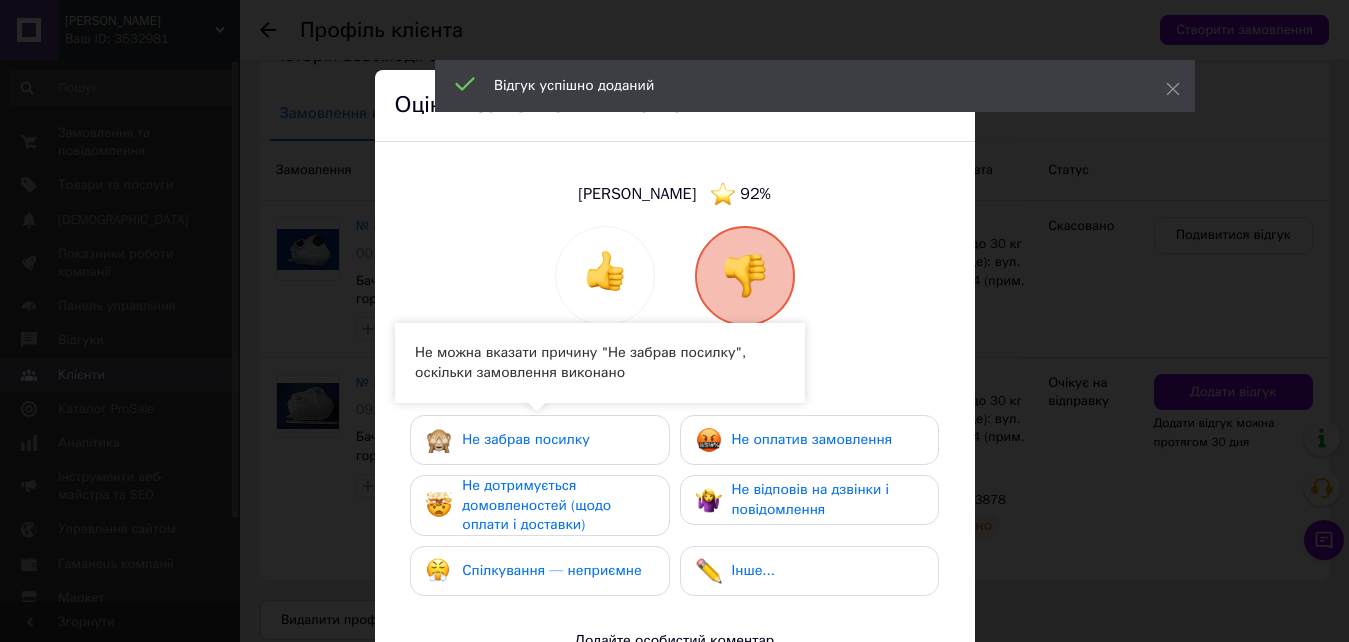 drag, startPoint x: 605, startPoint y: 554, endPoint x: 613, endPoint y: 509, distance: 45.705578 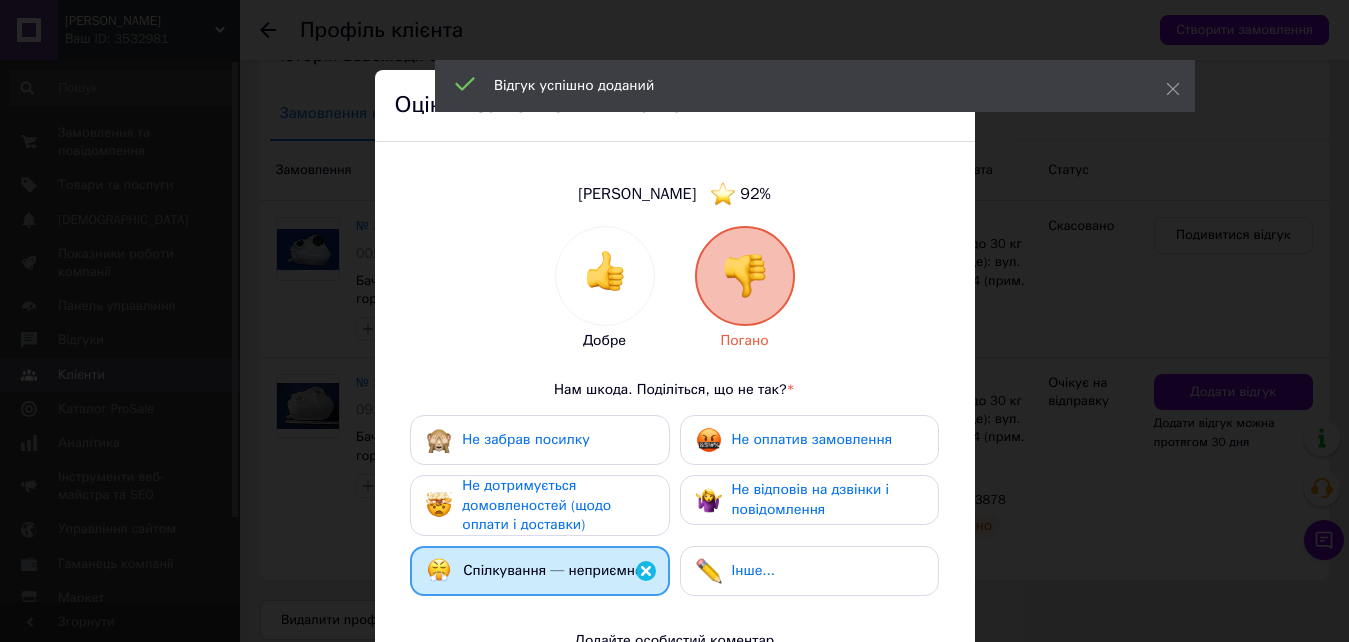 drag, startPoint x: 613, startPoint y: 509, endPoint x: 648, endPoint y: 505, distance: 35.22783 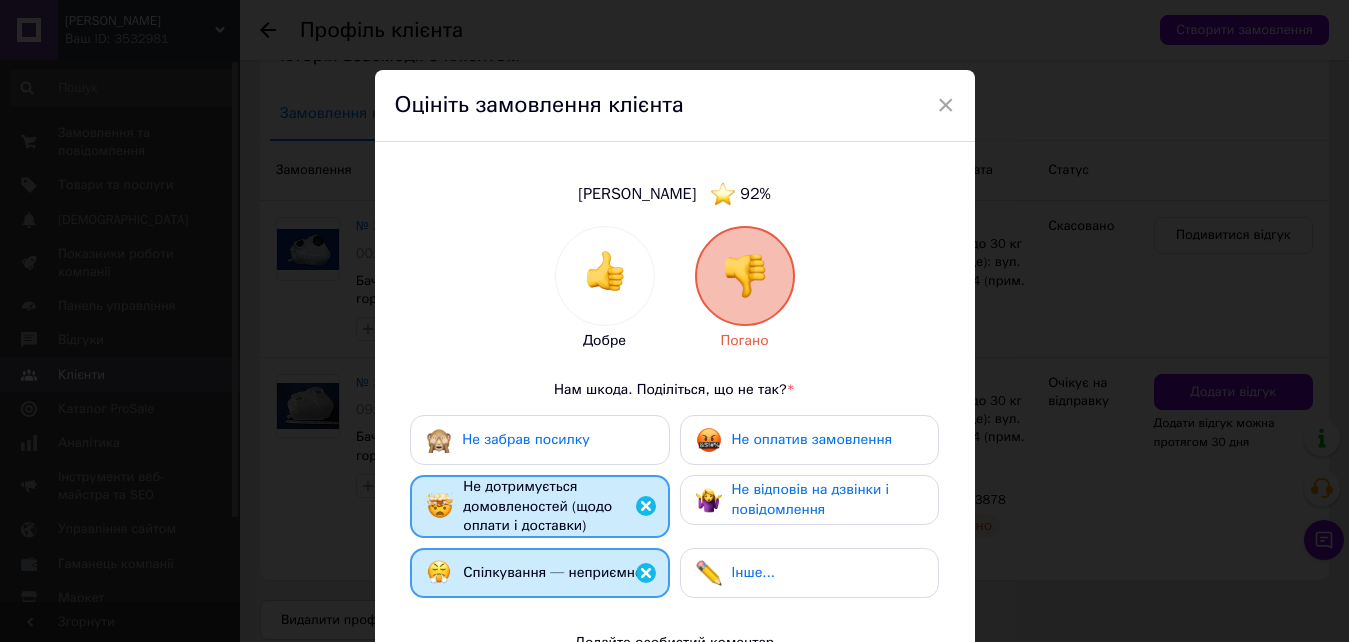 click on "Не оплатив замовлення" at bounding box center (812, 439) 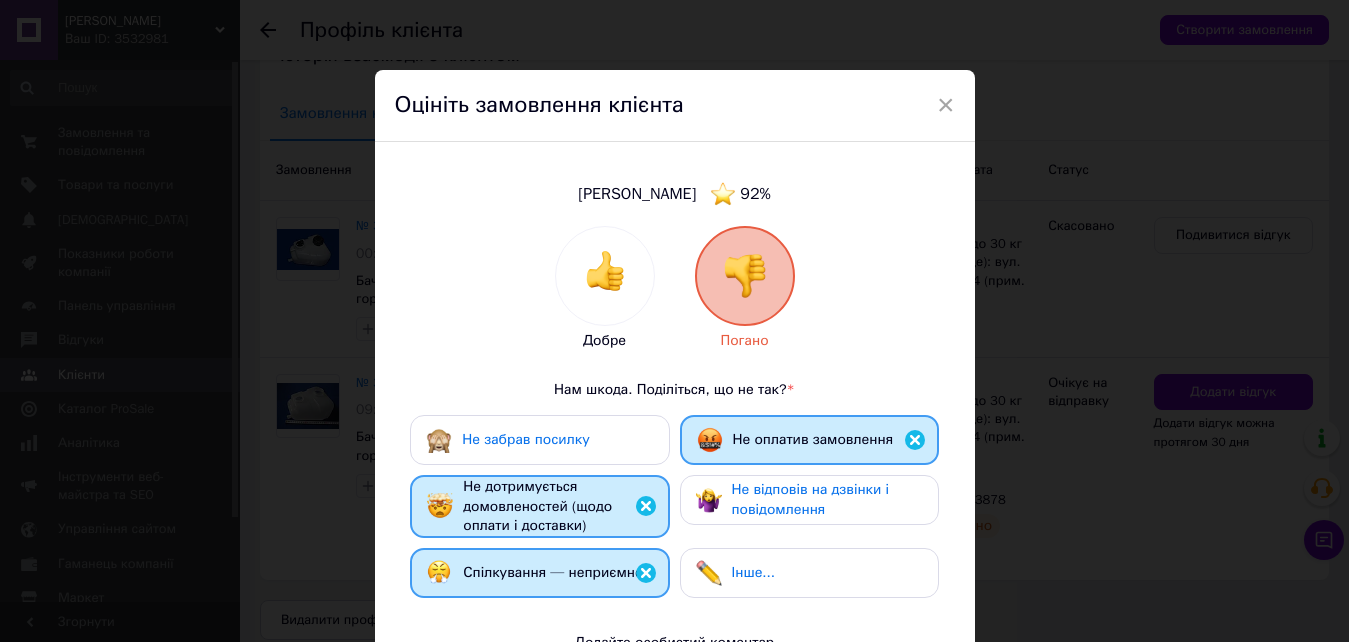 click on "Не відповів на дзвінки і повідомлення" at bounding box center [811, 499] 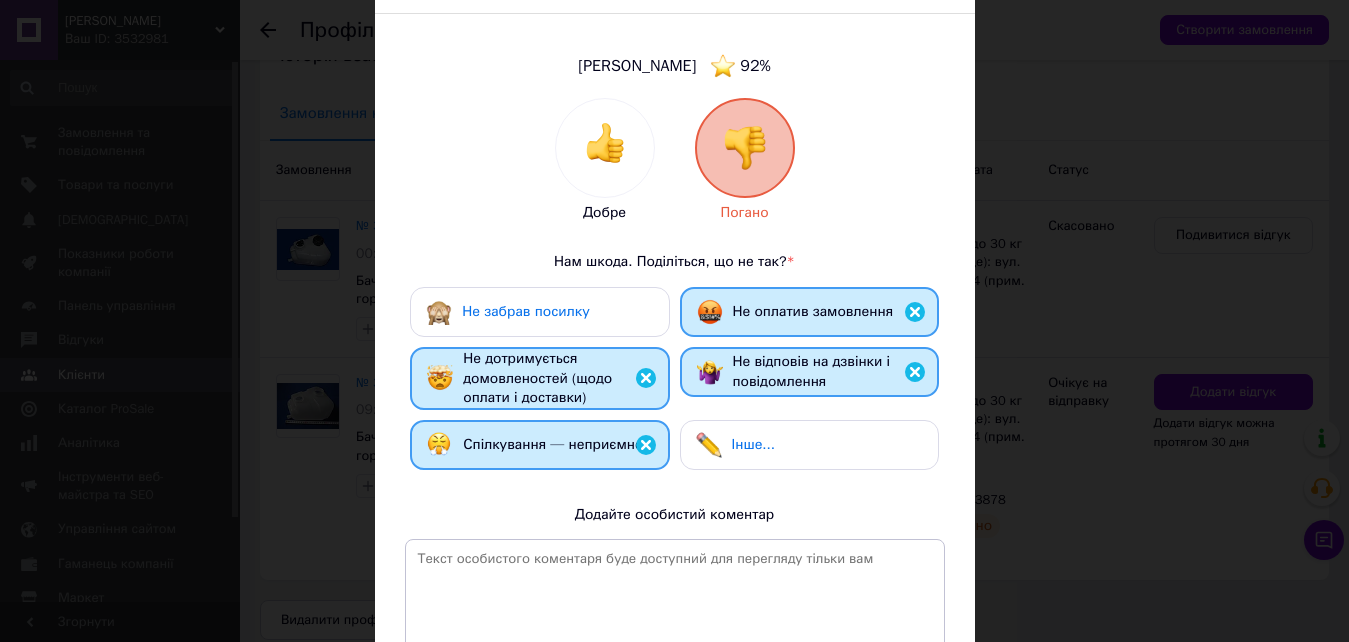 scroll, scrollTop: 300, scrollLeft: 0, axis: vertical 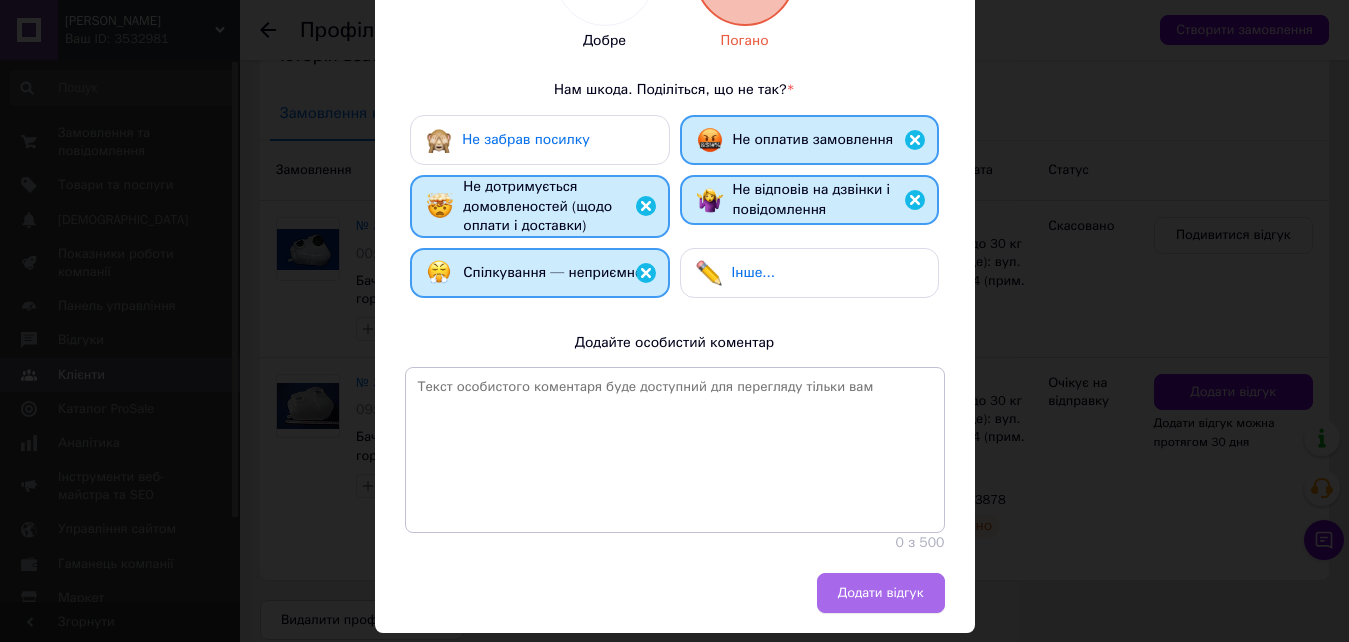 click on "Додати відгук" at bounding box center (881, 593) 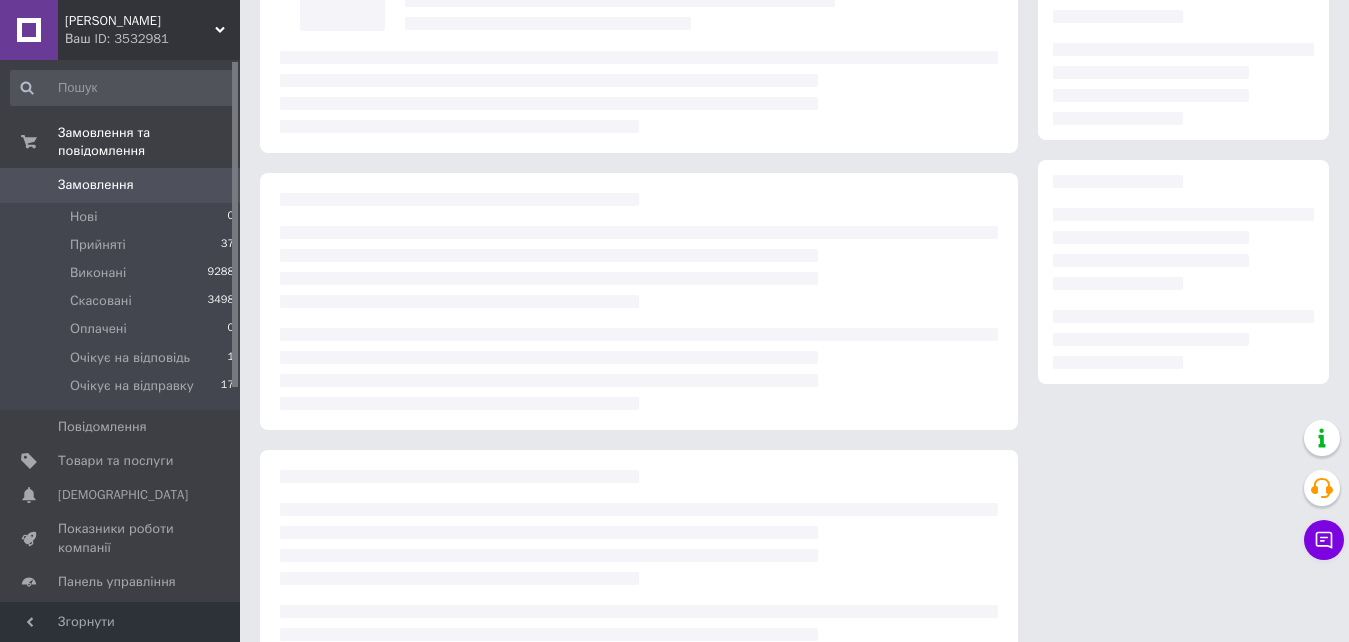 scroll, scrollTop: 0, scrollLeft: 0, axis: both 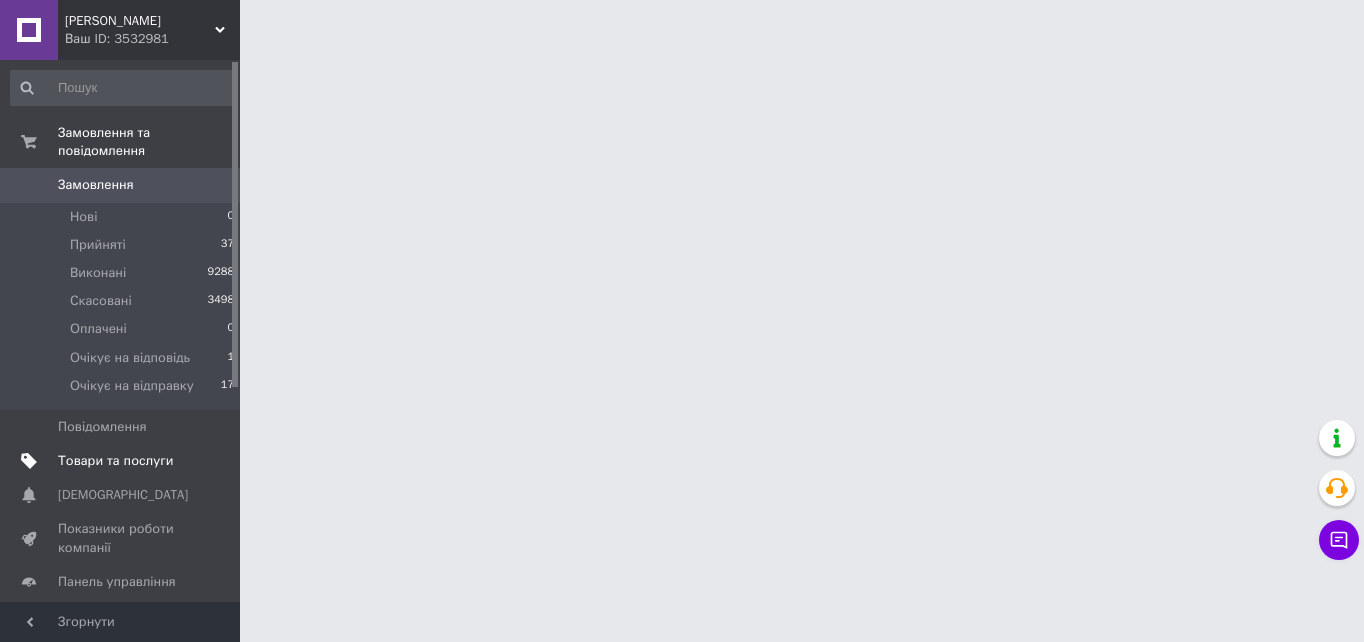 click on "Товари та послуги" at bounding box center (115, 461) 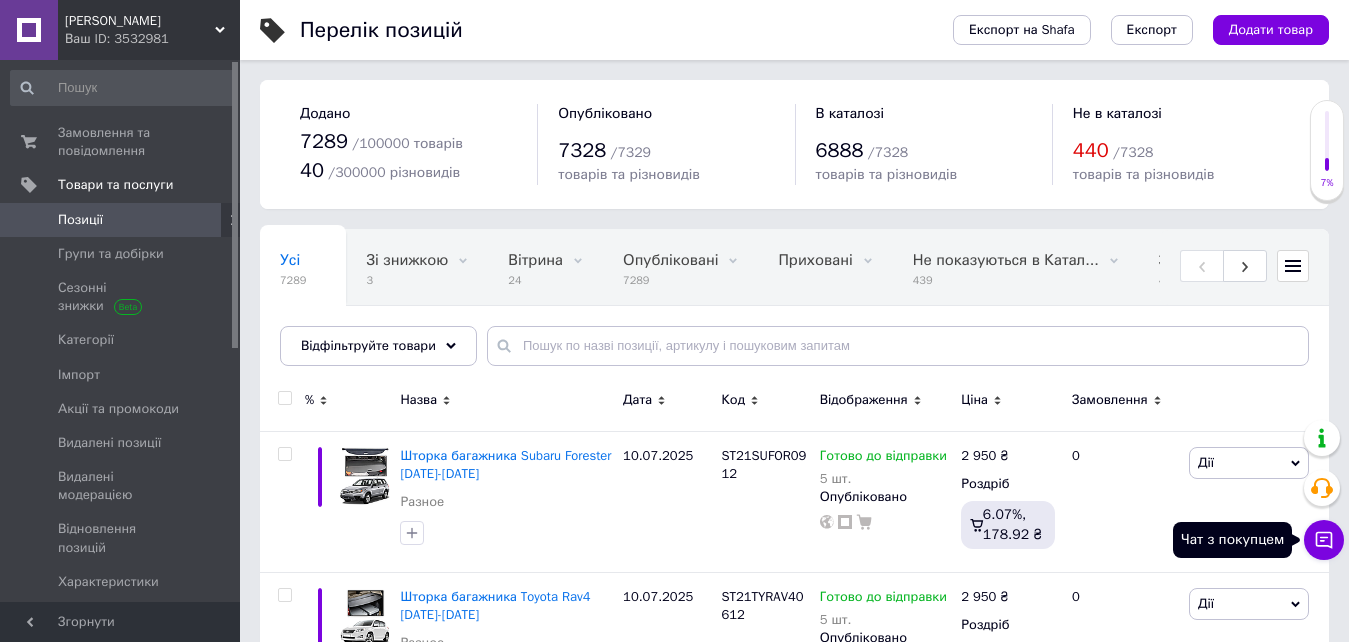 click 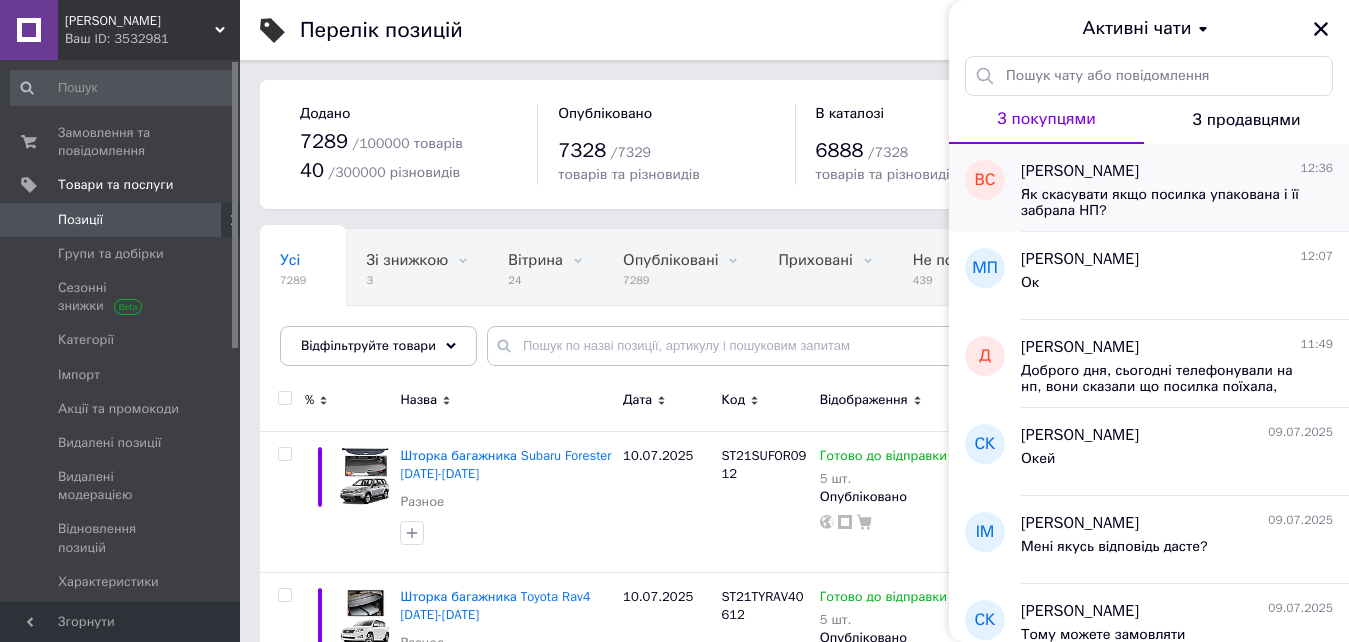 click on "Як скасувати якщо посилка упакована і її забрала НП?" at bounding box center [1163, 203] 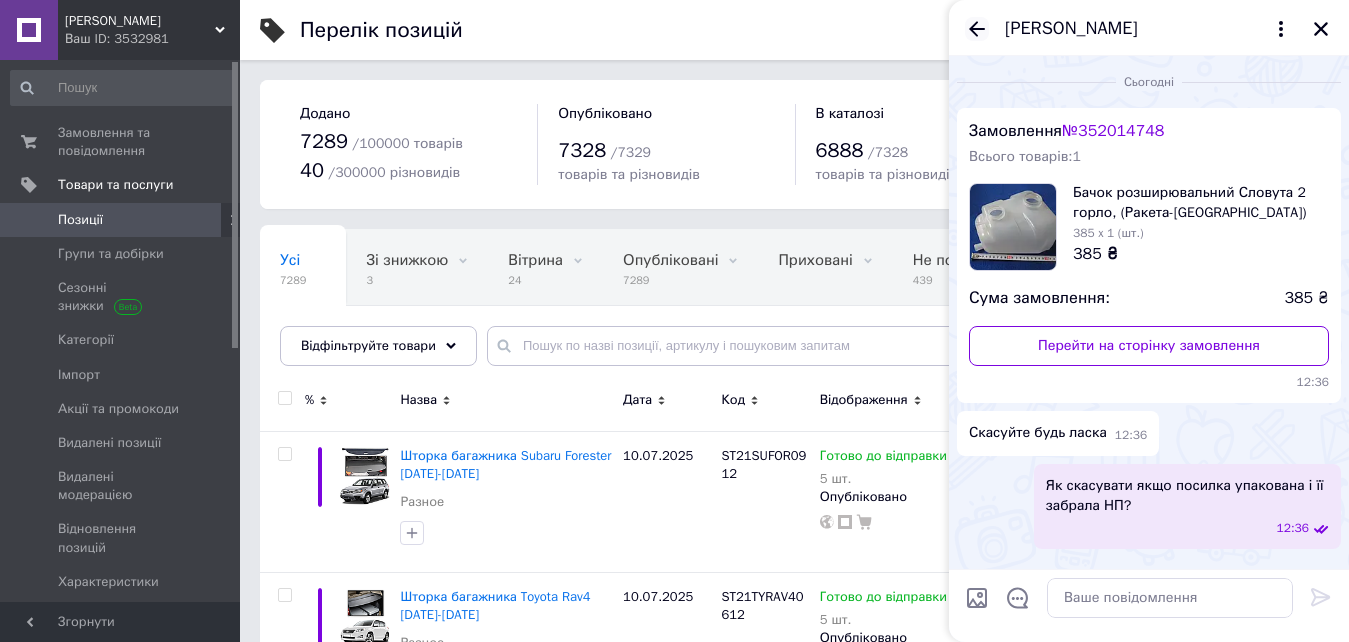 click 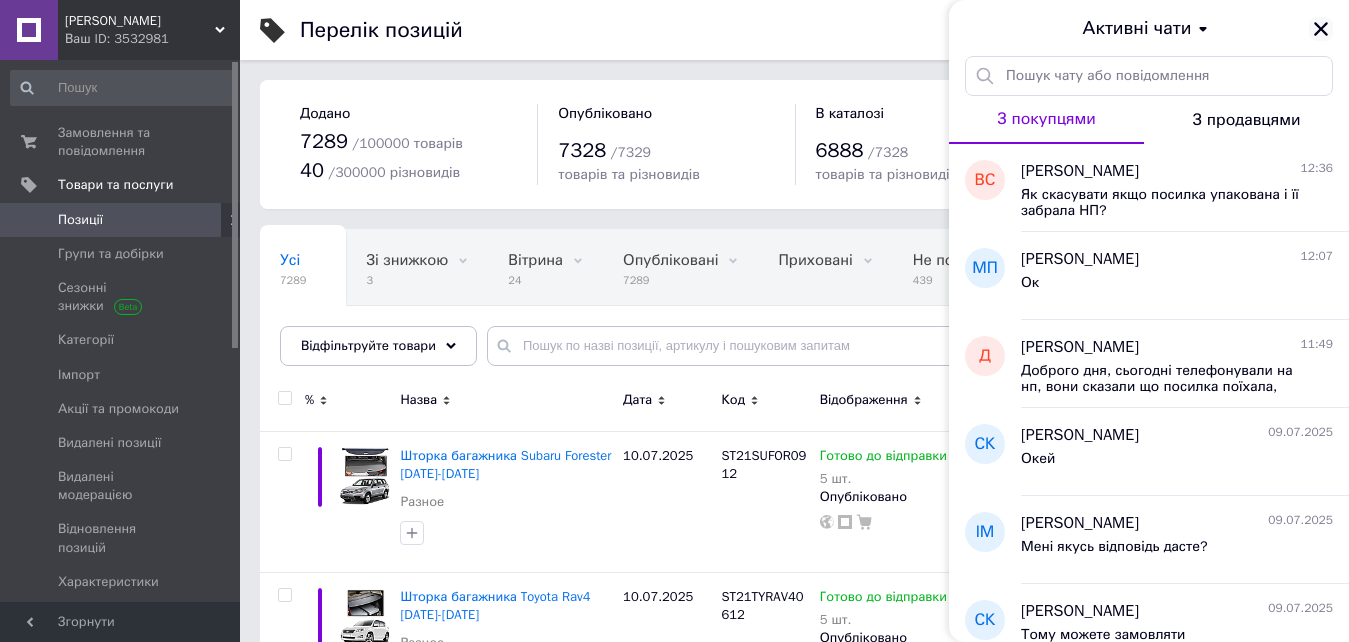 click 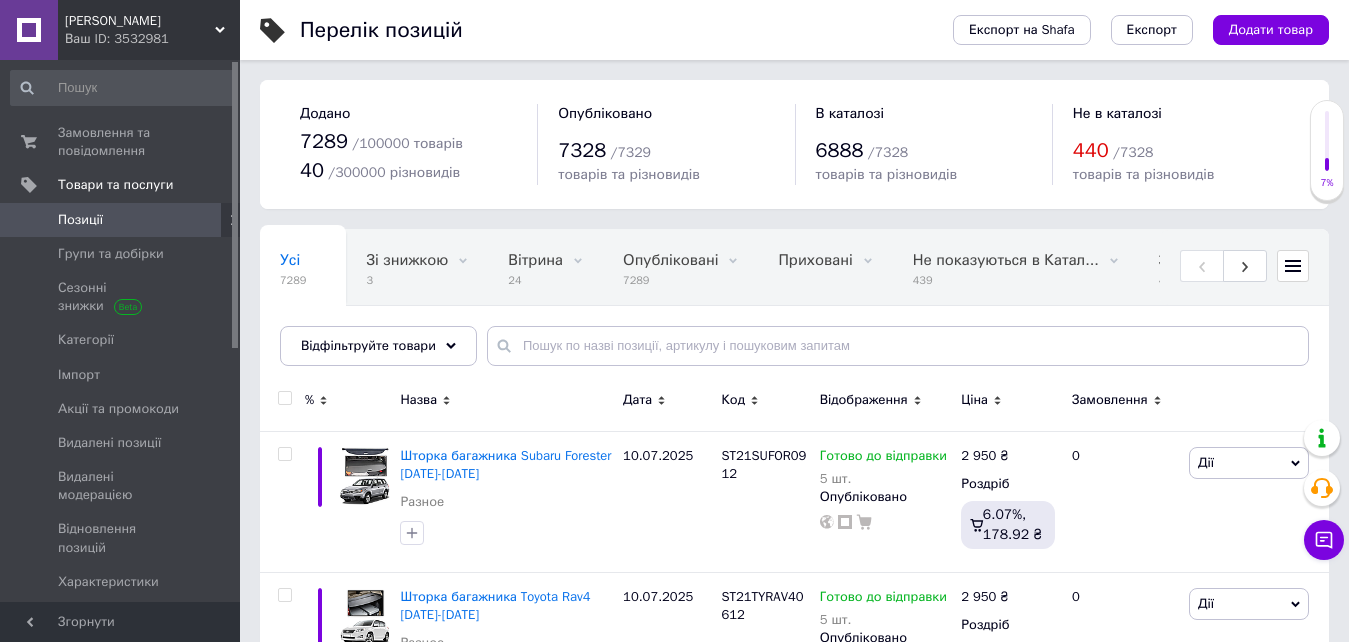 scroll, scrollTop: 113, scrollLeft: 0, axis: vertical 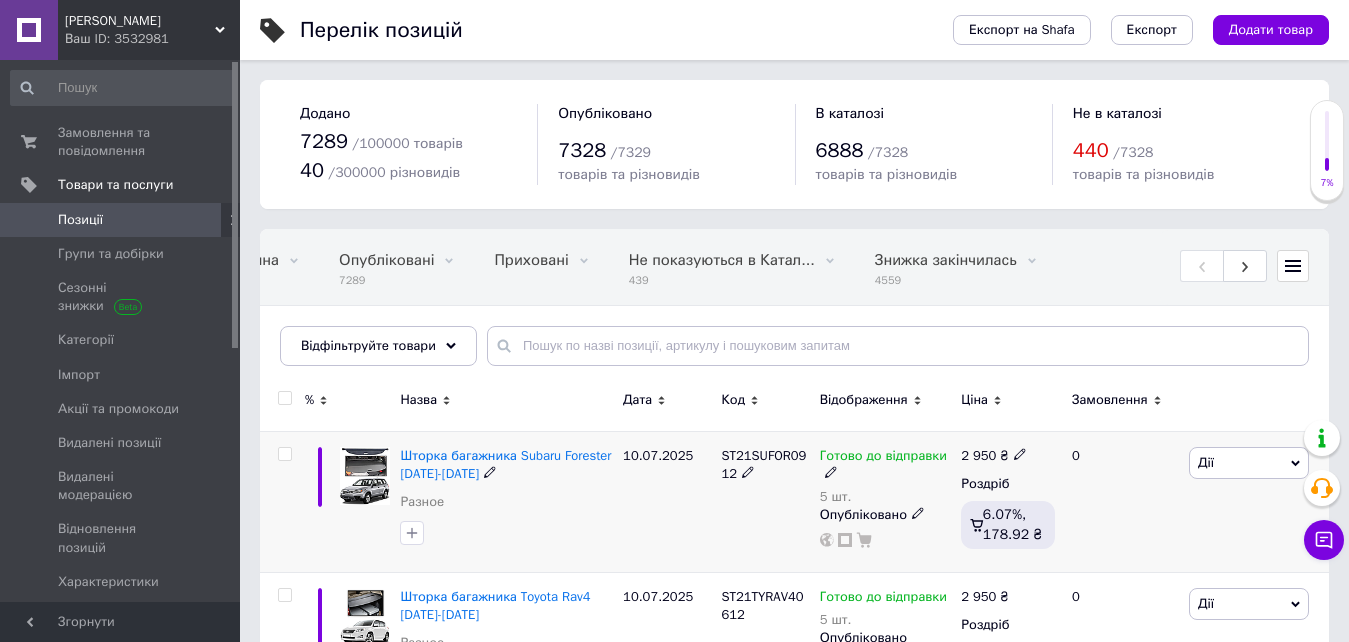 click on "Дії" at bounding box center [1249, 463] 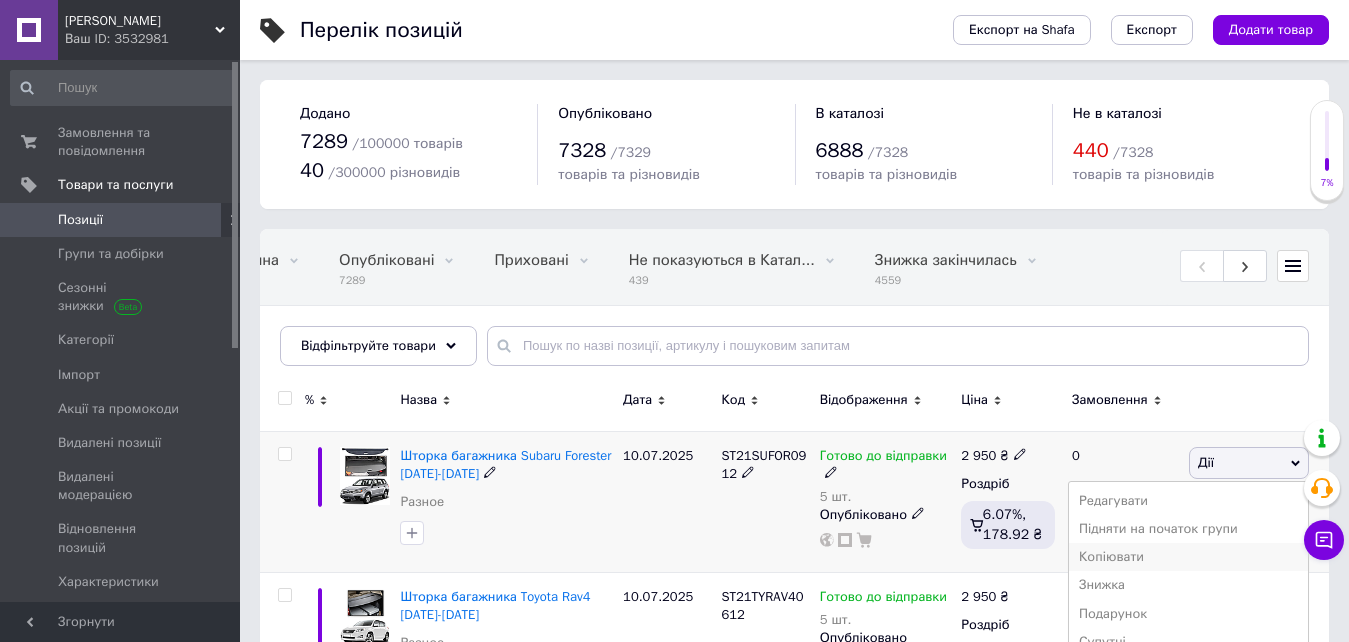click on "Копіювати" at bounding box center [1188, 557] 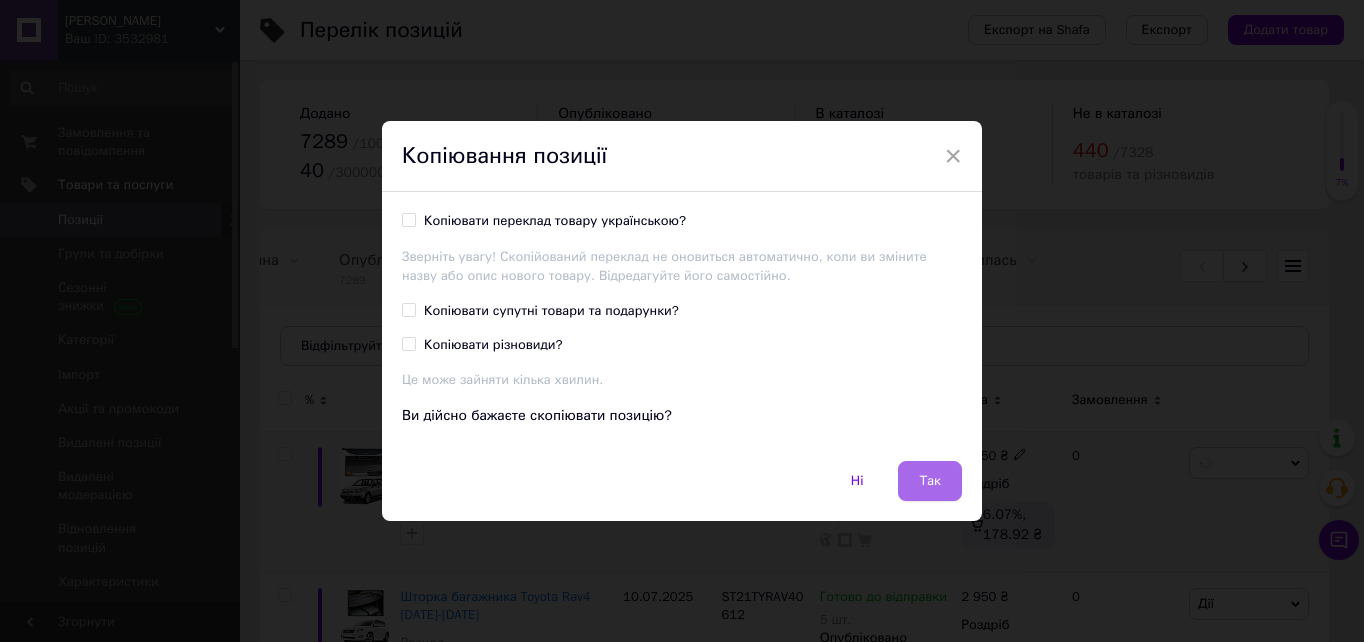 click on "Так" at bounding box center [930, 481] 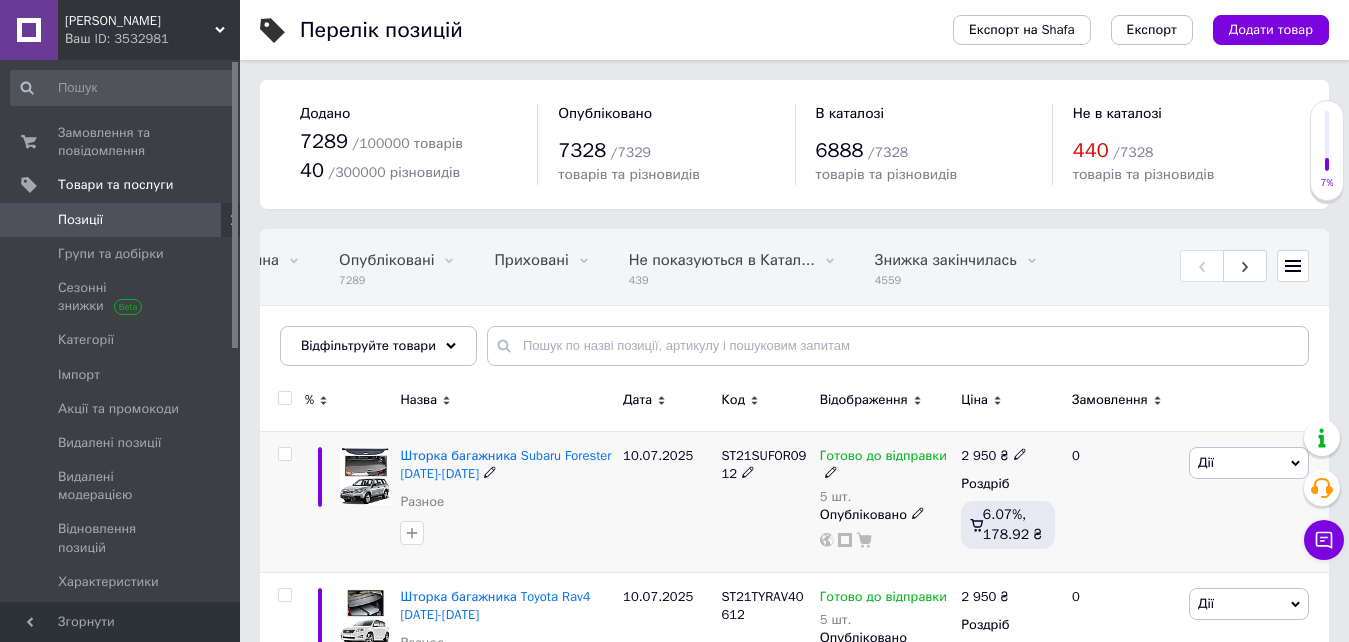 scroll, scrollTop: 0, scrollLeft: 269, axis: horizontal 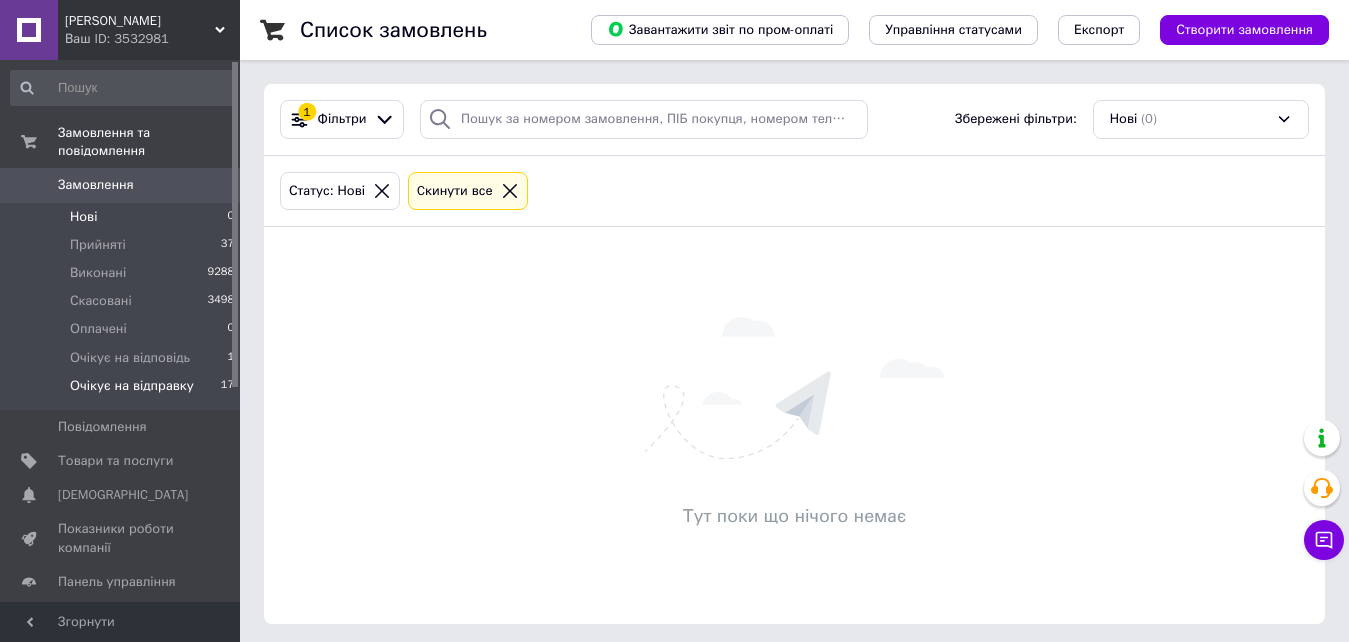 click on "Очікує на відправку" at bounding box center (132, 386) 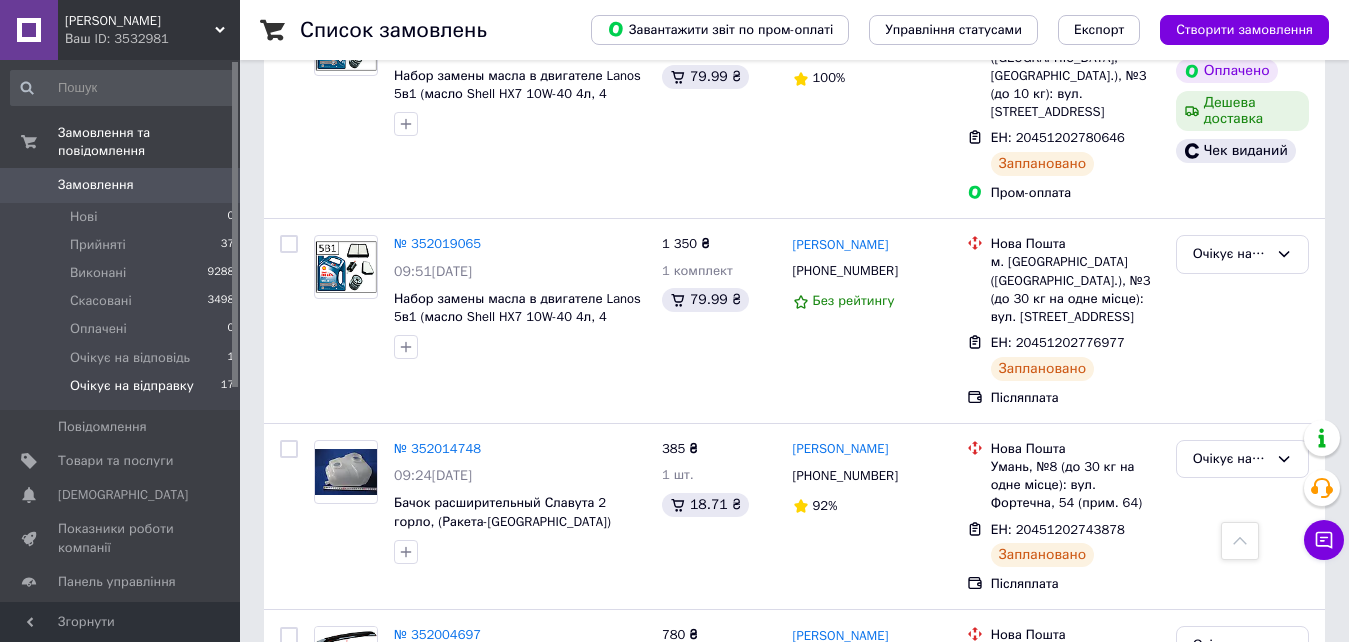 scroll, scrollTop: 800, scrollLeft: 0, axis: vertical 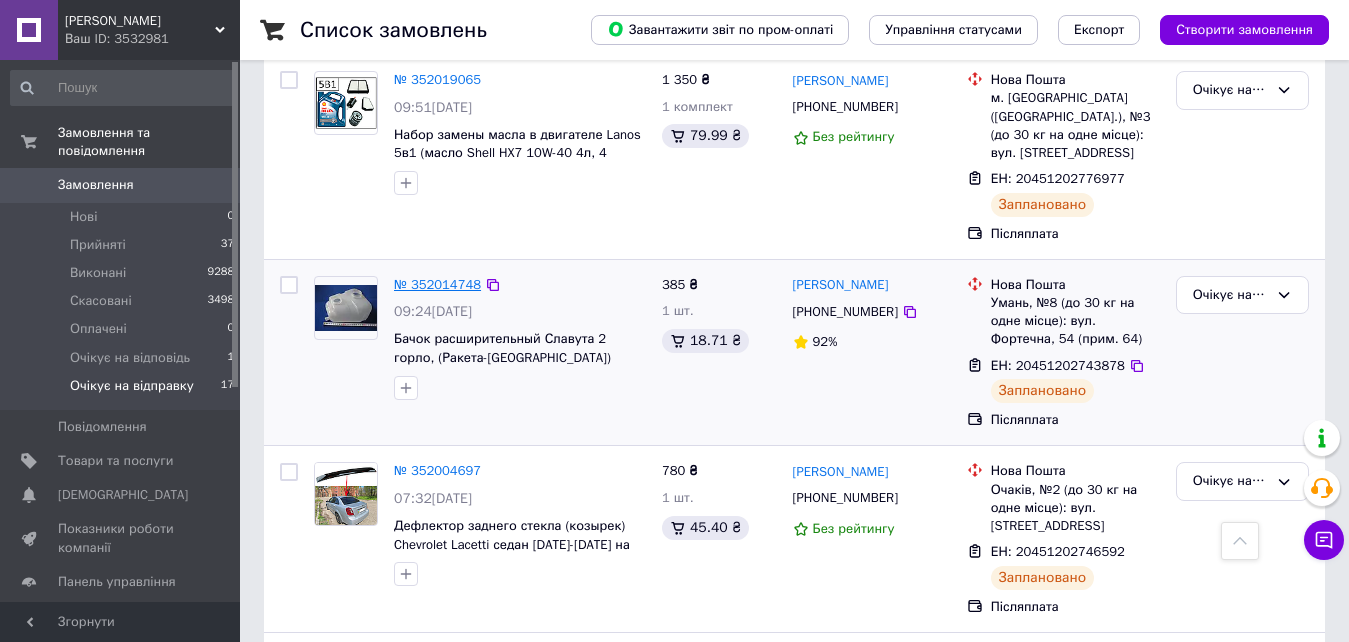click on "№ 352014748" at bounding box center (437, 284) 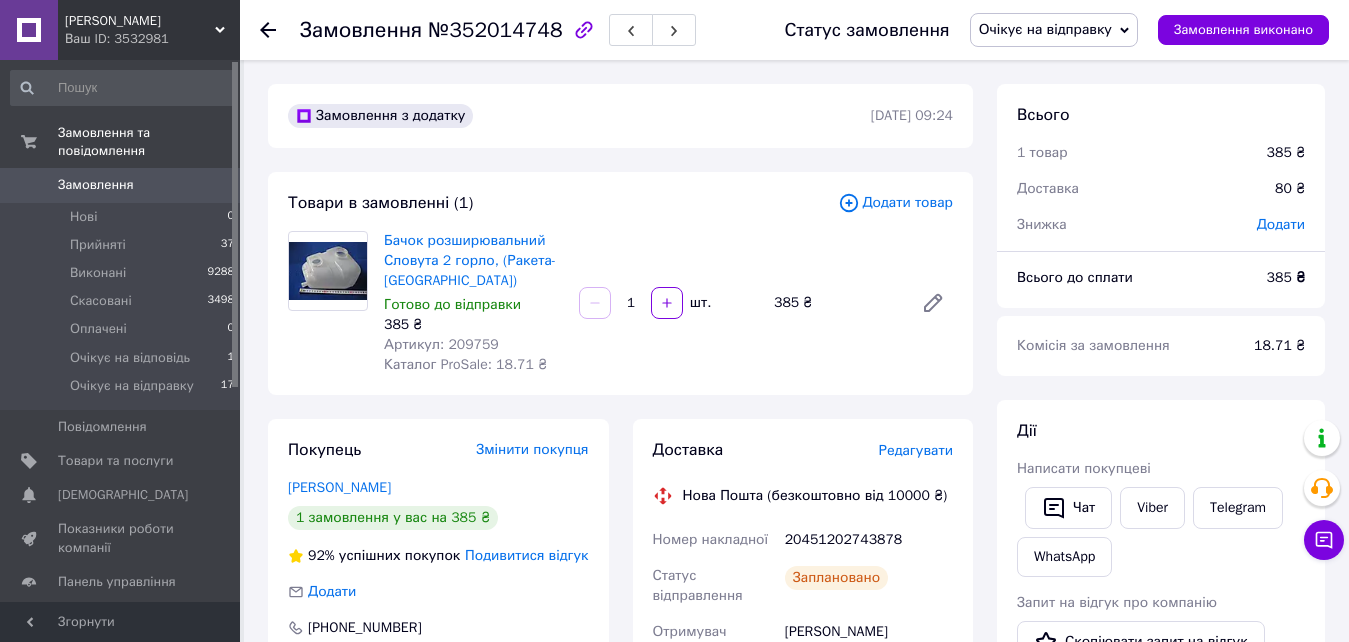 scroll, scrollTop: 200, scrollLeft: 0, axis: vertical 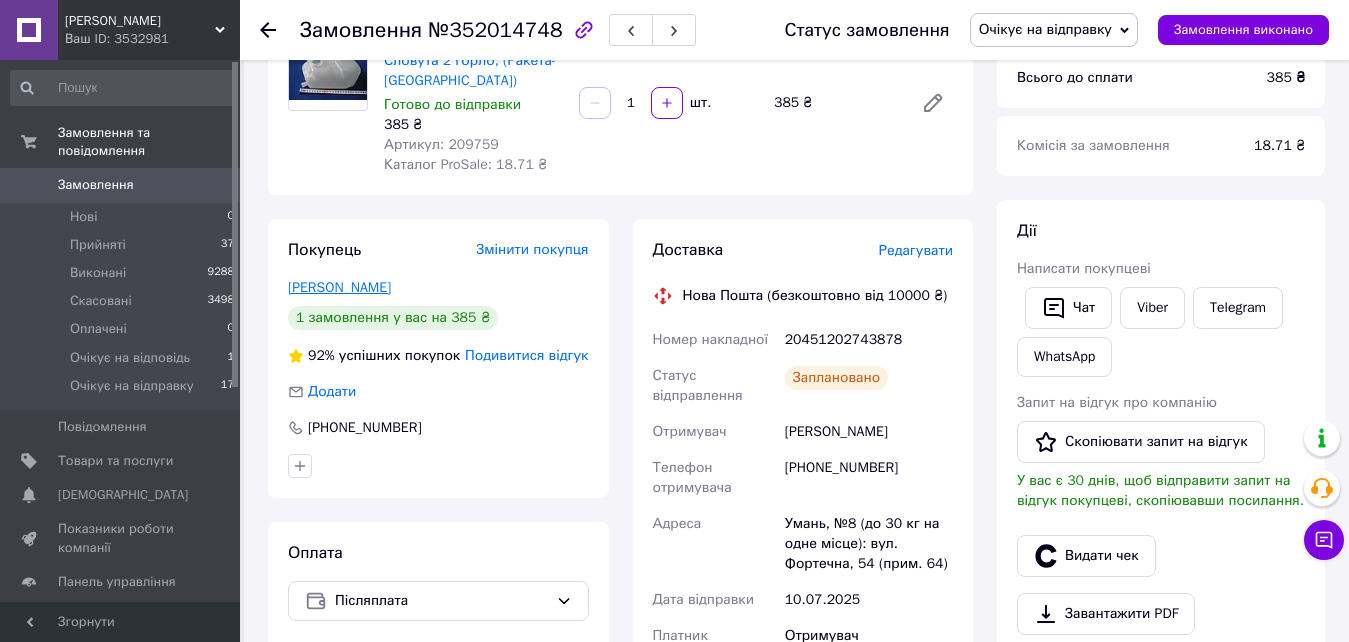 click on "[PERSON_NAME]" at bounding box center (339, 287) 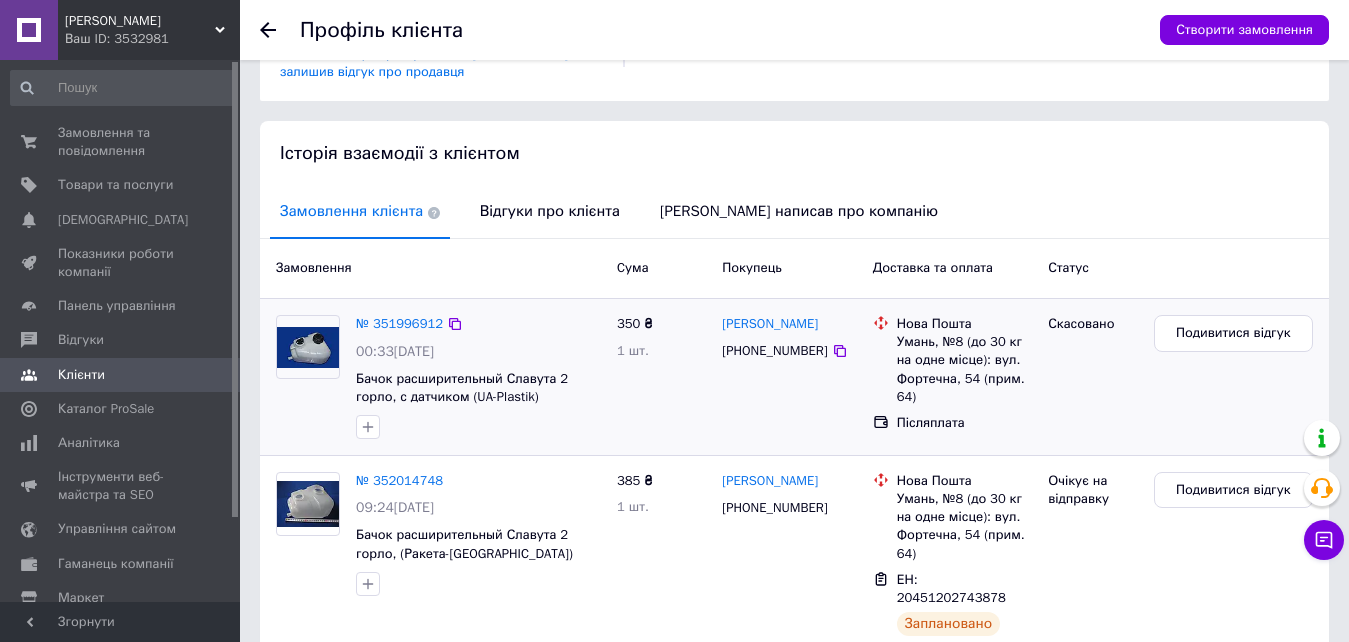 scroll, scrollTop: 494, scrollLeft: 0, axis: vertical 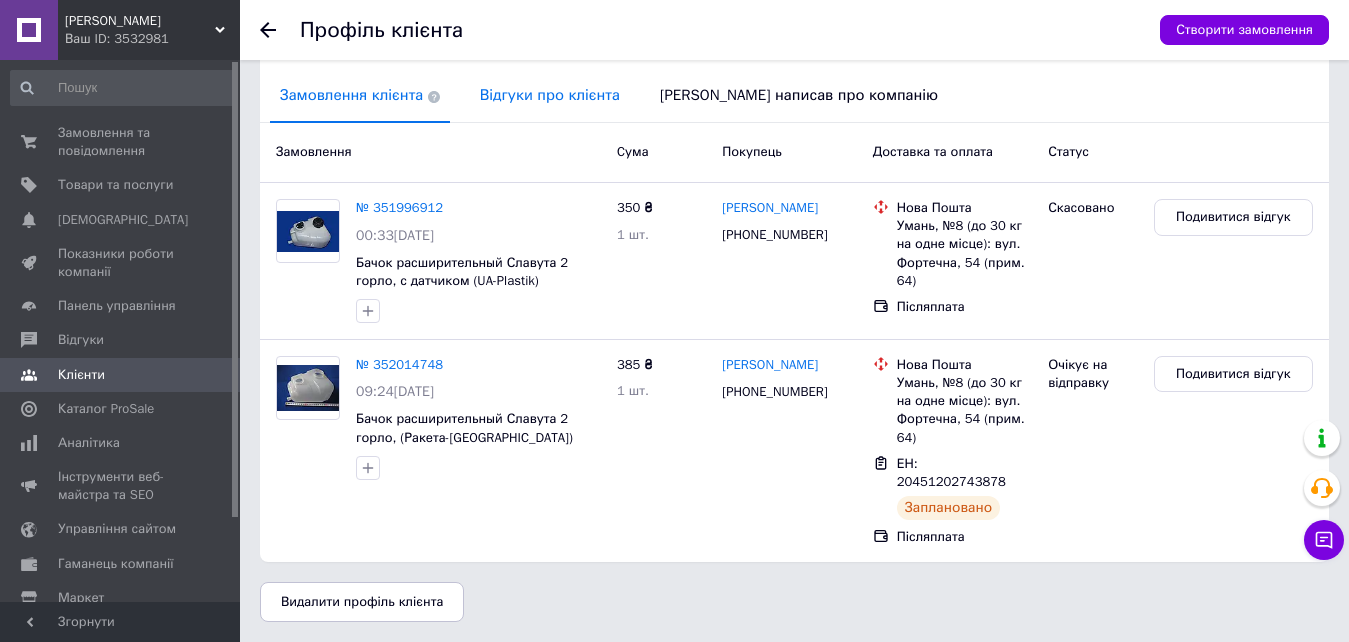 click on "Відгуки про клієнта" at bounding box center [550, 95] 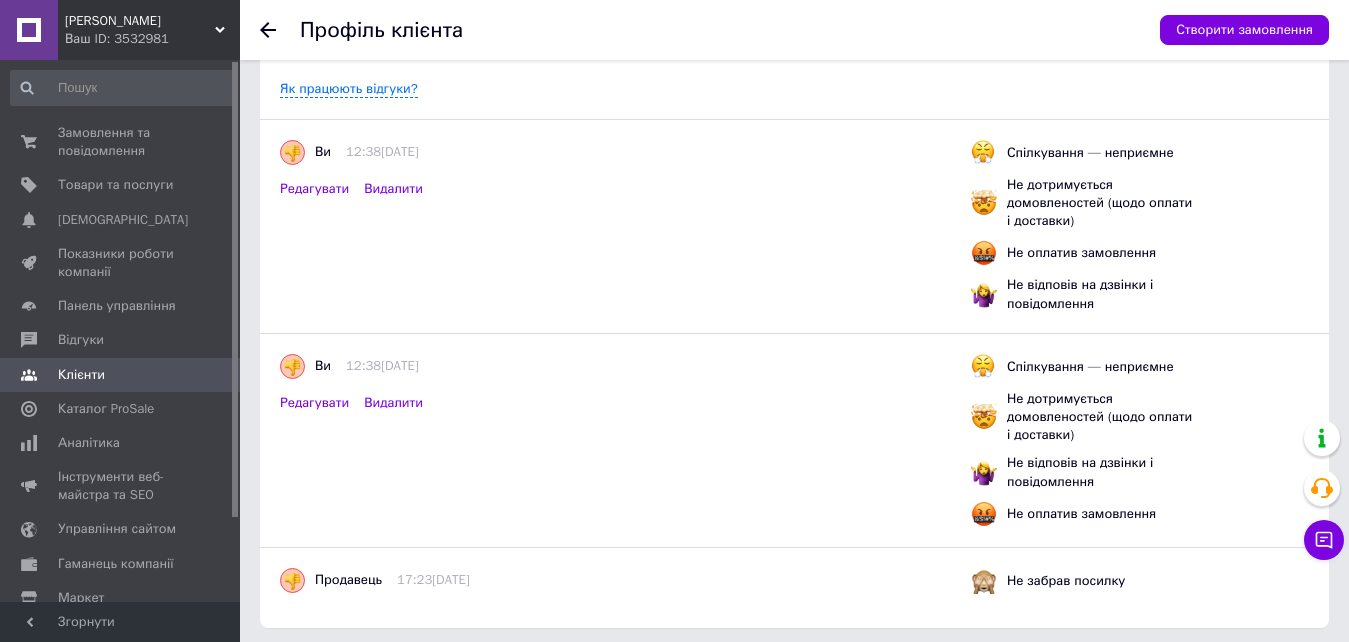 scroll, scrollTop: 323, scrollLeft: 0, axis: vertical 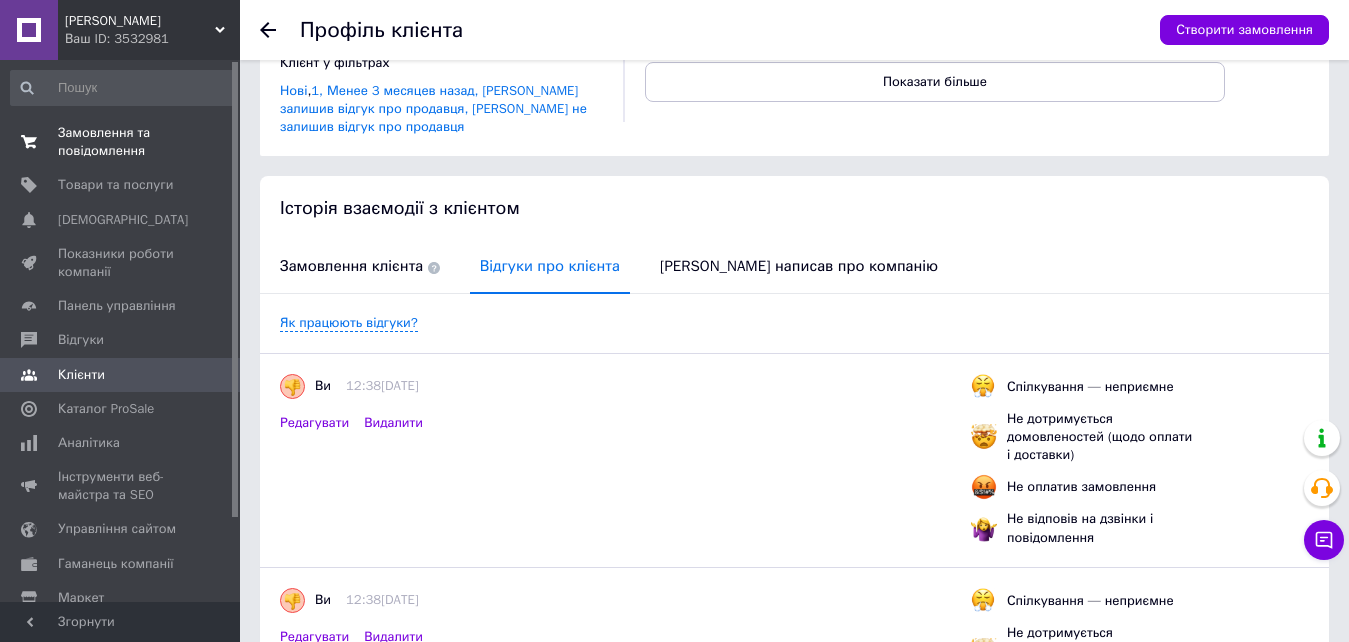 click on "Замовлення та повідомлення" at bounding box center [121, 142] 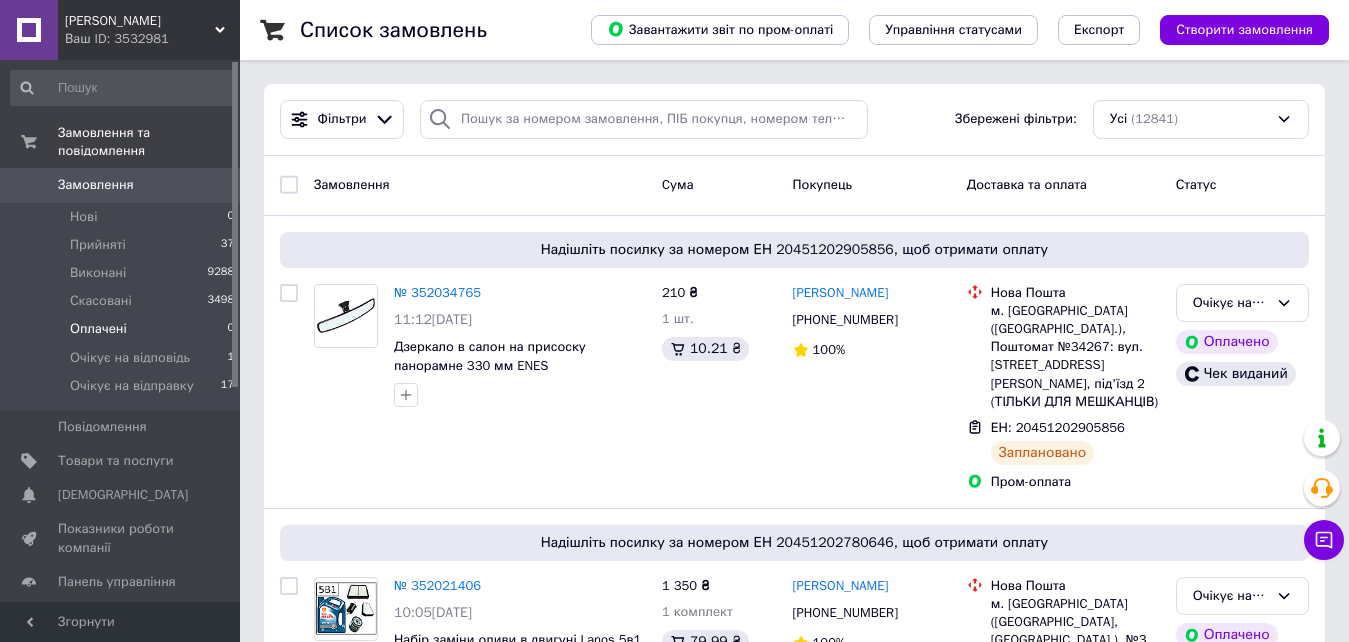 click on "Оплачені" at bounding box center [98, 329] 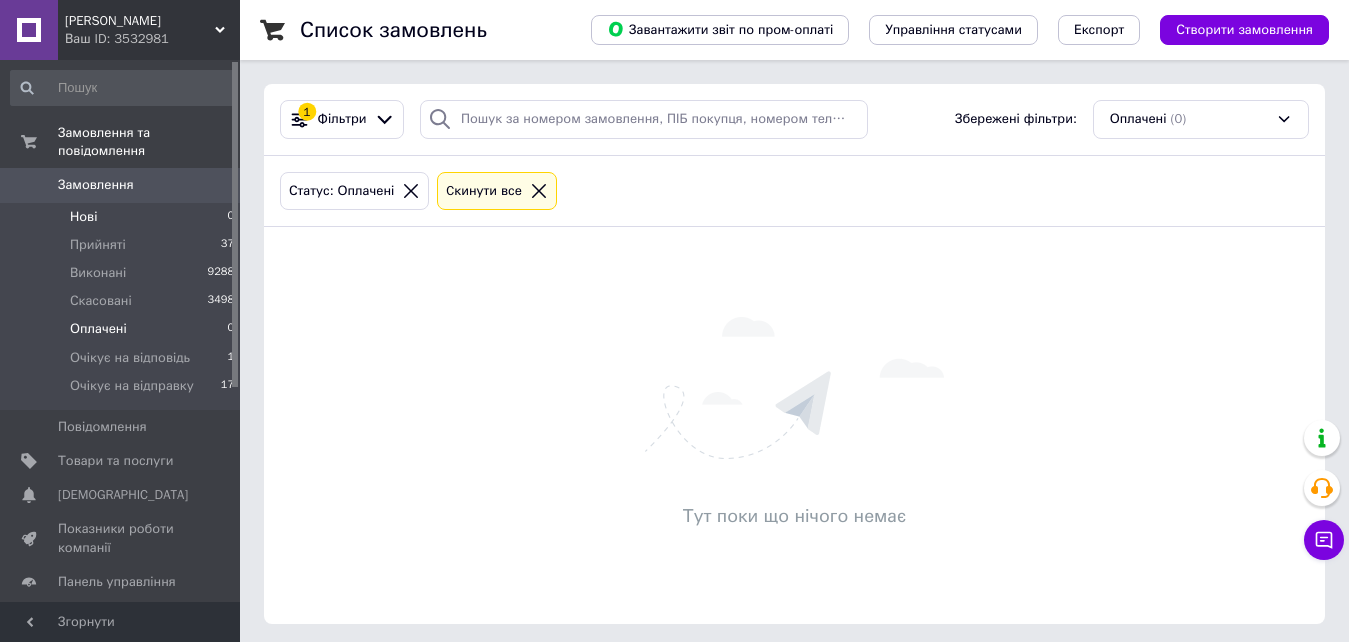 click on "Нові" at bounding box center (83, 217) 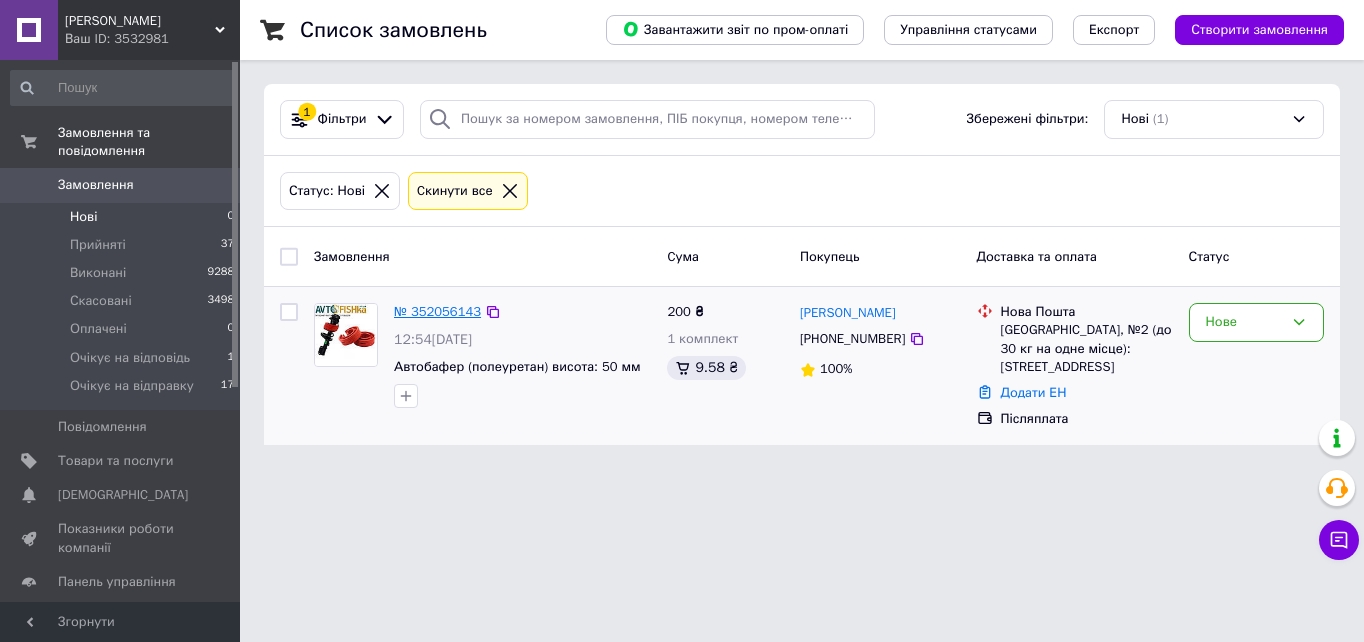click on "№ 352056143" at bounding box center [437, 311] 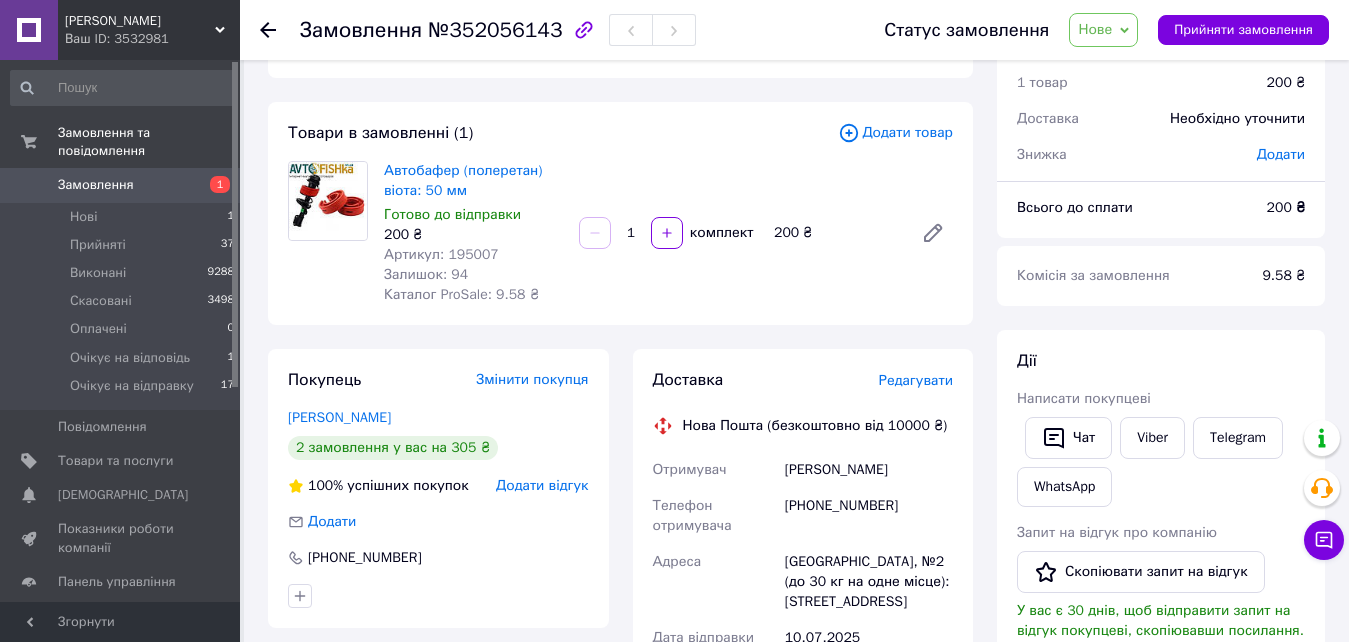 scroll, scrollTop: 200, scrollLeft: 0, axis: vertical 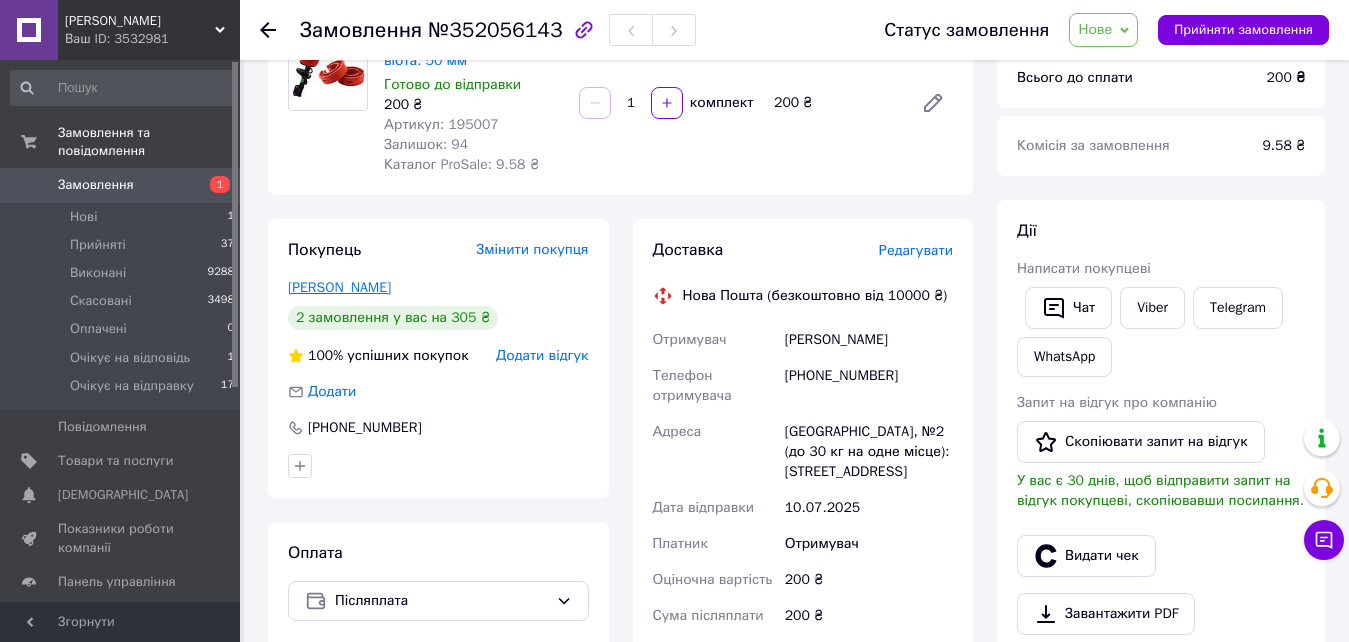 click on "[PERSON_NAME]" at bounding box center [339, 287] 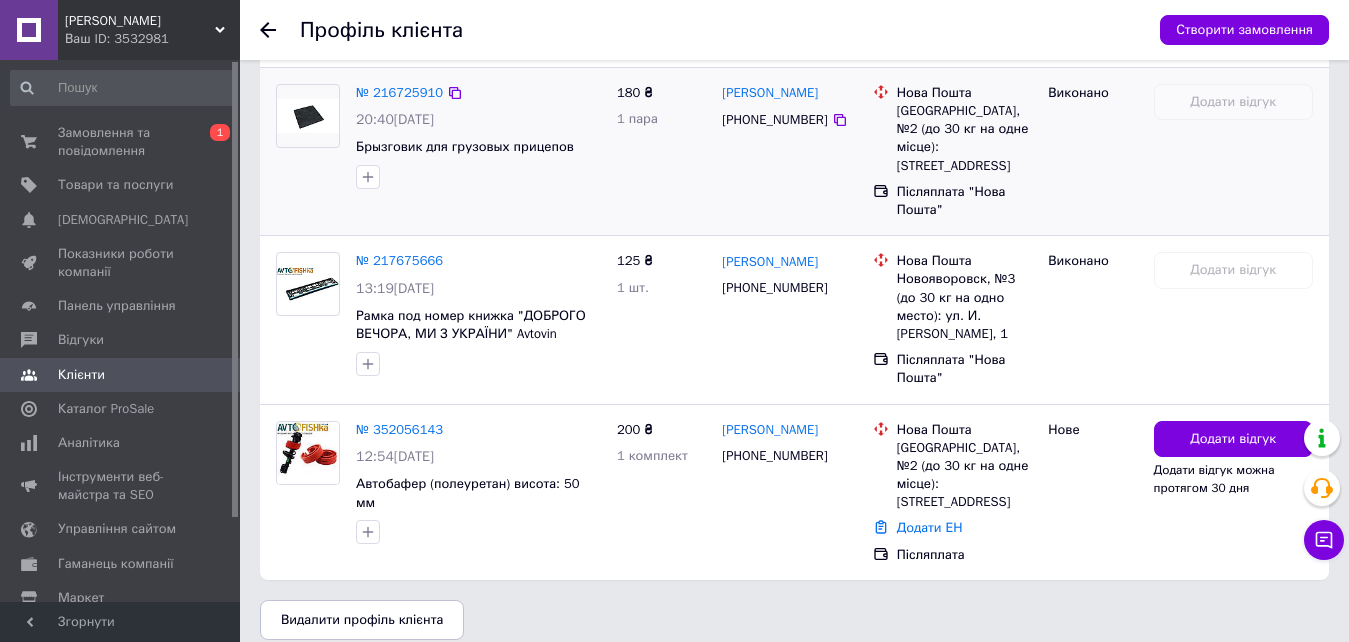 scroll, scrollTop: 600, scrollLeft: 0, axis: vertical 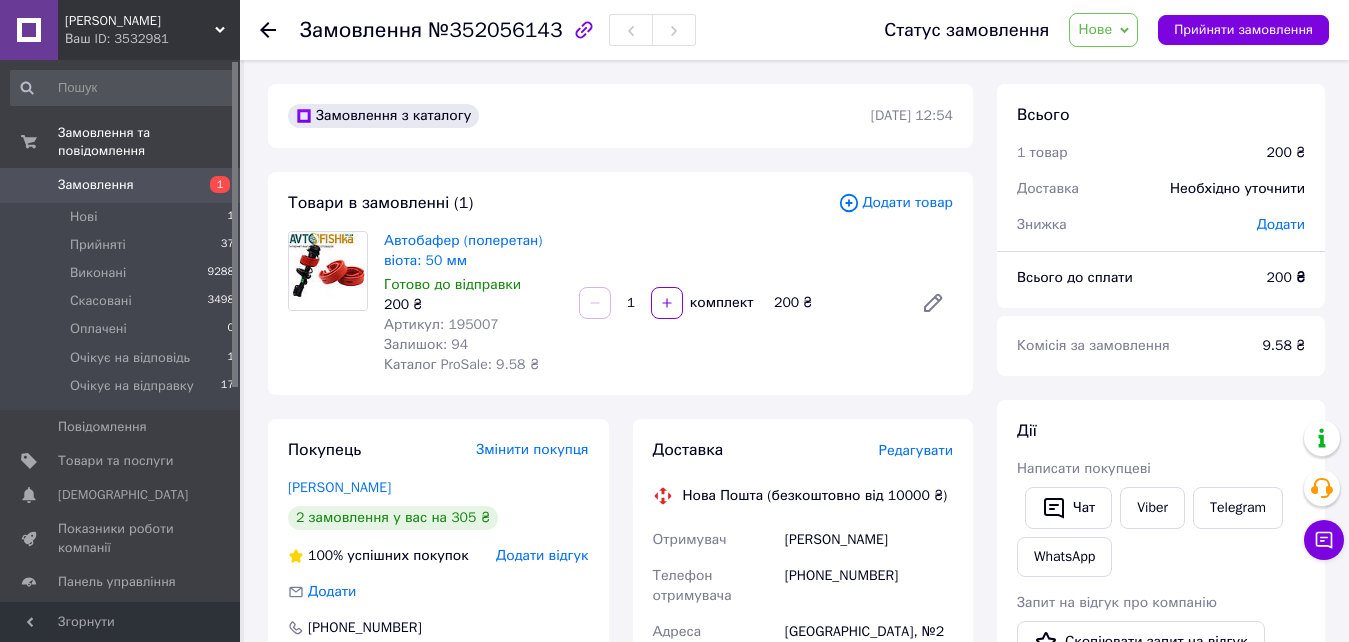 click on "Артикул: 195007" at bounding box center (441, 324) 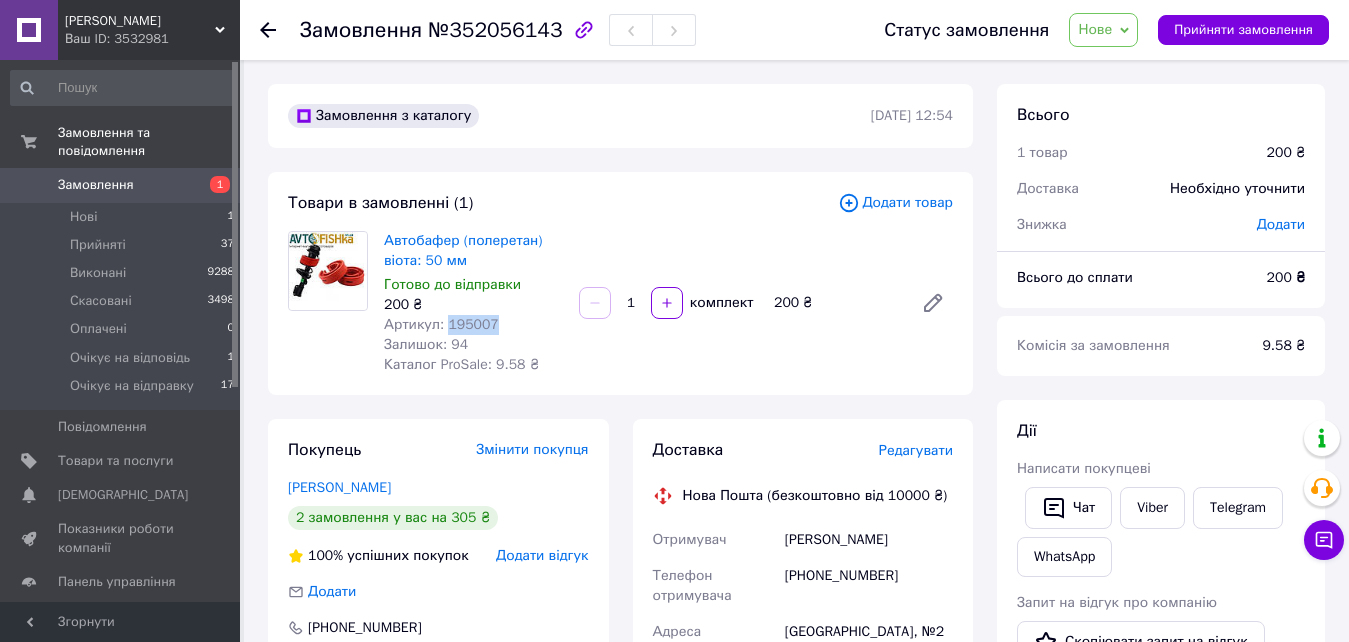 click on "Артикул: 195007" at bounding box center (441, 324) 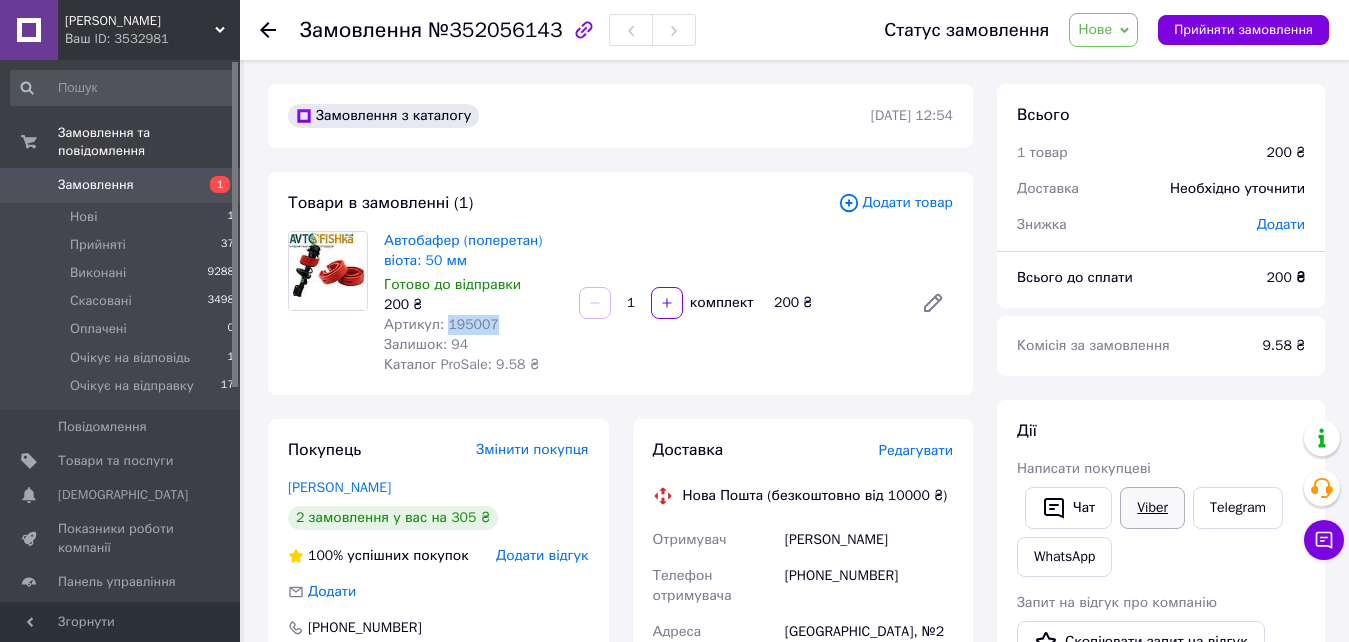 click on "Viber" at bounding box center [1152, 508] 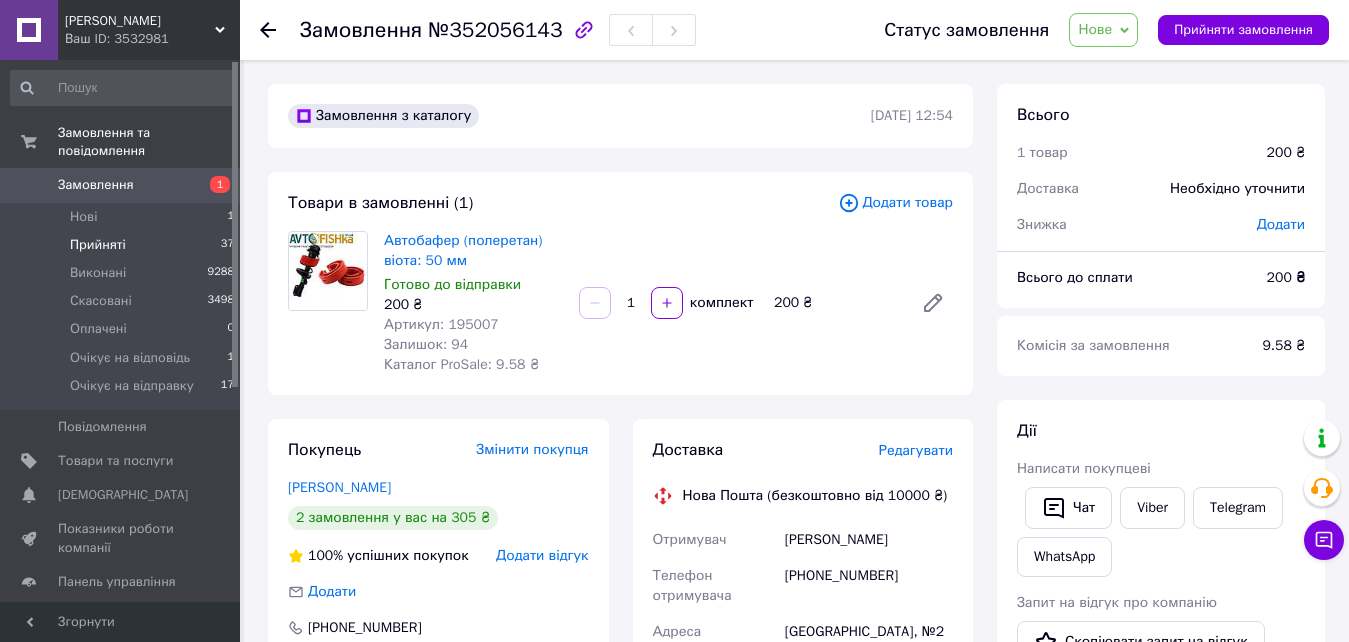 click on "Прийняті" at bounding box center [98, 245] 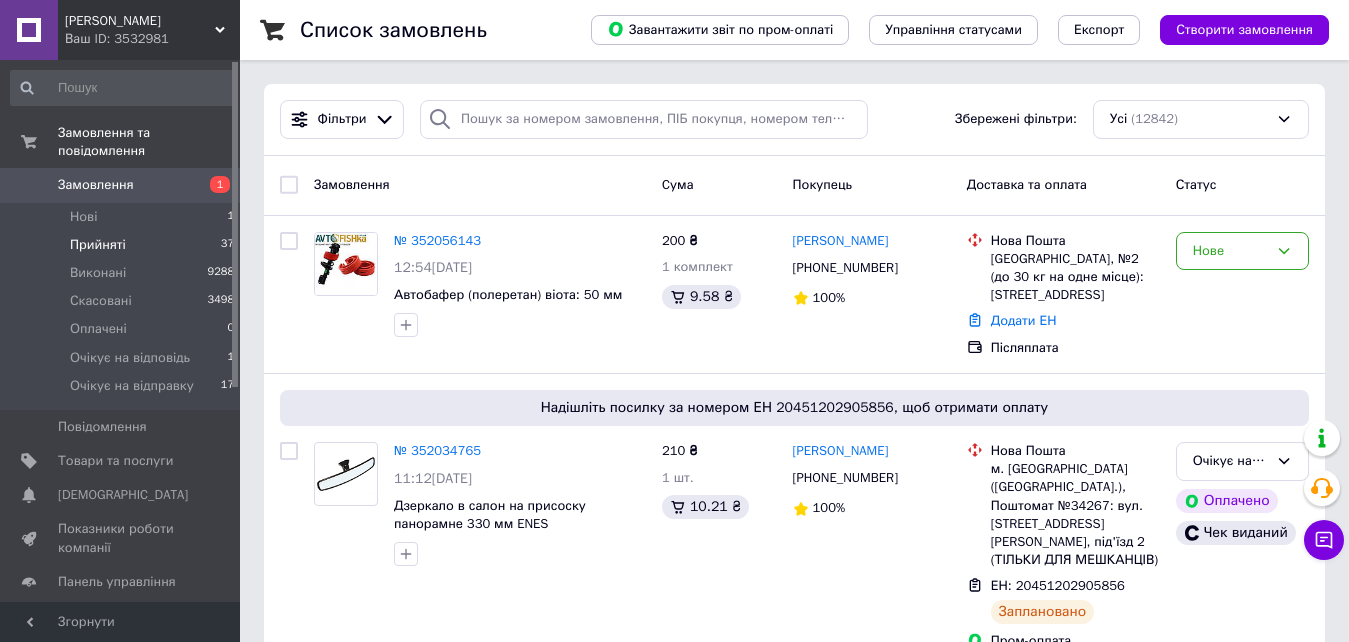 click on "Прийняті" at bounding box center [98, 245] 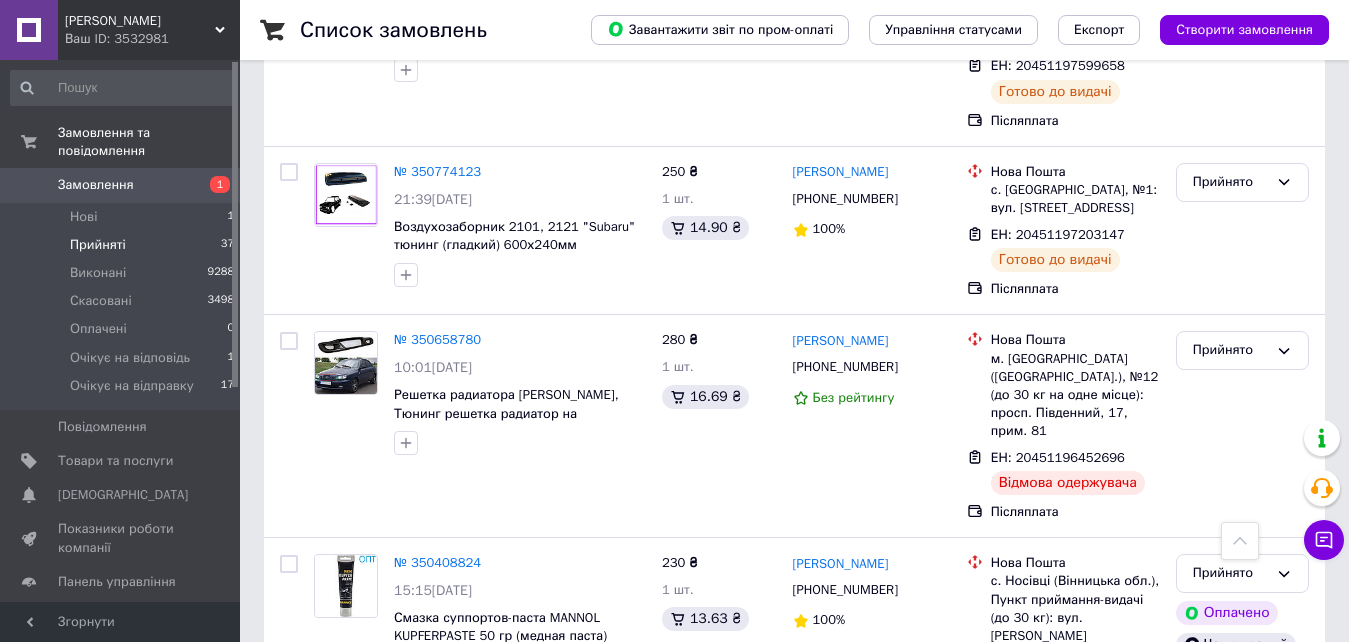 scroll, scrollTop: 6741, scrollLeft: 0, axis: vertical 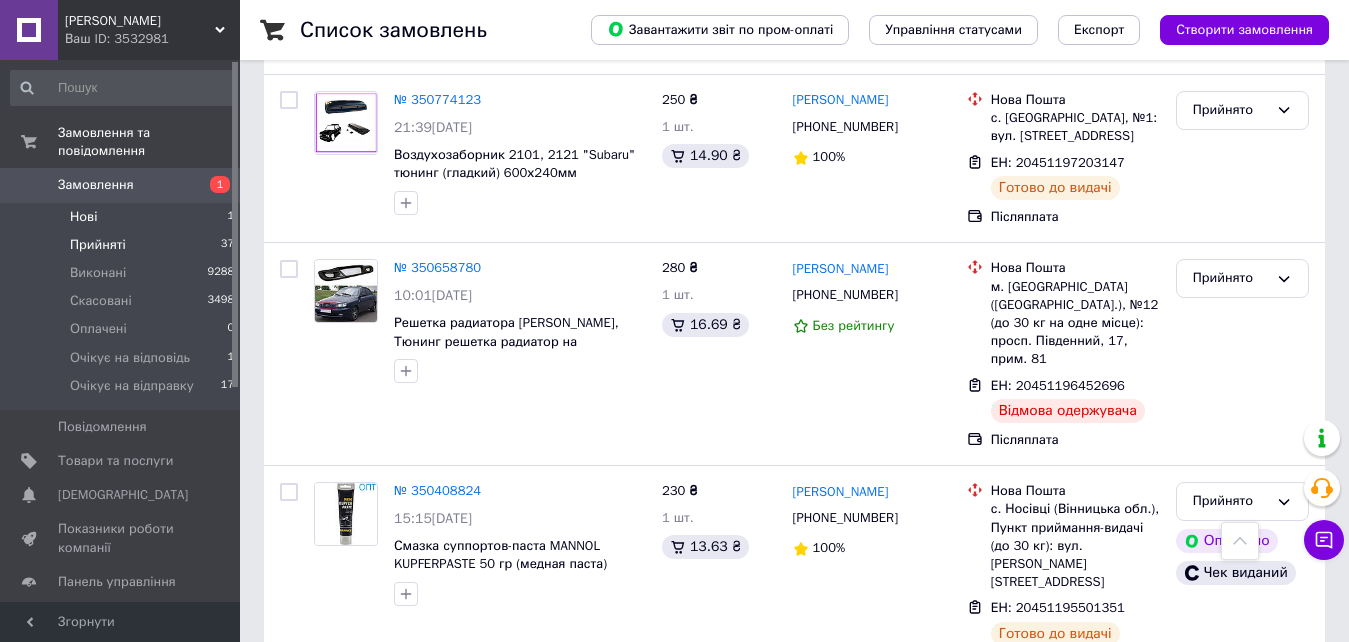 click on "Нові" at bounding box center [83, 217] 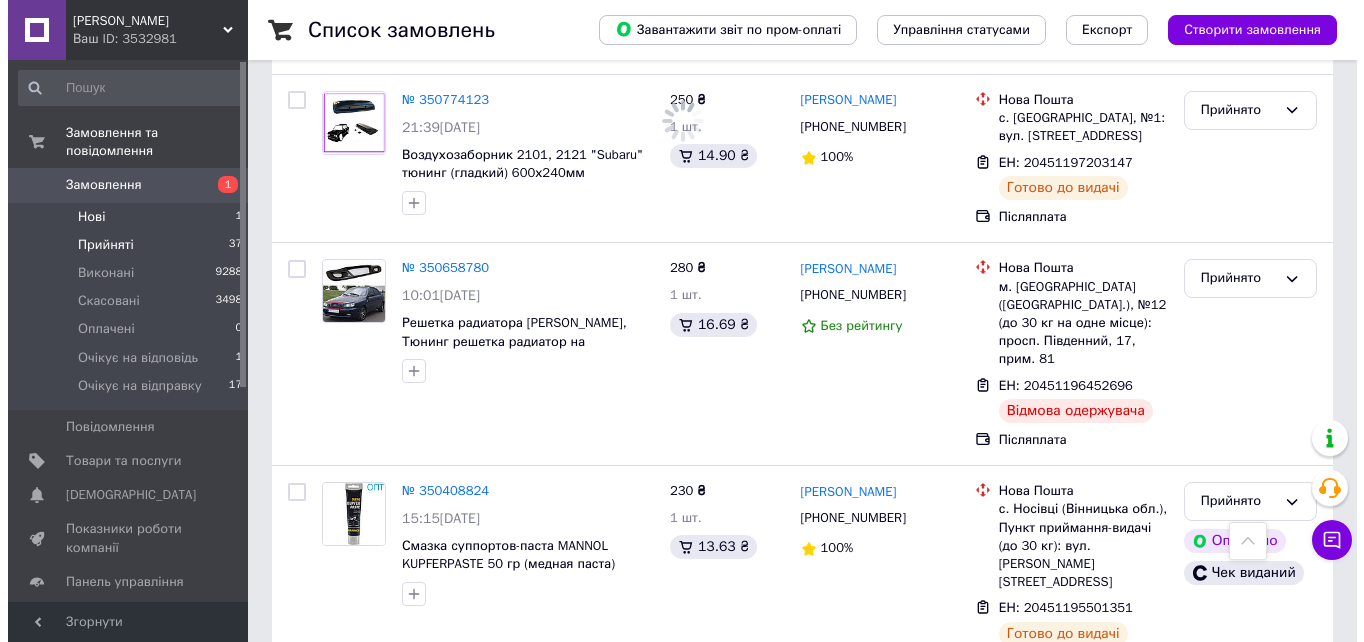 scroll, scrollTop: 0, scrollLeft: 0, axis: both 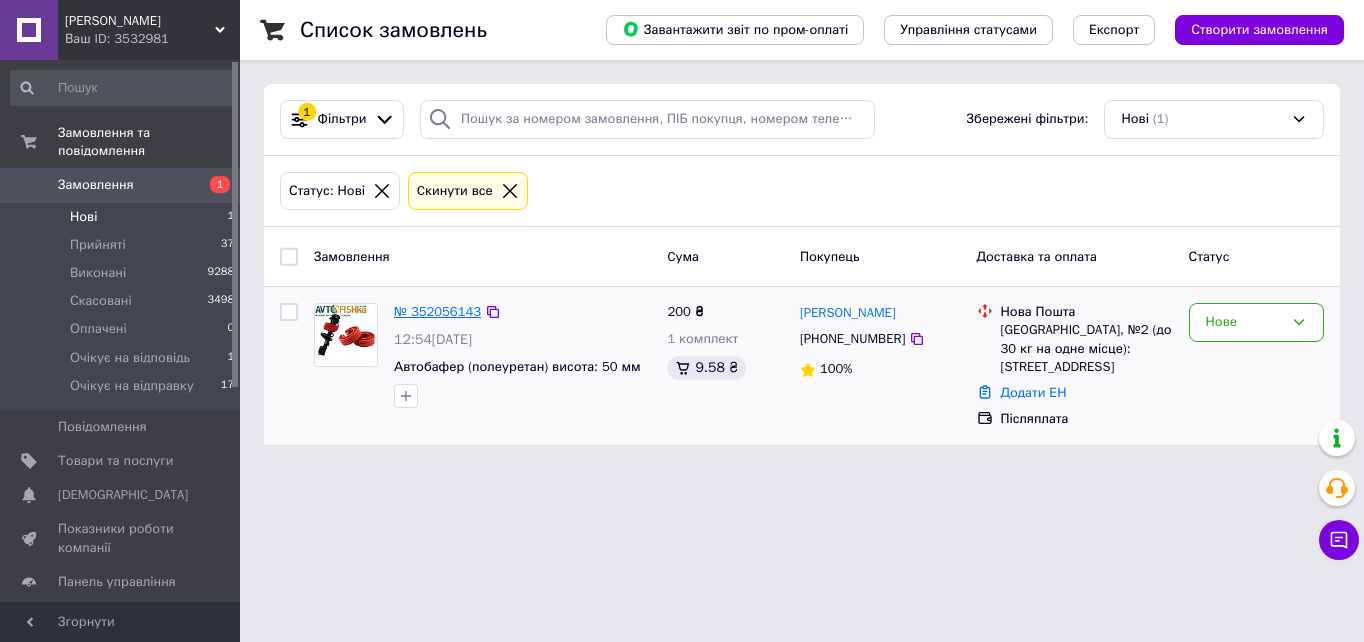 click on "№ 352056143" at bounding box center [437, 311] 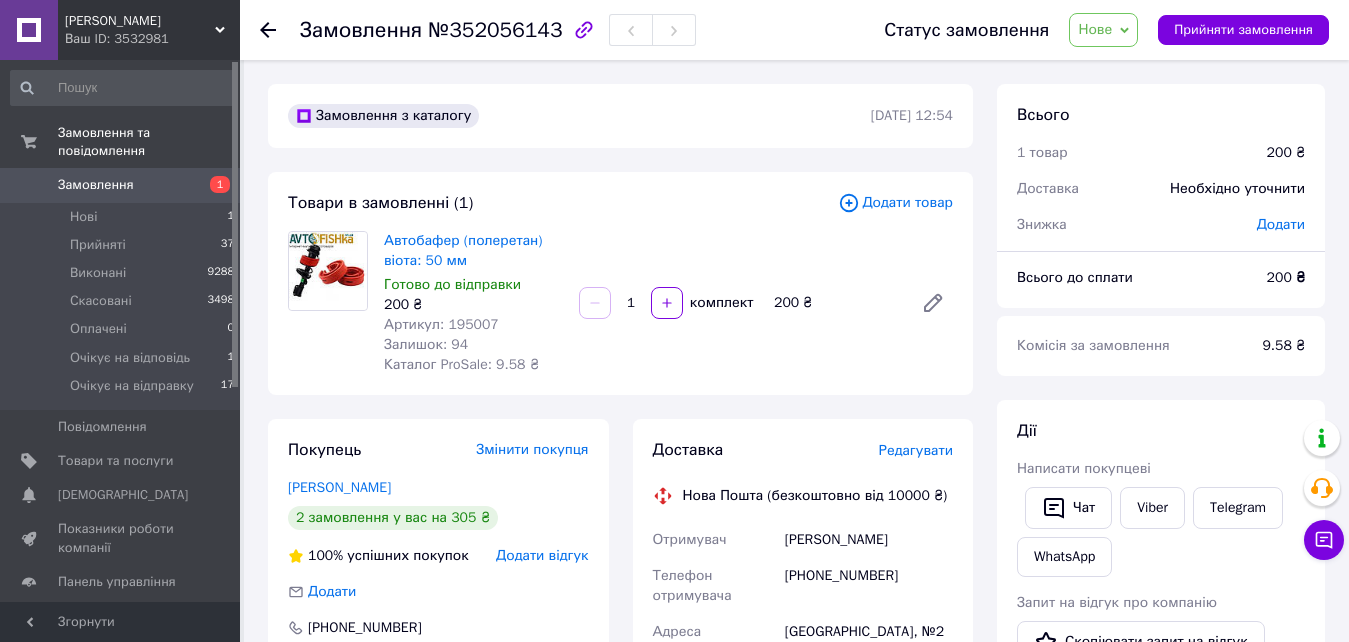 click on "Редагувати" at bounding box center [916, 450] 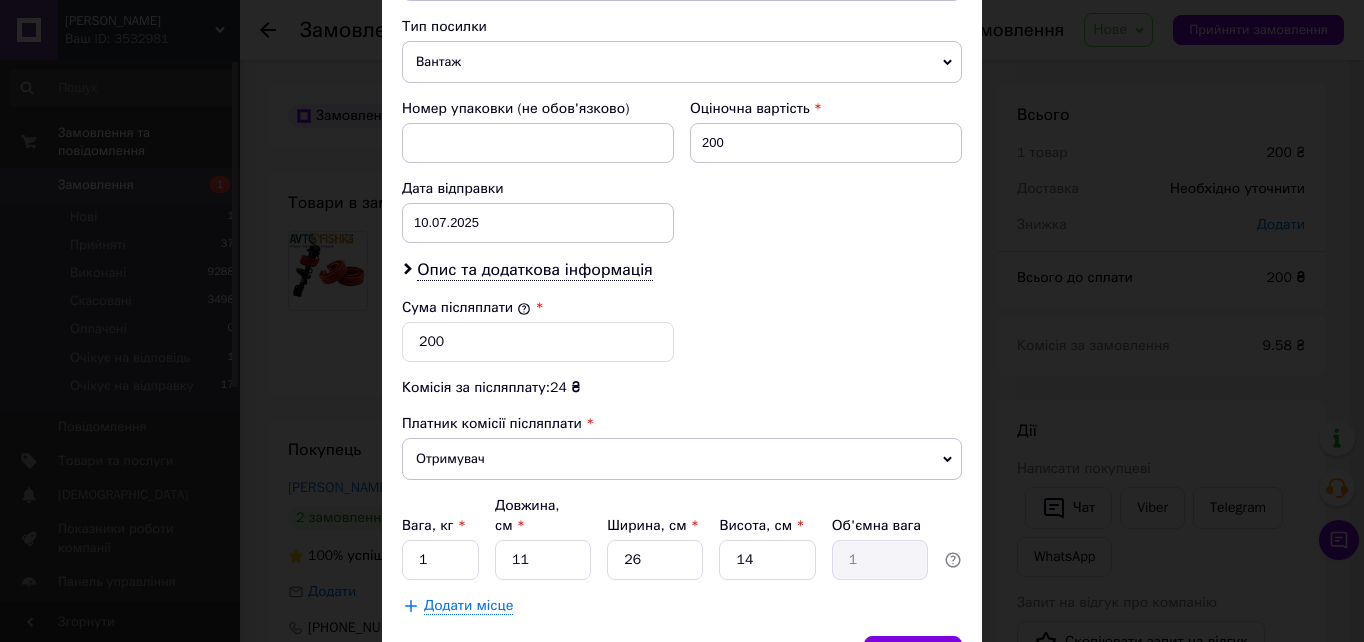 scroll, scrollTop: 884, scrollLeft: 0, axis: vertical 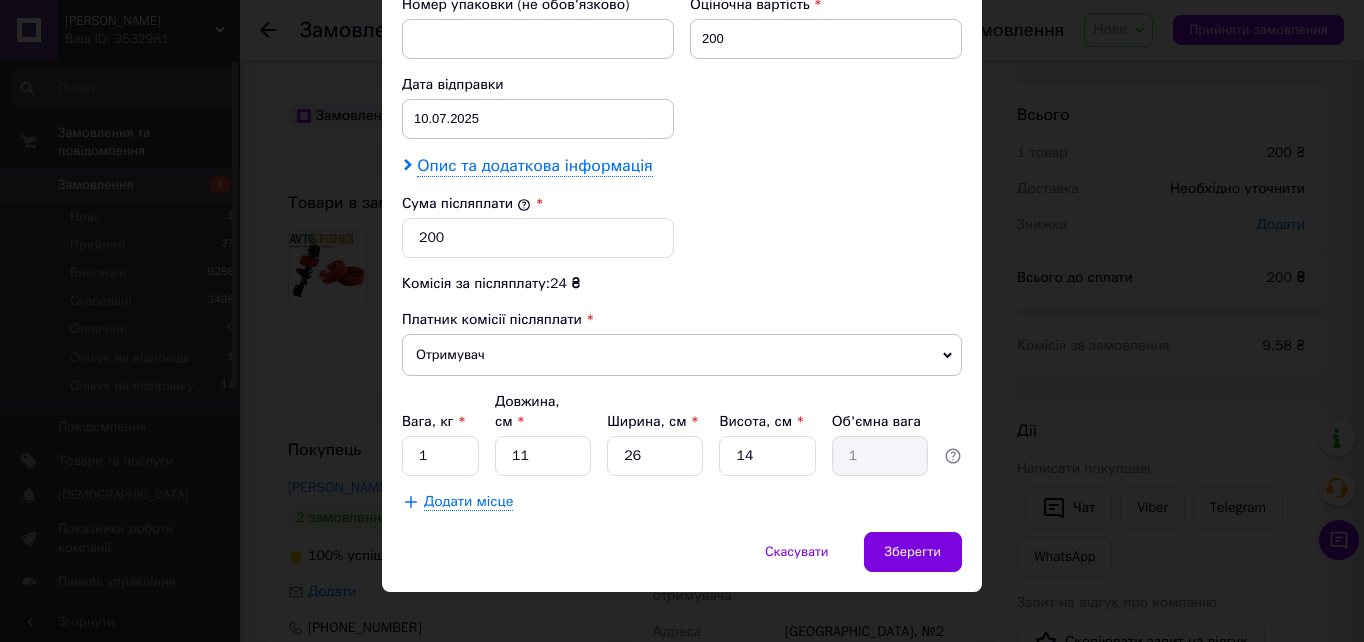 click on "Опис та додаткова інформація" at bounding box center (534, 166) 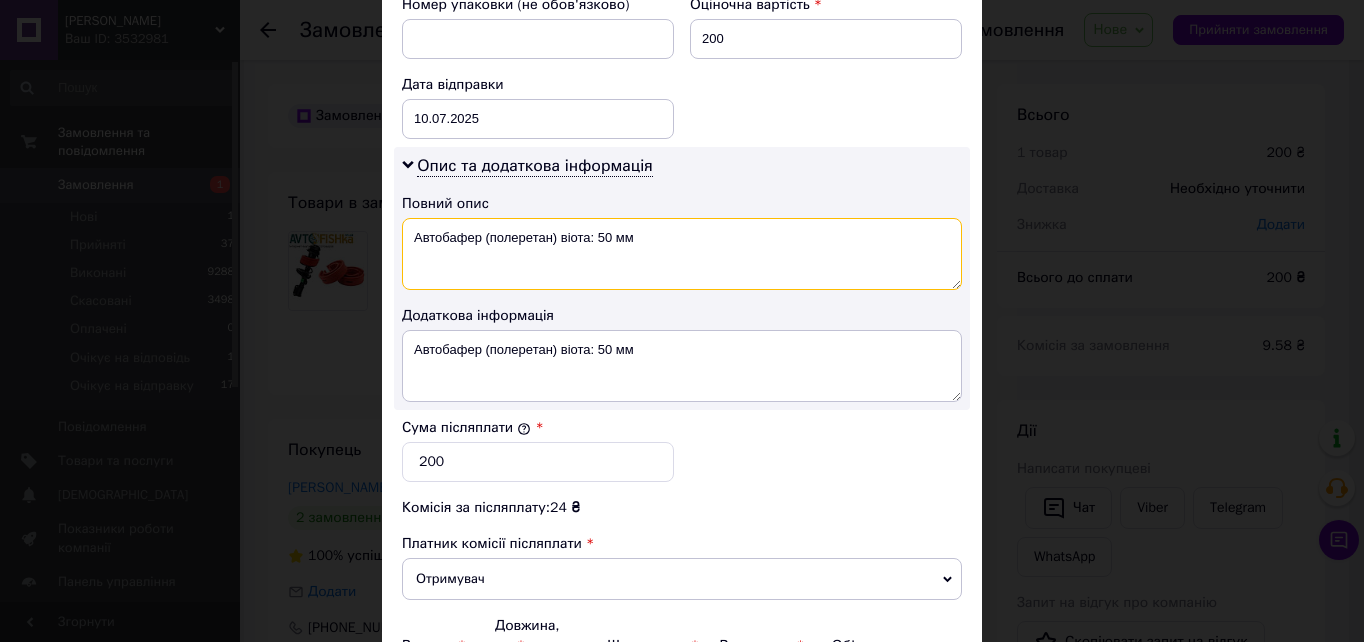 click on "Автобафер (полеретан) віота: 50 мм" at bounding box center [682, 254] 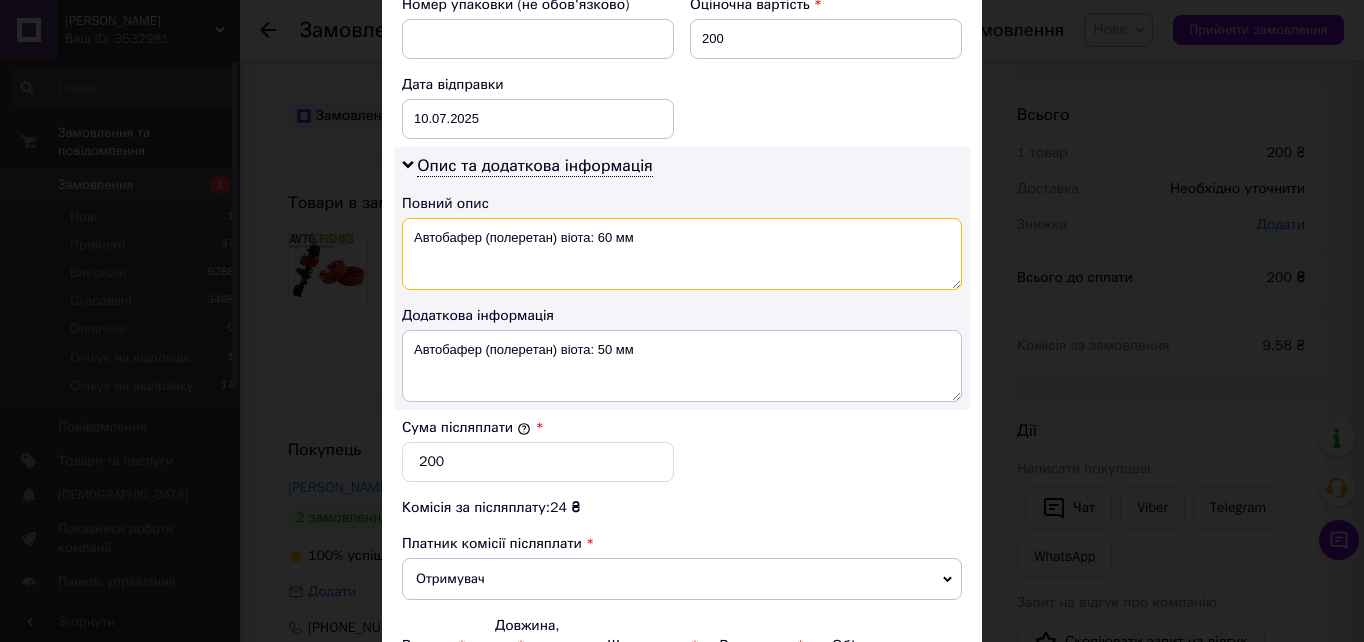 type on "Автобафер (полеретан) віота: 60 мм" 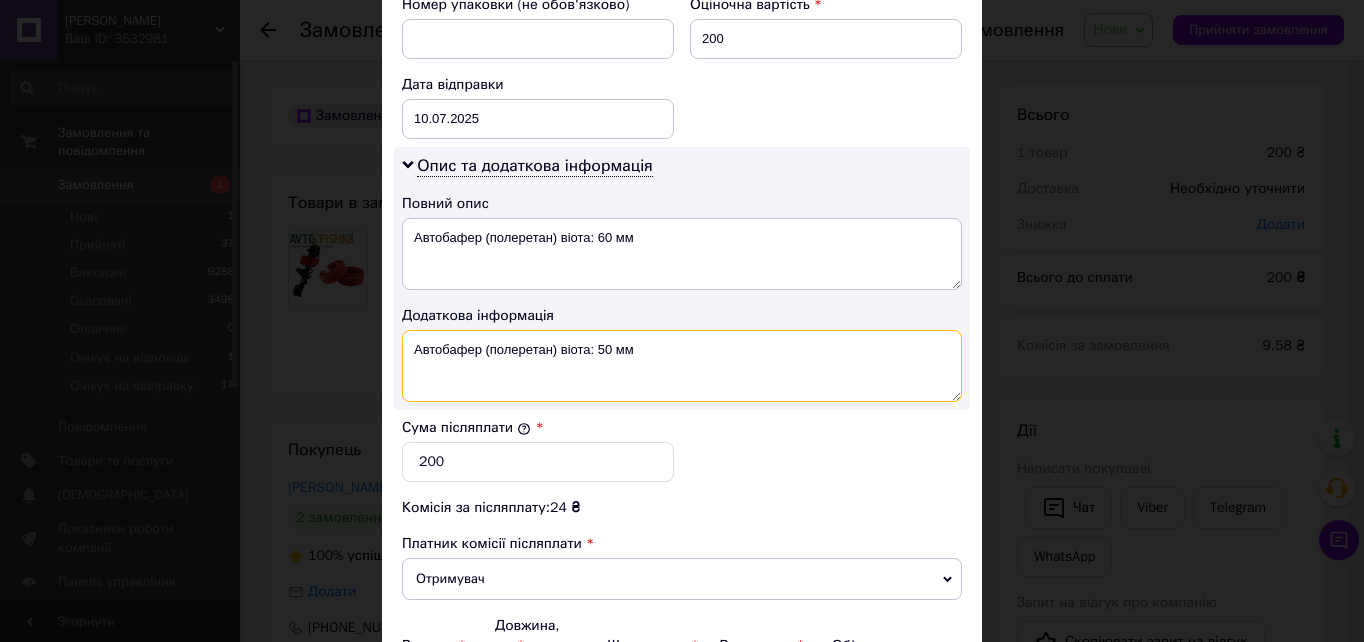 click on "Автобафер (полеретан) віота: 50 мм" at bounding box center [682, 366] 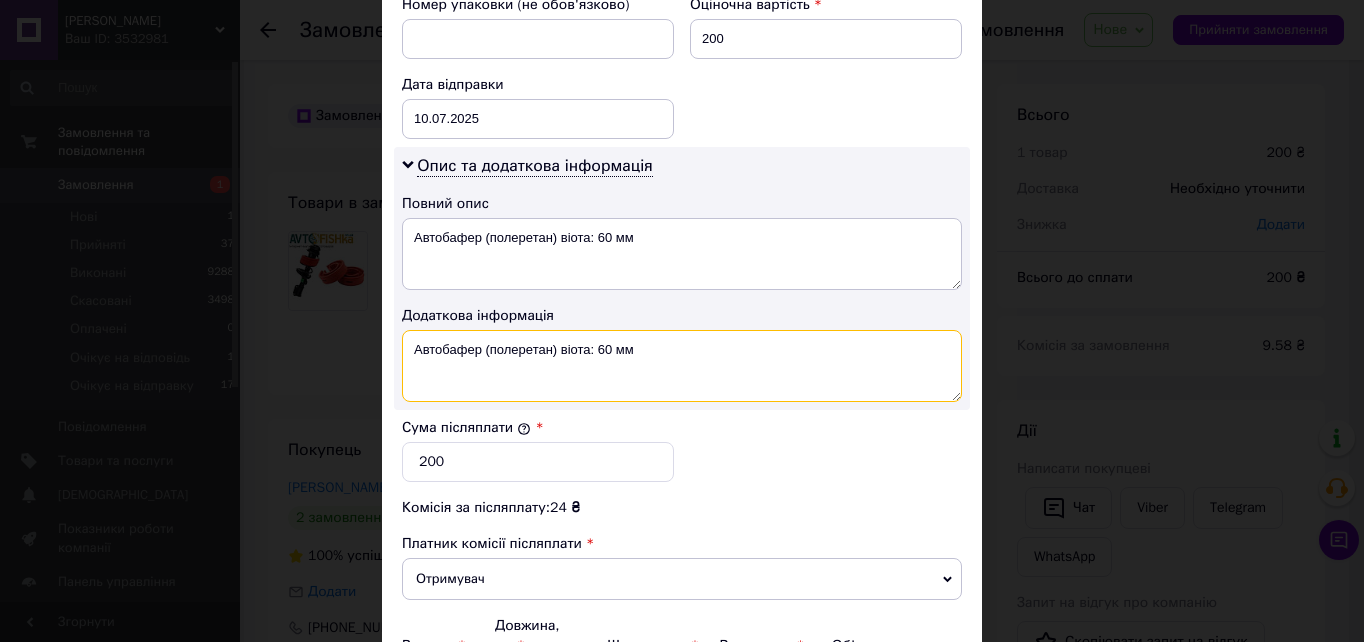 type on "Автобафер (полеретан) віота: 60 мм" 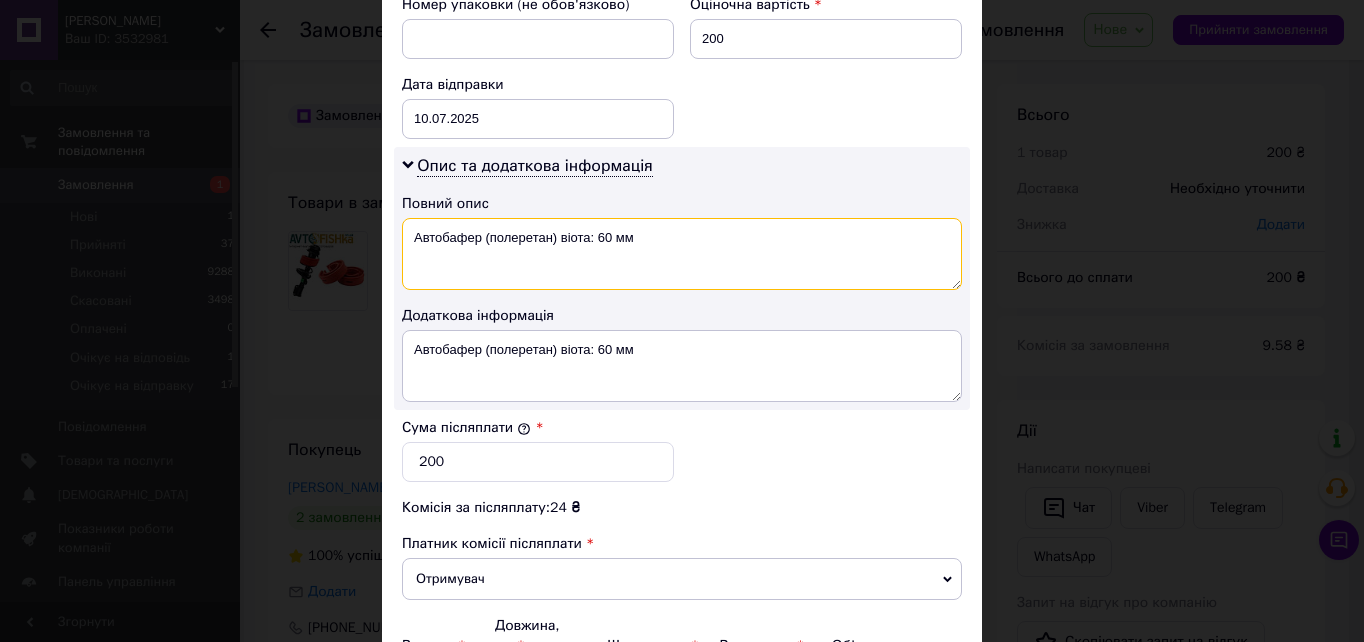 click on "Автобафер (полеретан) віота: 60 мм" at bounding box center [682, 254] 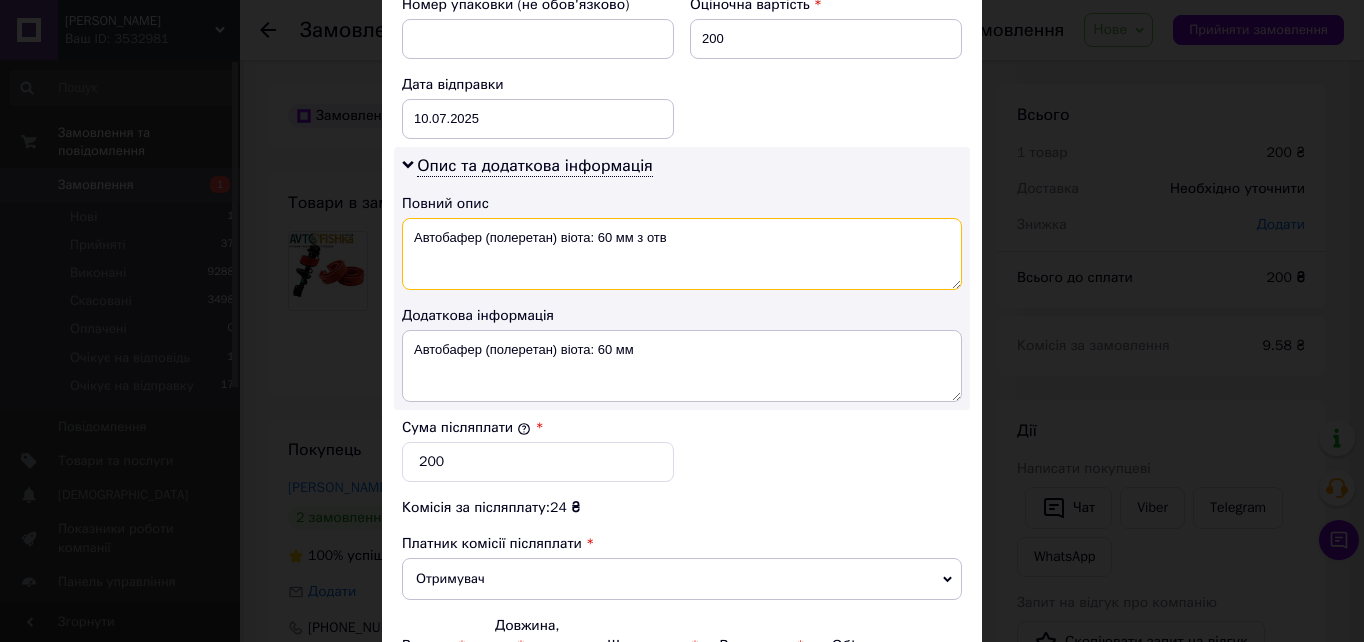 type on "Автобафер (полеретан) віота: 60 мм з отв" 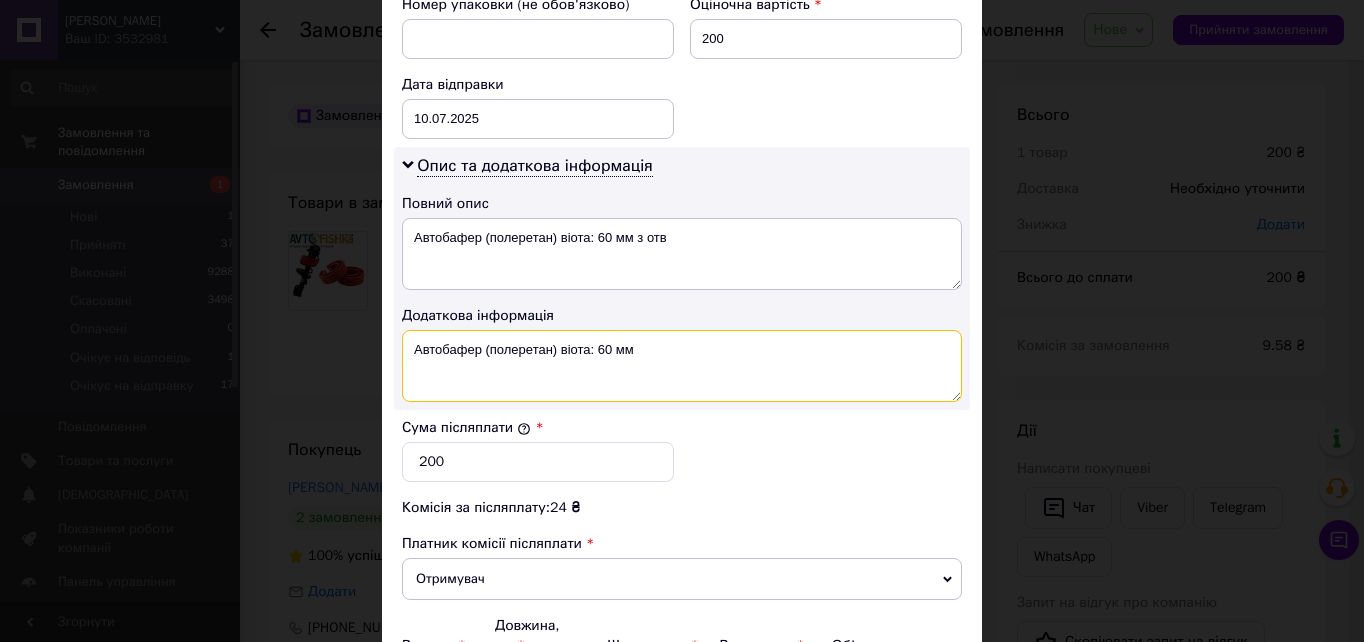 click on "Автобафер (полеретан) віота: 60 мм" at bounding box center (682, 366) 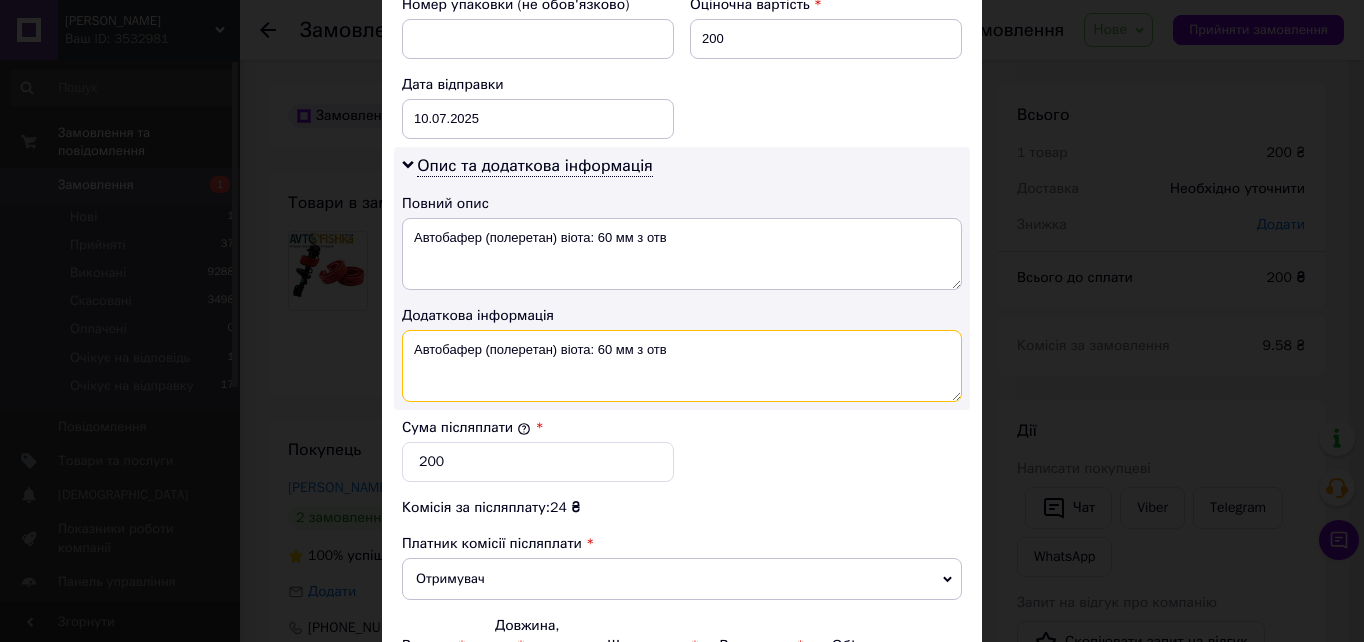drag, startPoint x: 408, startPoint y: 347, endPoint x: 646, endPoint y: 350, distance: 238.0189 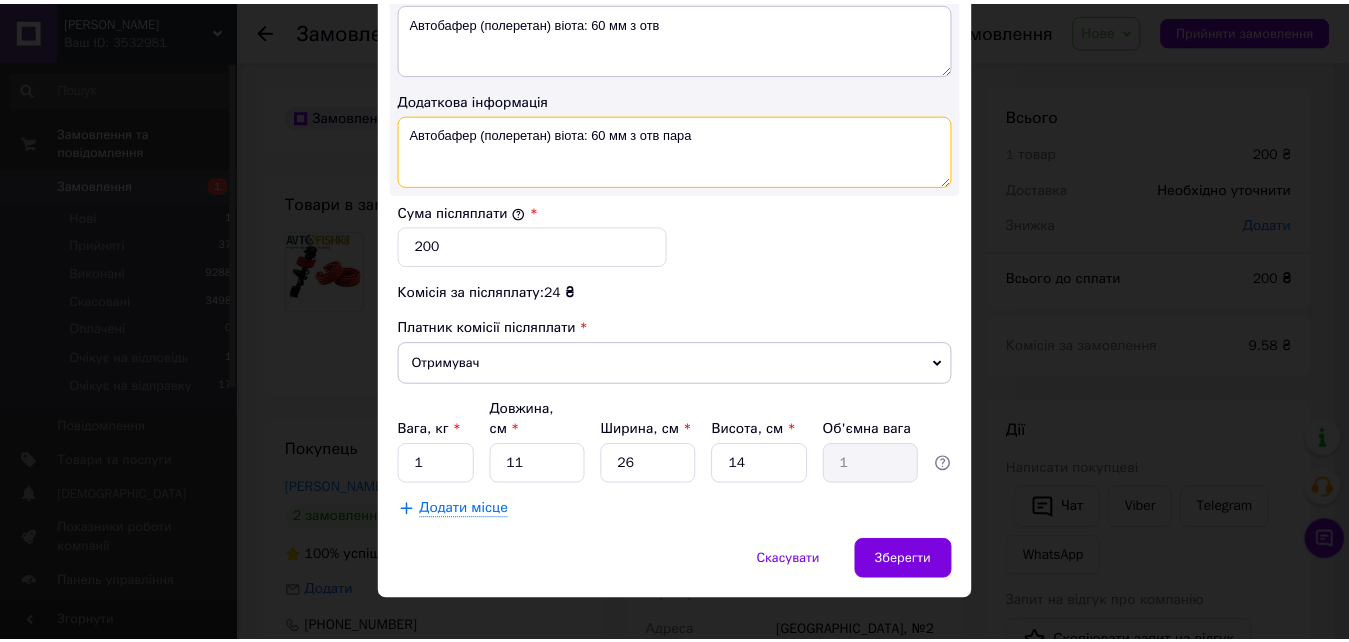 scroll, scrollTop: 1108, scrollLeft: 0, axis: vertical 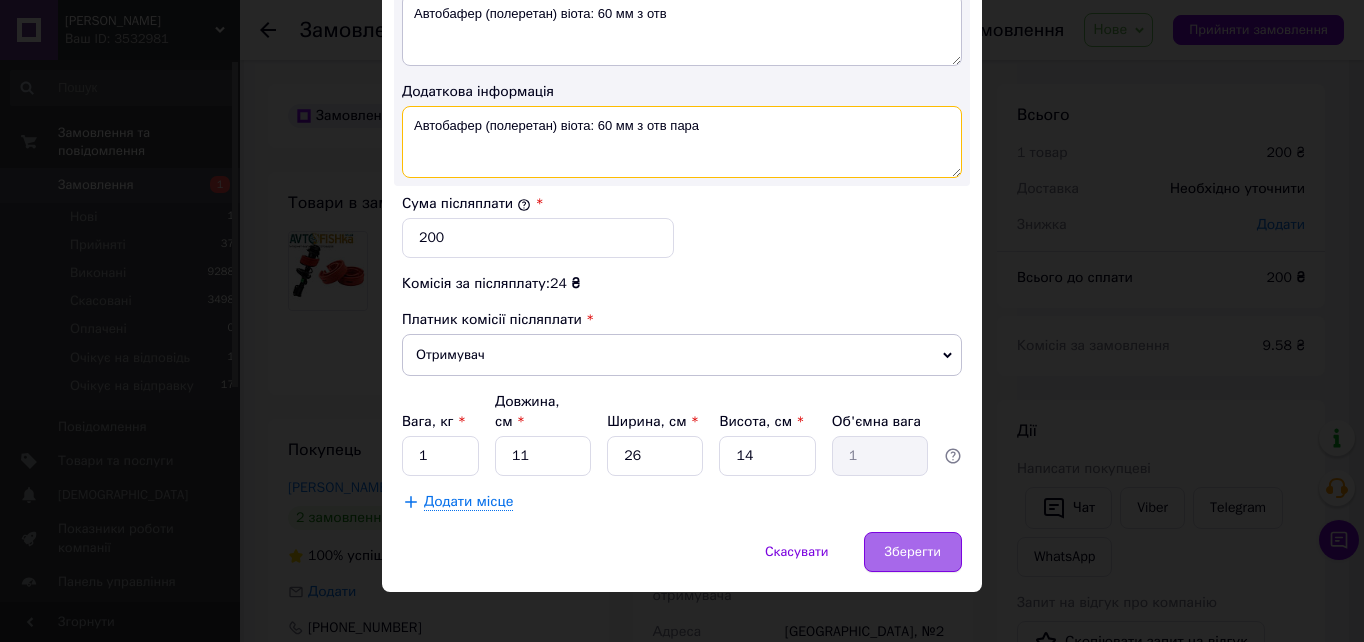 type on "Автобафер (полеретан) віота: 60 мм з отв пара" 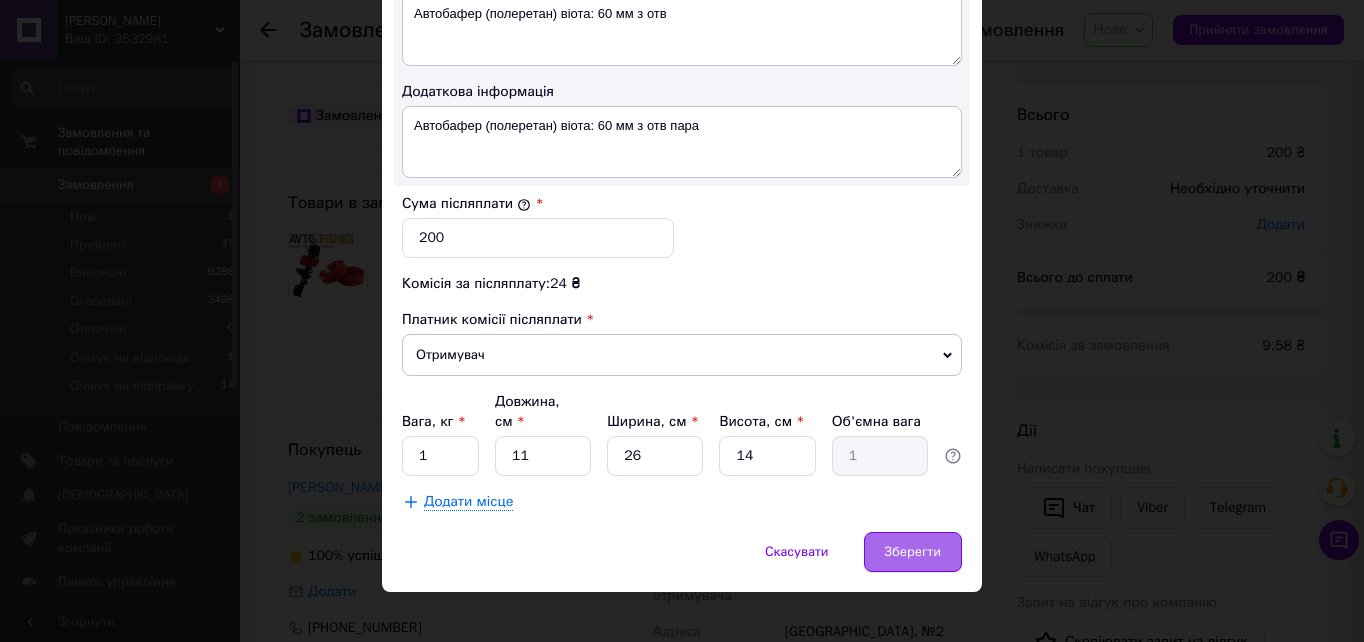 click on "Зберегти" at bounding box center (913, 552) 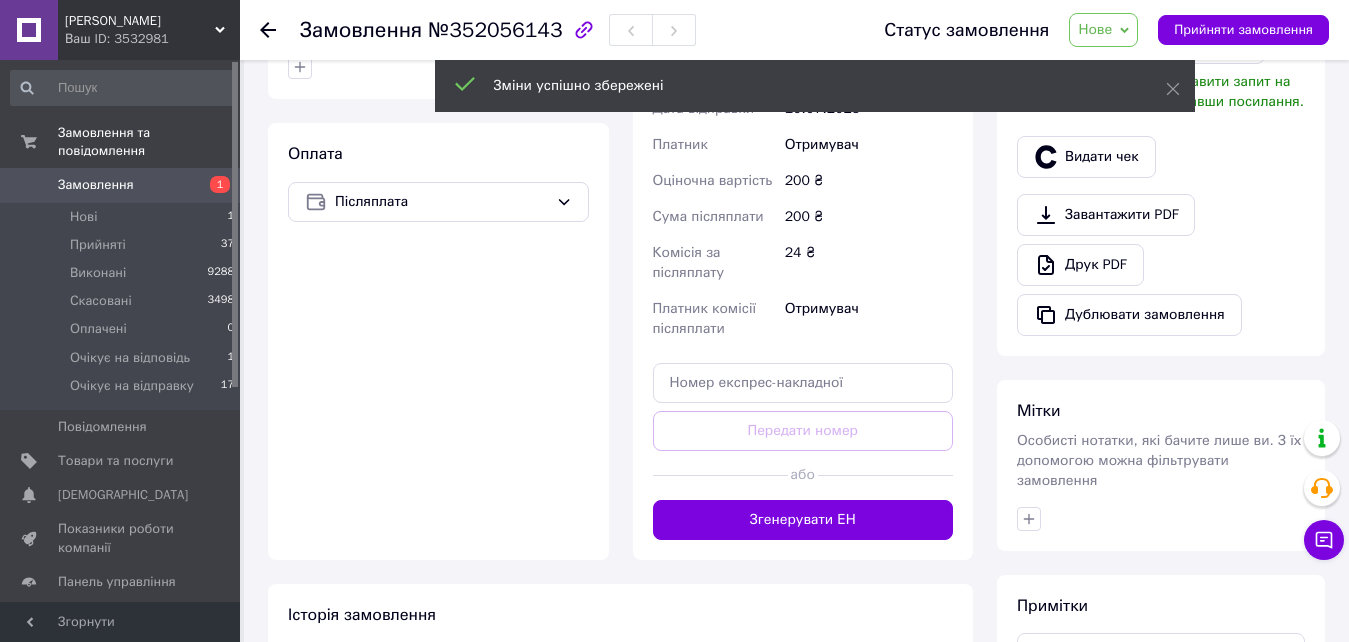 scroll, scrollTop: 600, scrollLeft: 0, axis: vertical 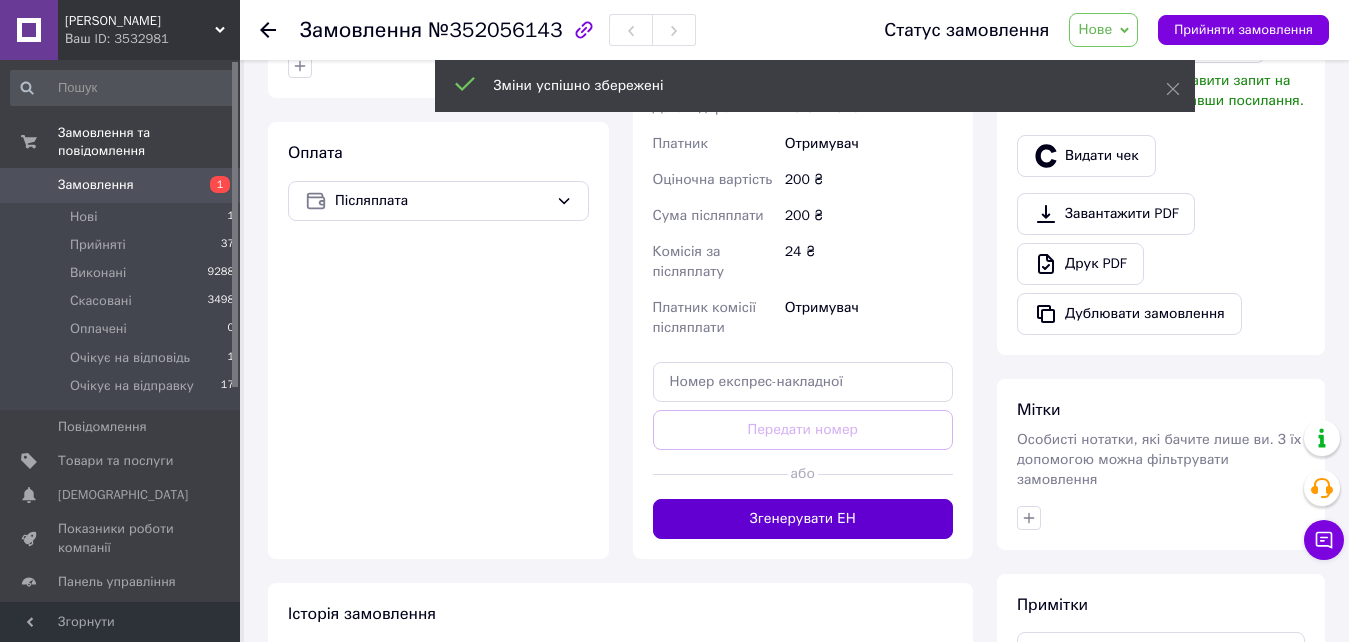 click on "Згенерувати ЕН" at bounding box center (803, 519) 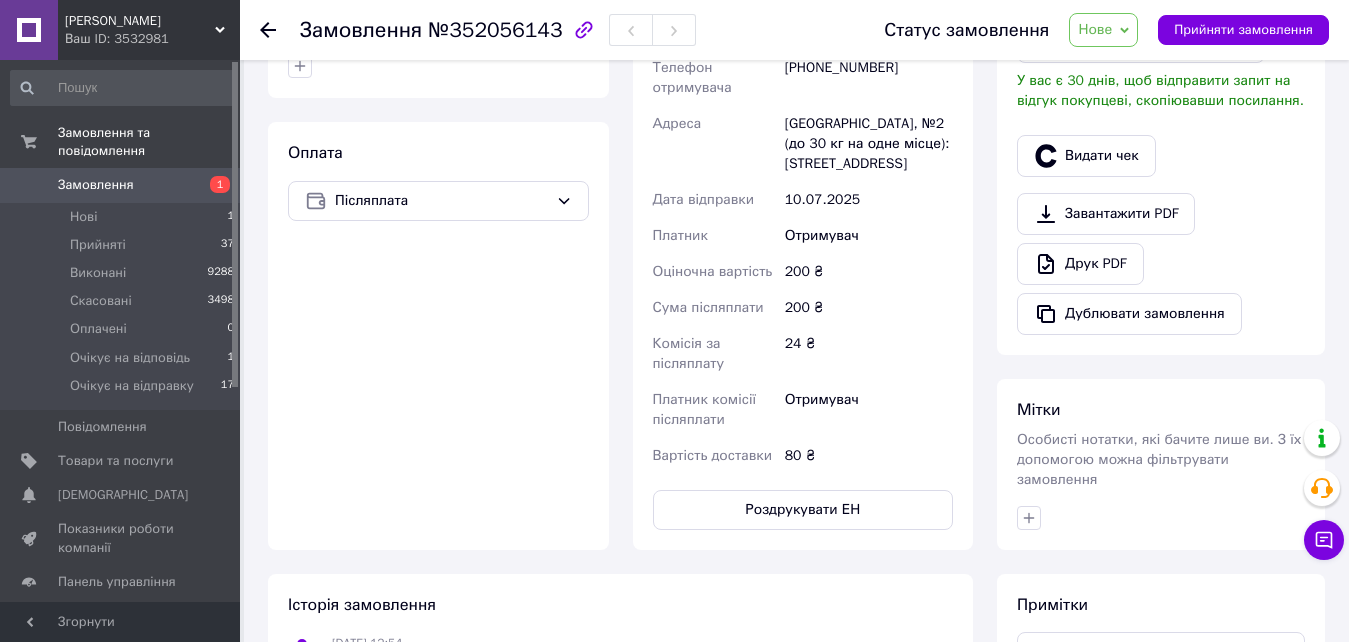 click on "Нове" at bounding box center (1095, 29) 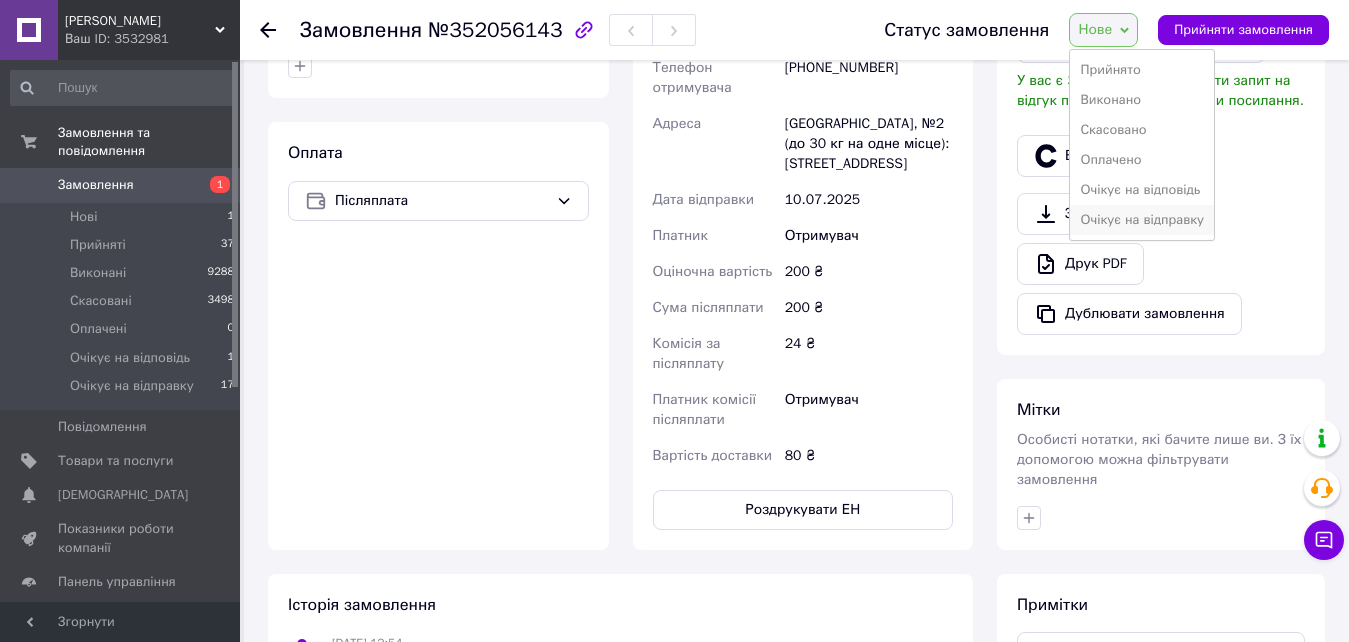 click on "Очікує на відправку" at bounding box center (1142, 220) 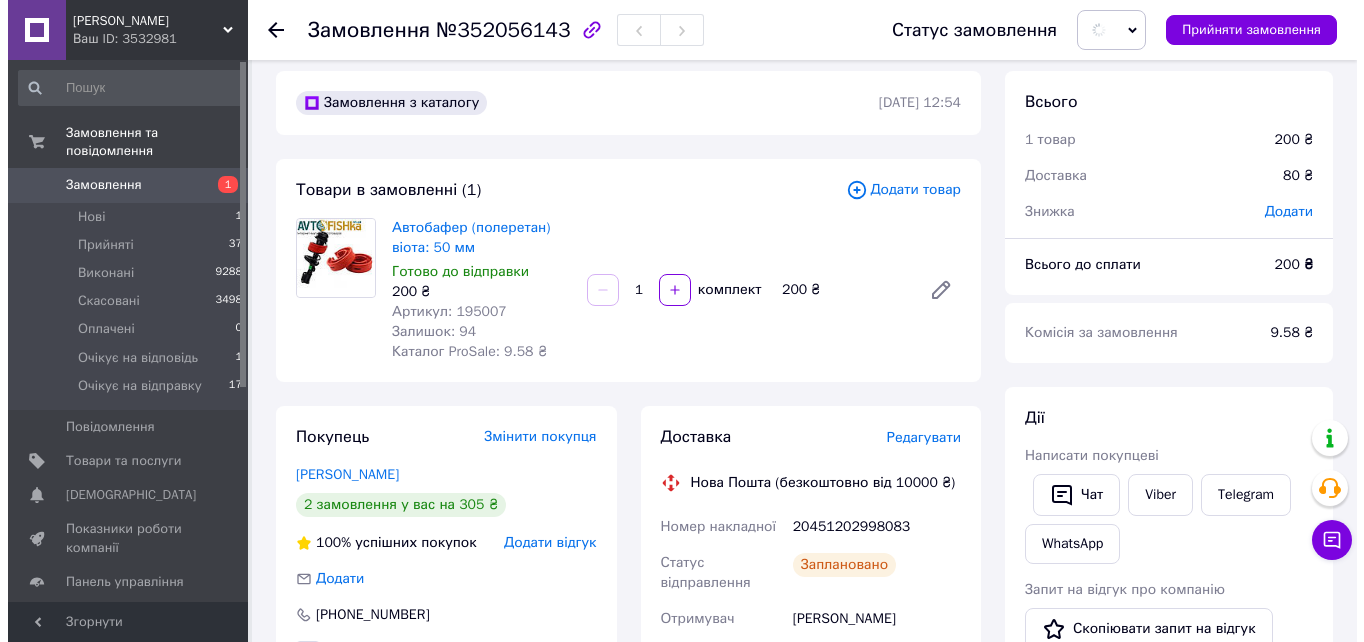 scroll, scrollTop: 0, scrollLeft: 0, axis: both 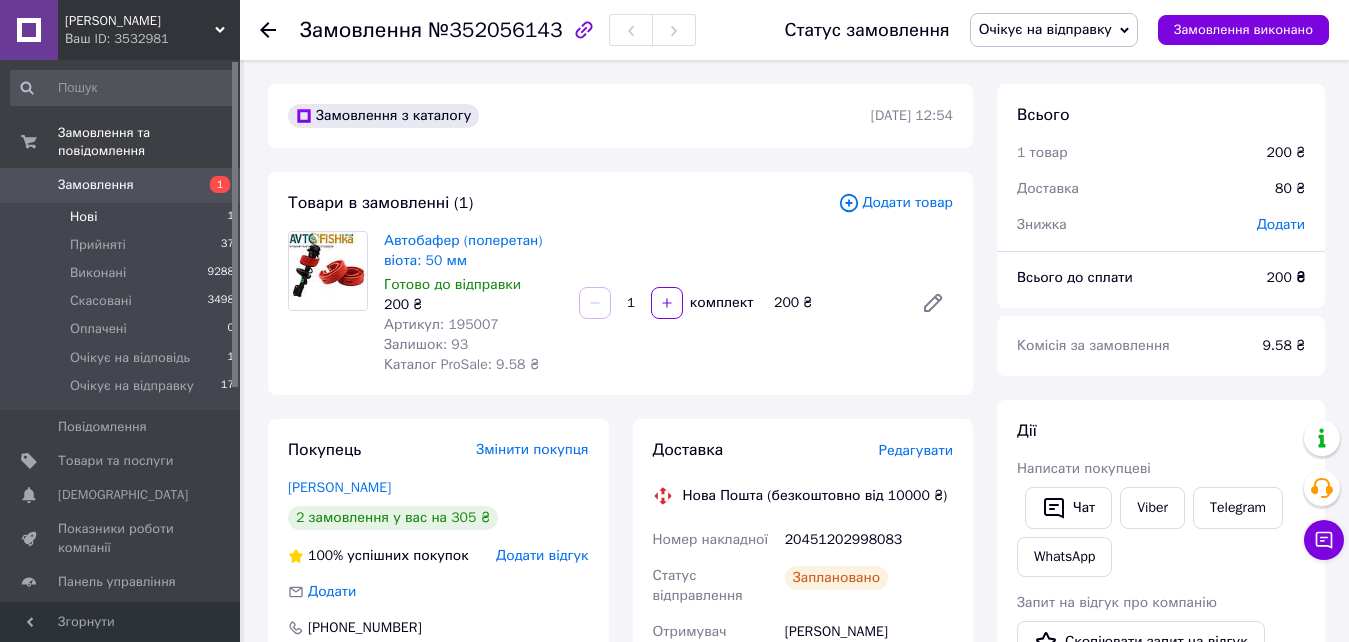 click on "Нові 1" at bounding box center [123, 217] 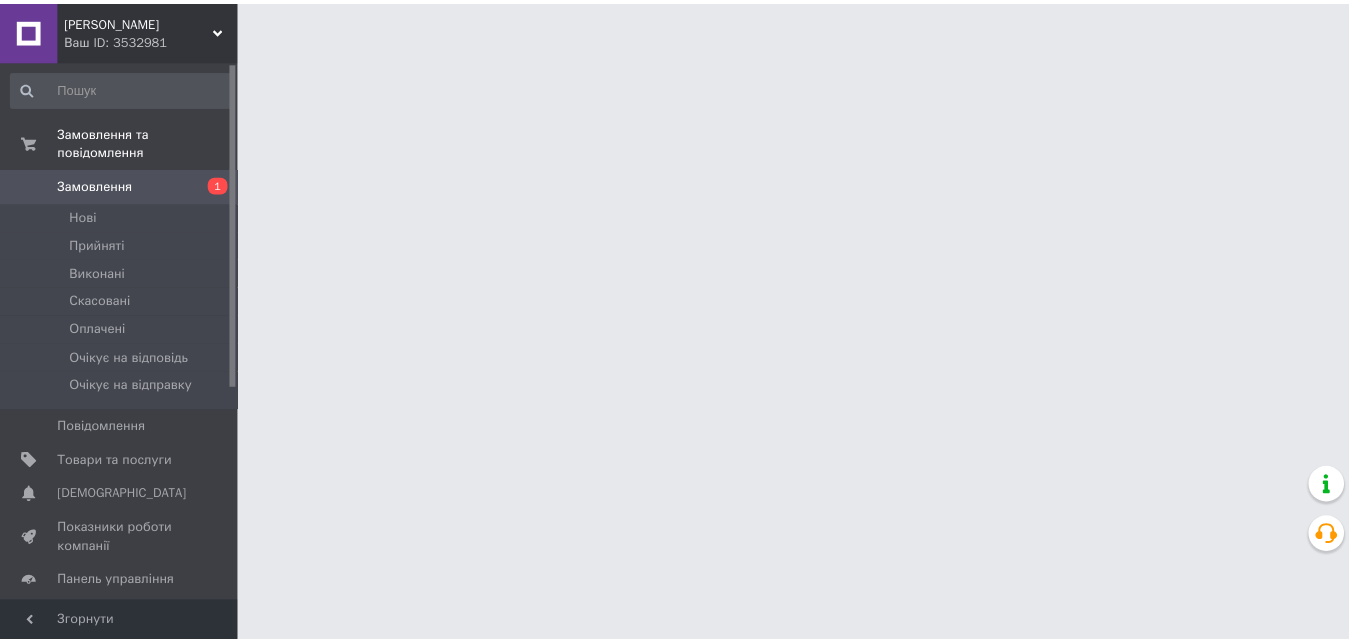 scroll, scrollTop: 0, scrollLeft: 0, axis: both 